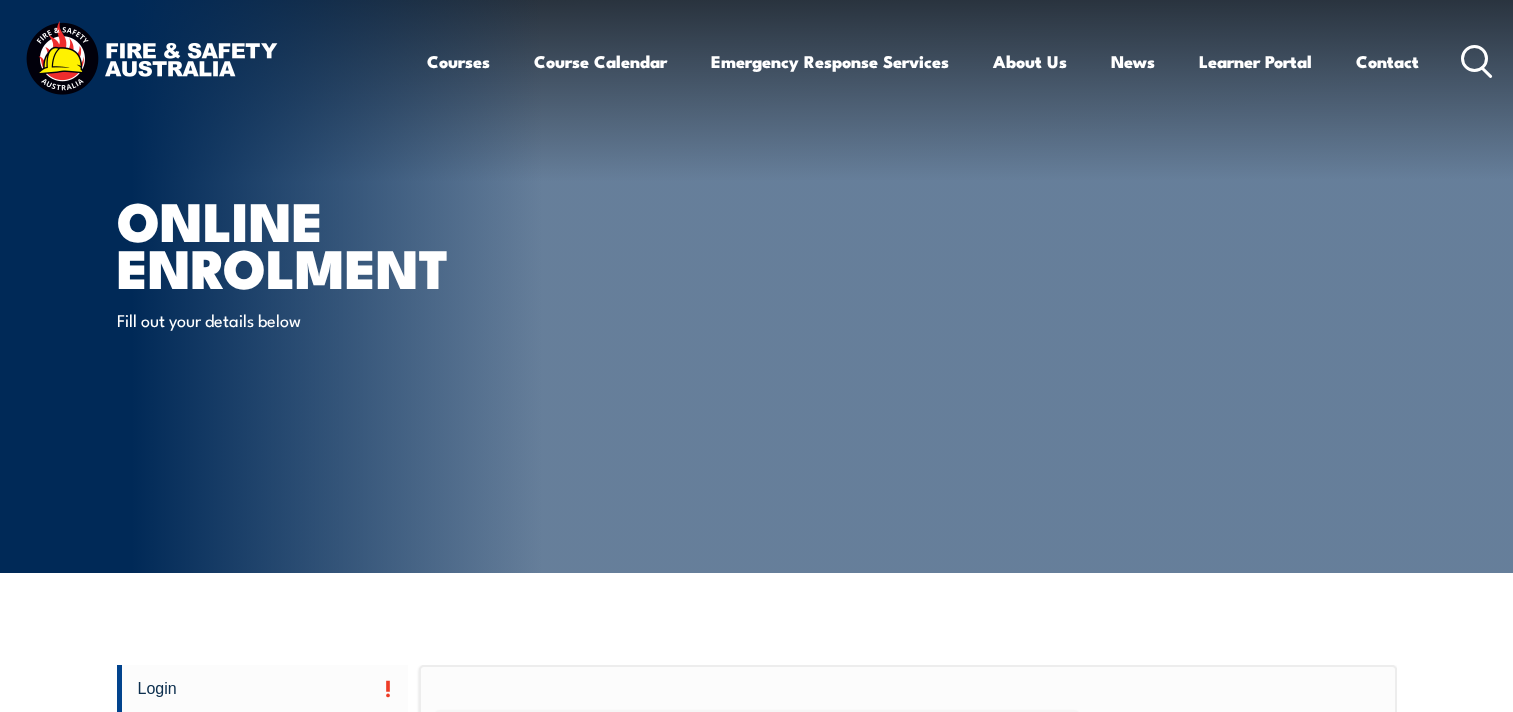 scroll, scrollTop: 0, scrollLeft: 0, axis: both 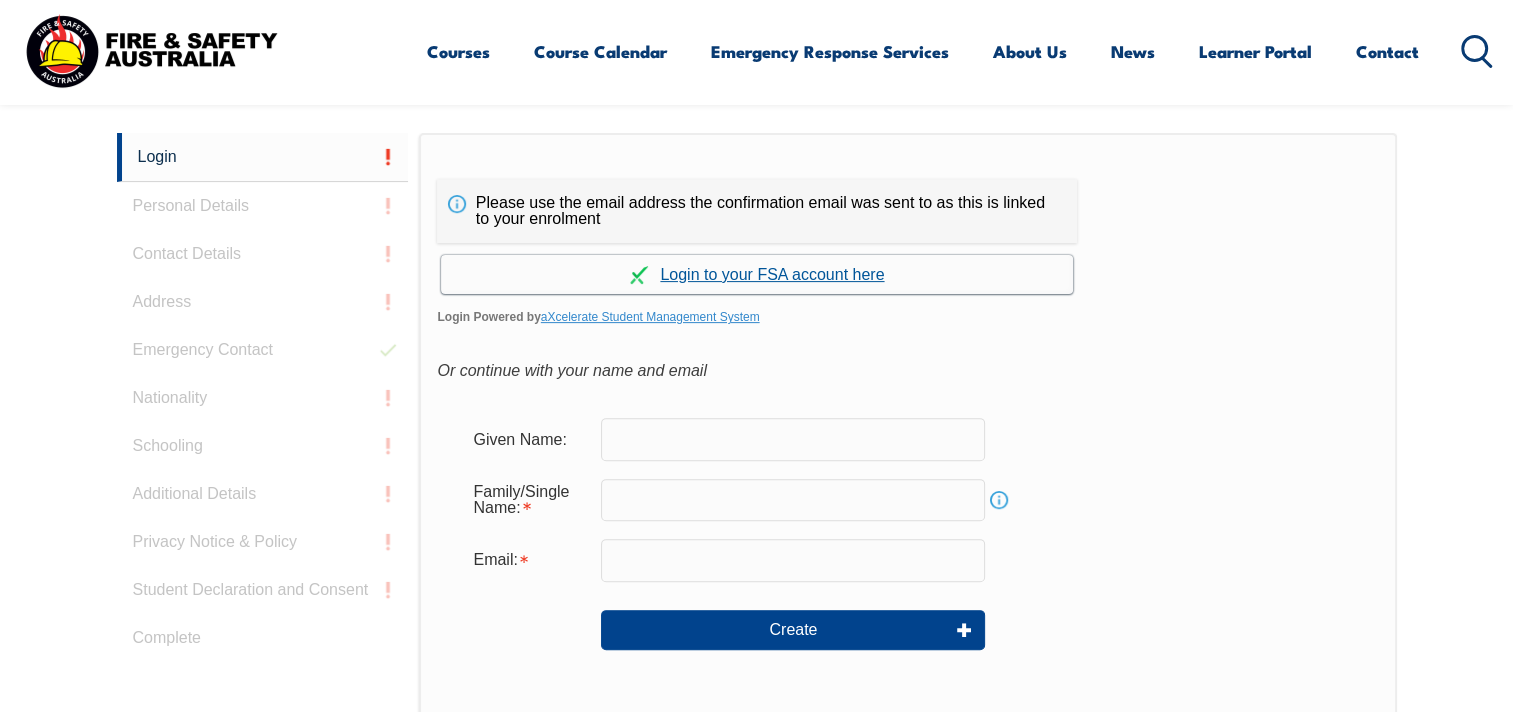 click on "Continue with aXcelerate" at bounding box center (757, 274) 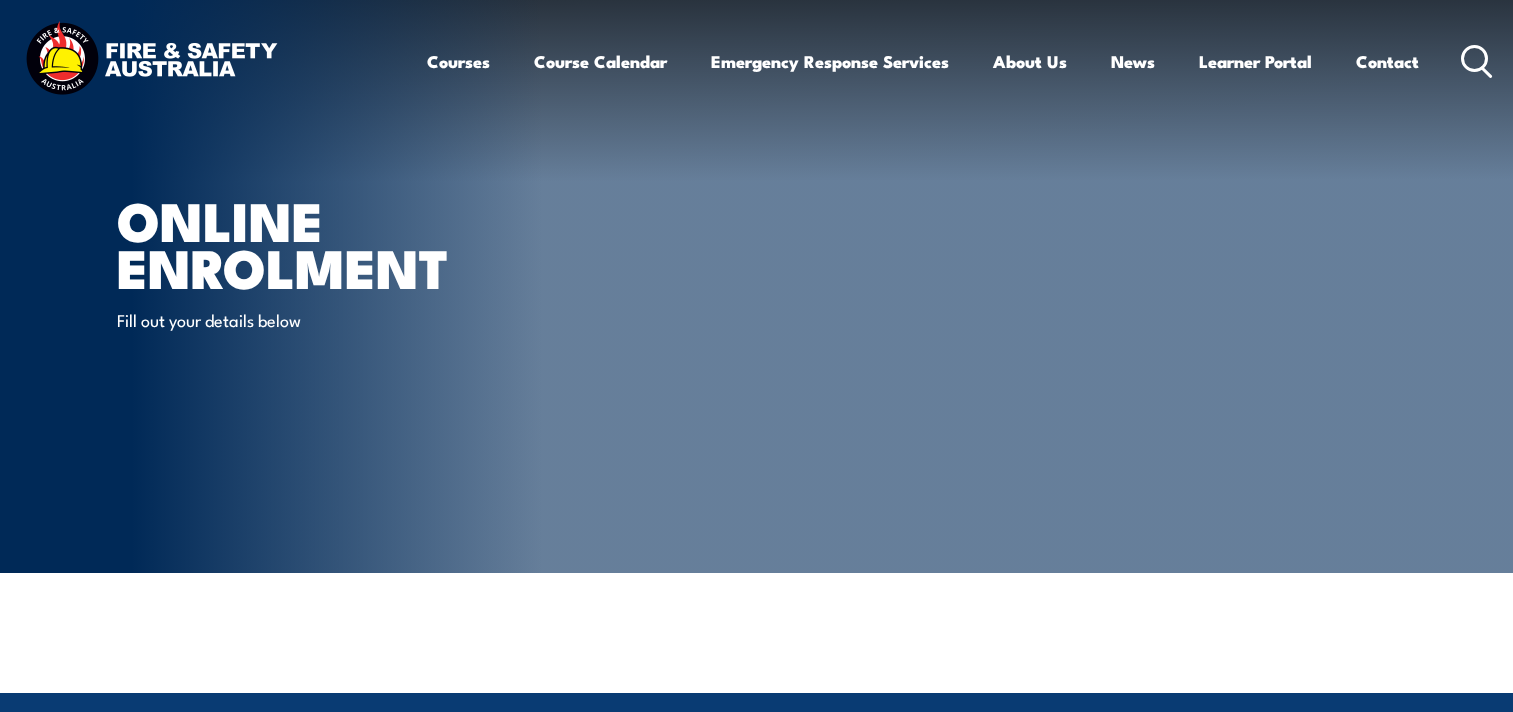 scroll, scrollTop: 0, scrollLeft: 0, axis: both 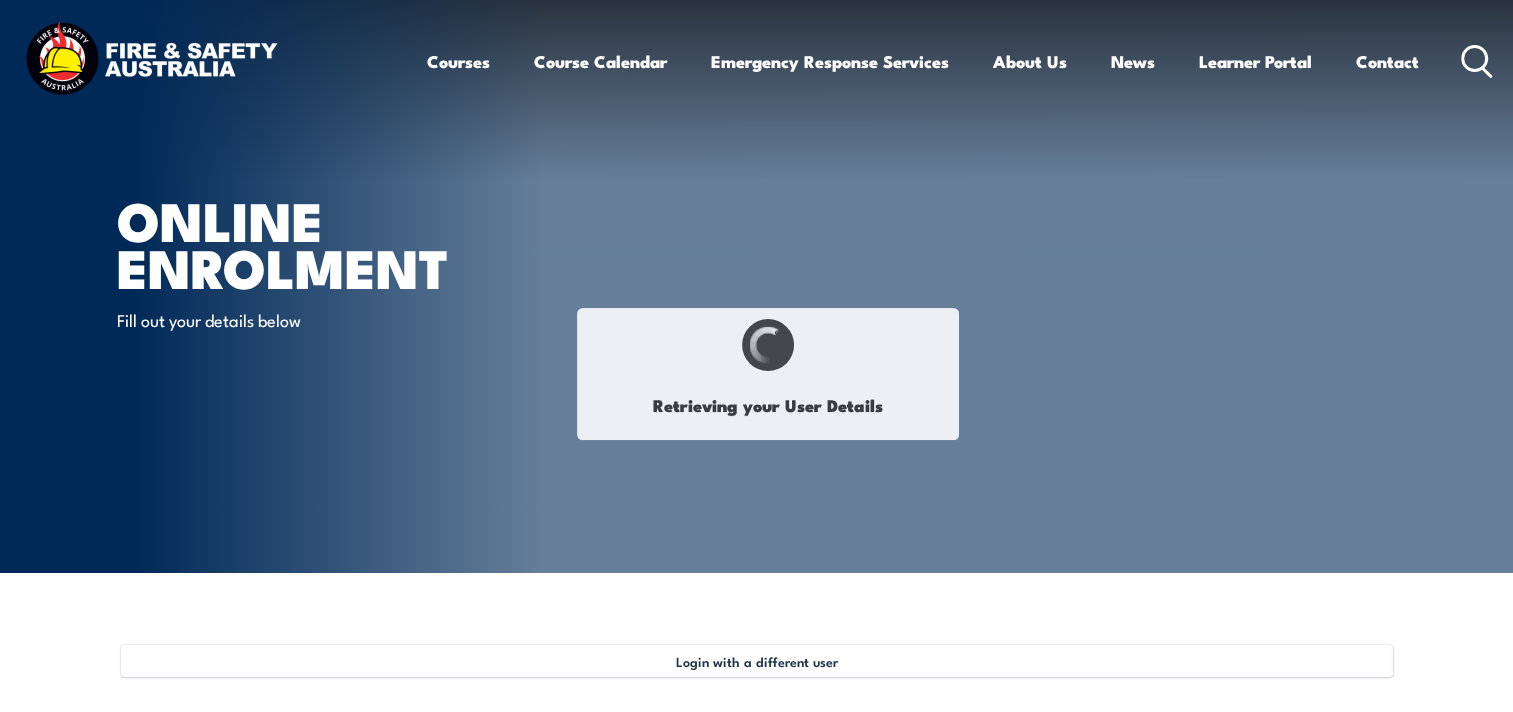 type on "[FIRST]" 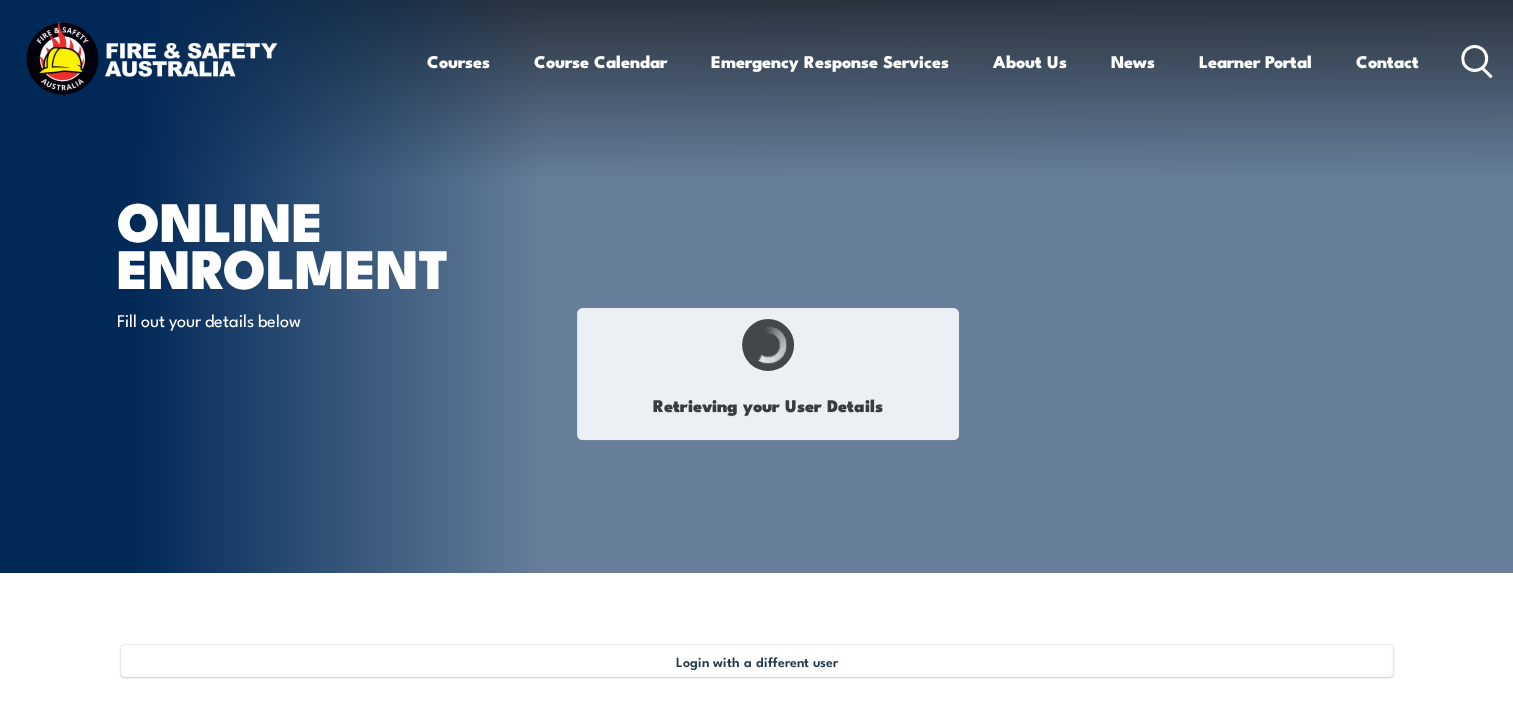 type on "[LAST]" 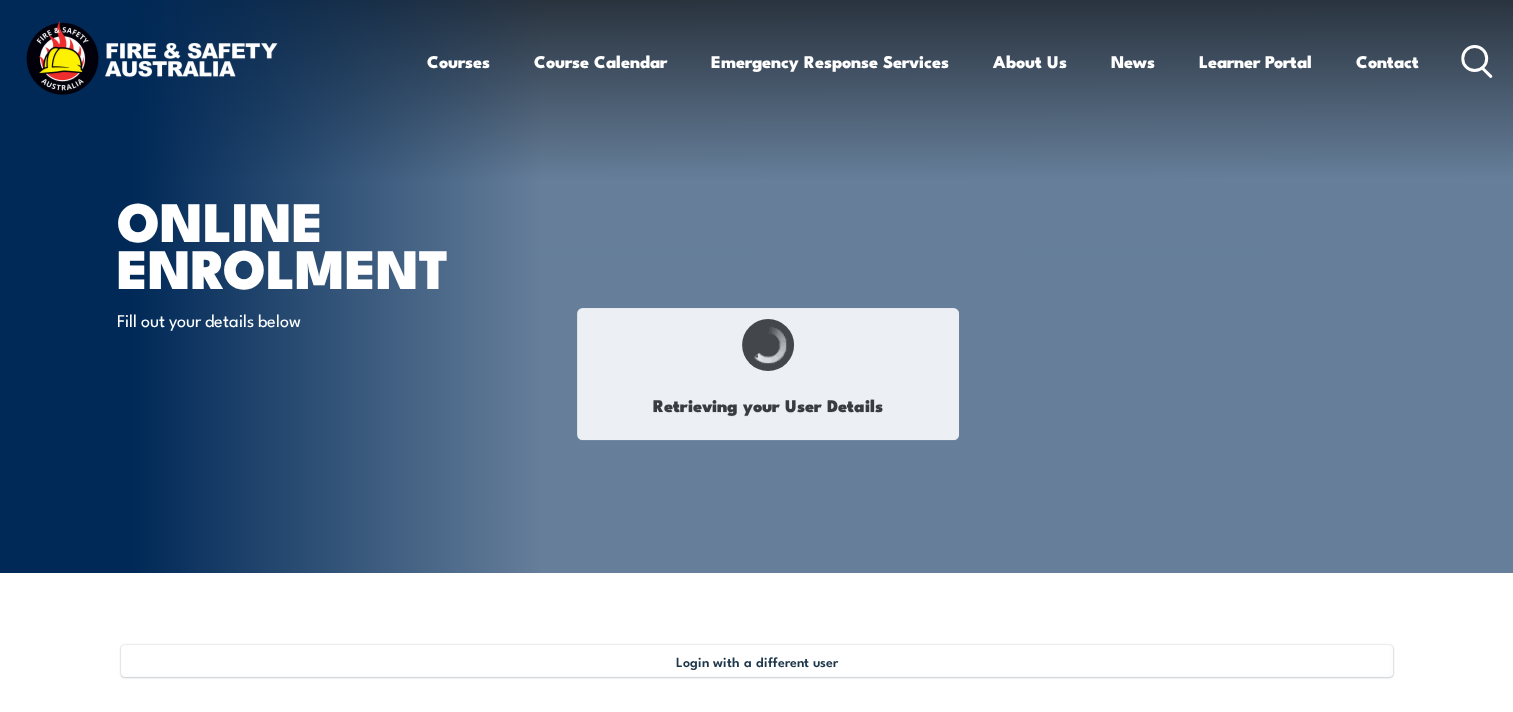 type on "[MONTH] [DAY], [YEAR]" 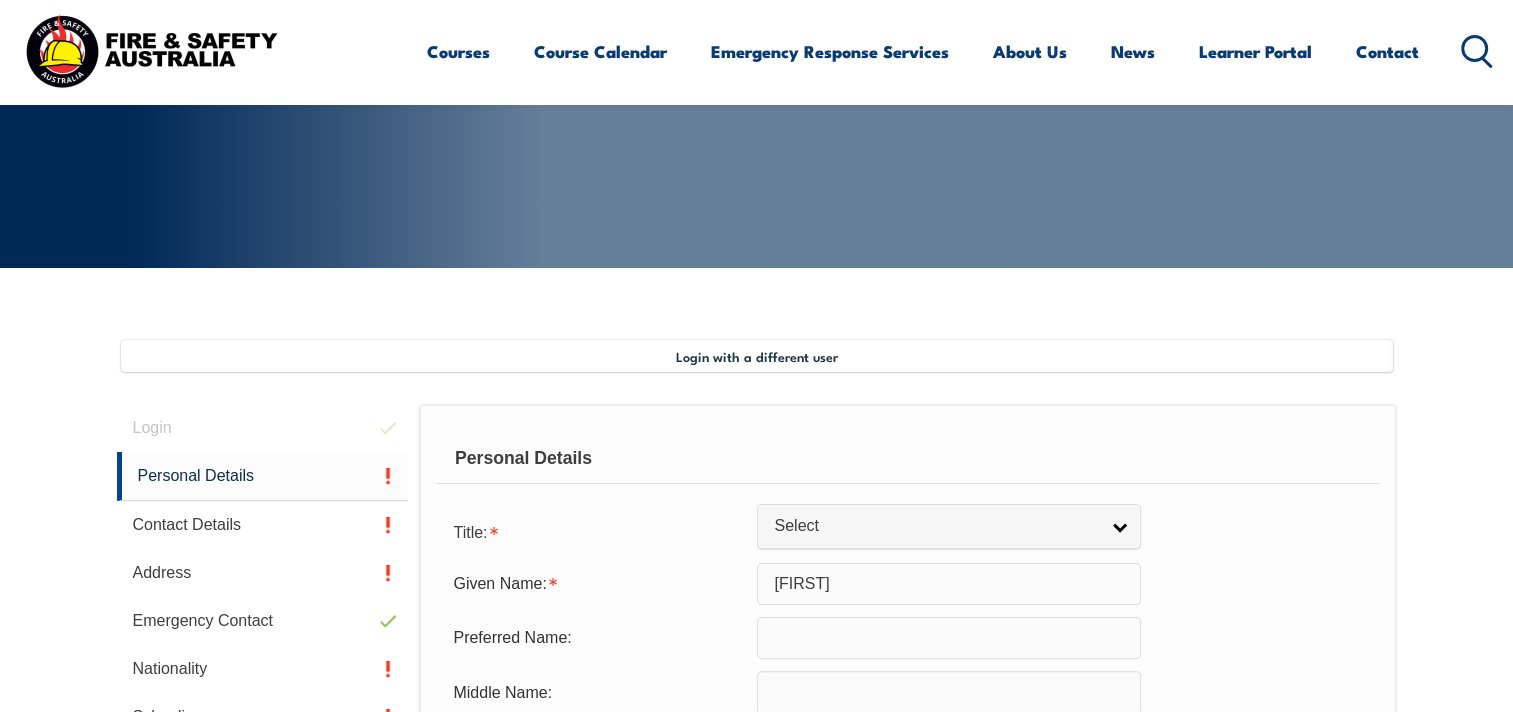 scroll, scrollTop: 544, scrollLeft: 0, axis: vertical 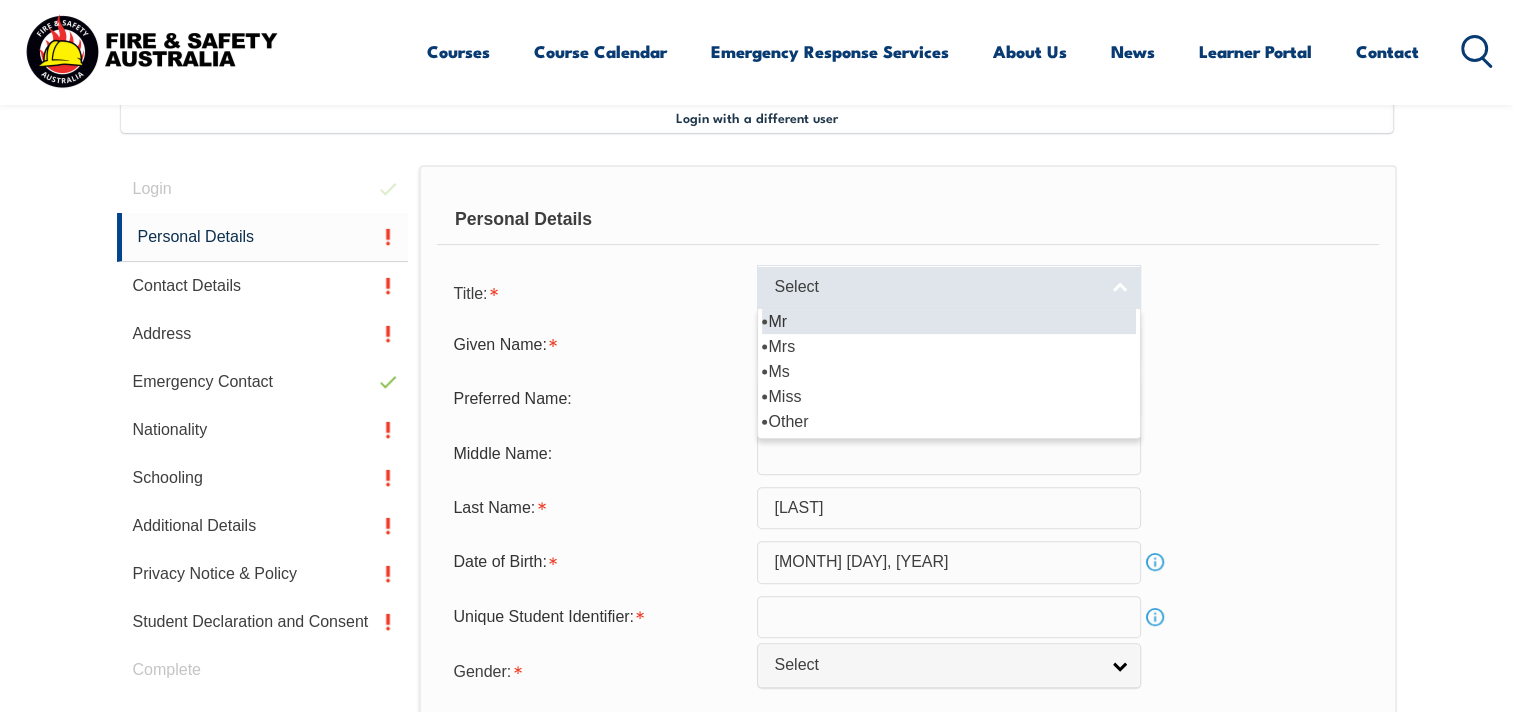 click on "Select" at bounding box center (949, 287) 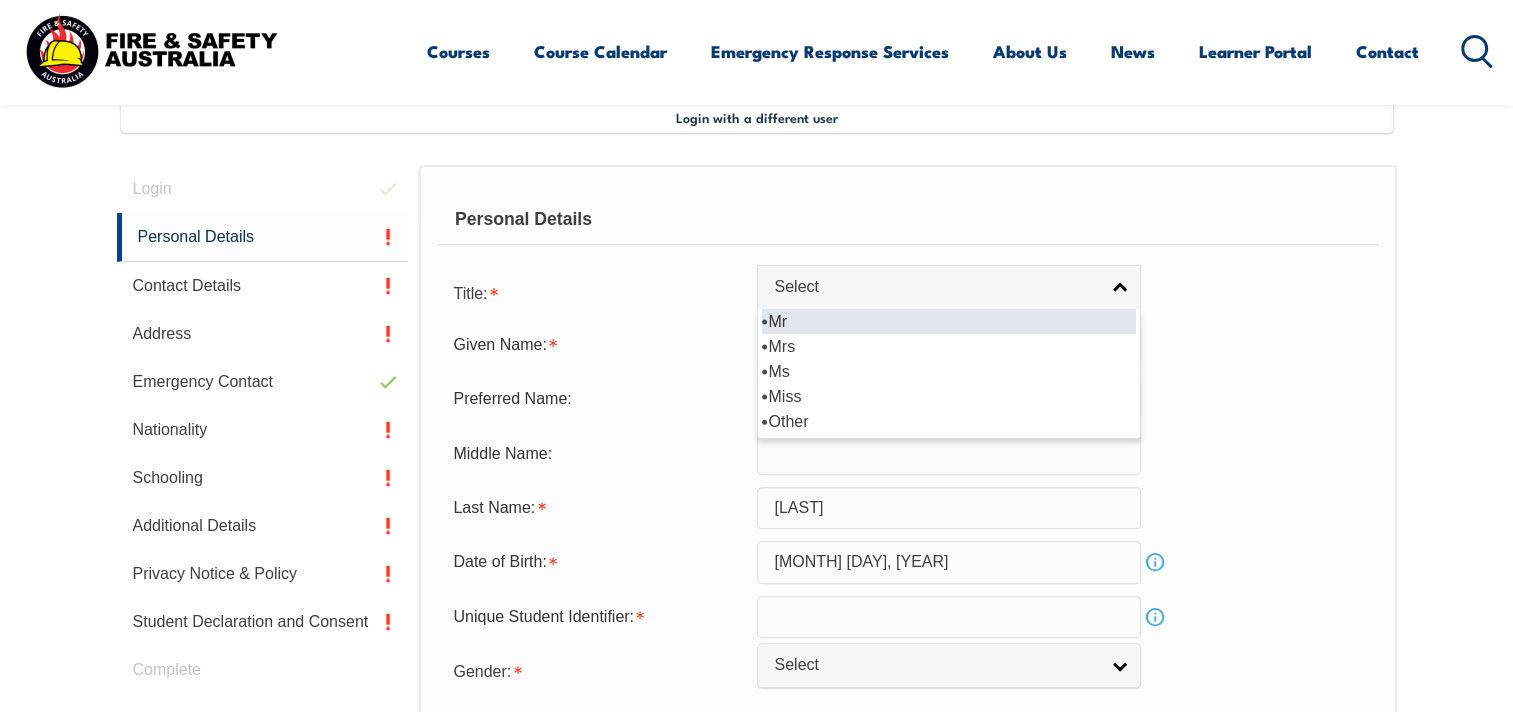 click on "Mr" at bounding box center [949, 321] 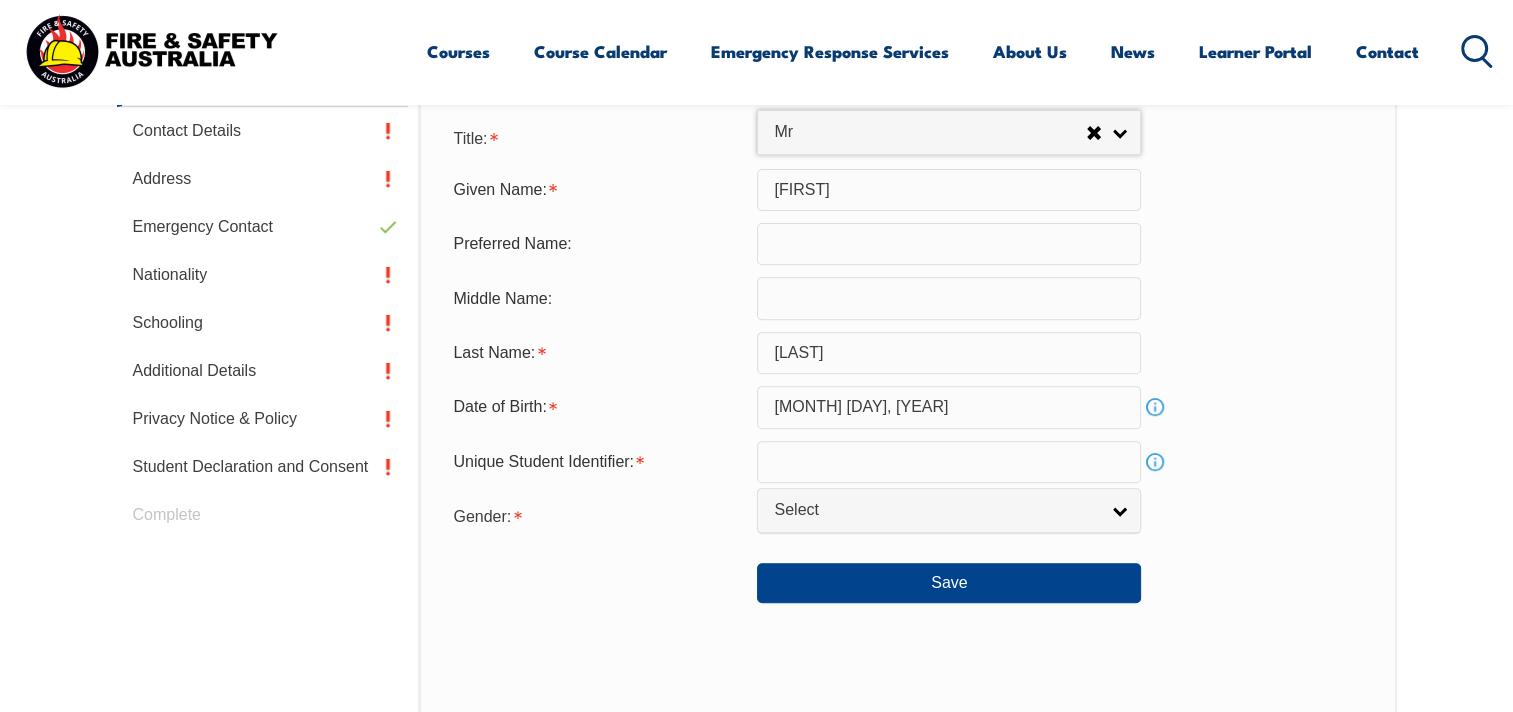 scroll, scrollTop: 744, scrollLeft: 0, axis: vertical 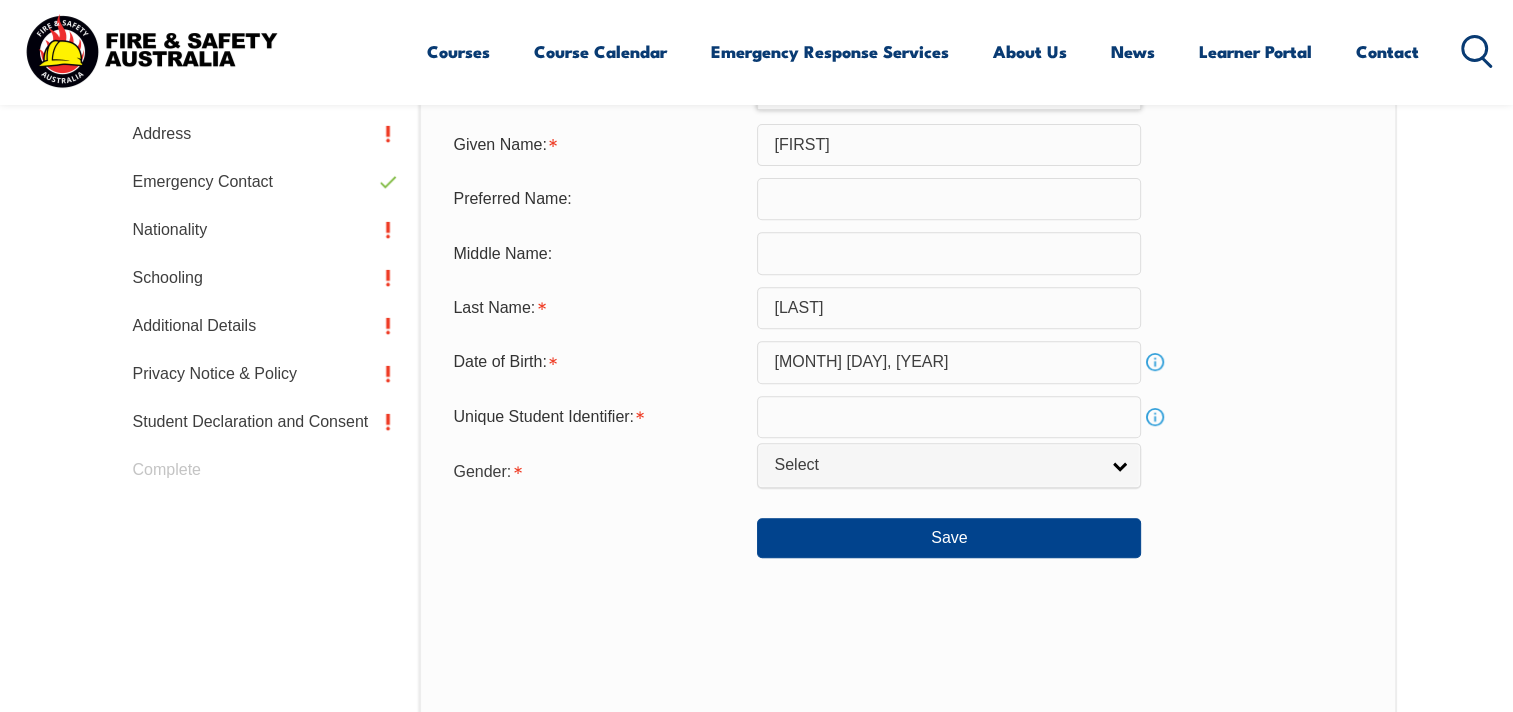 click on "Info" at bounding box center [1155, 417] 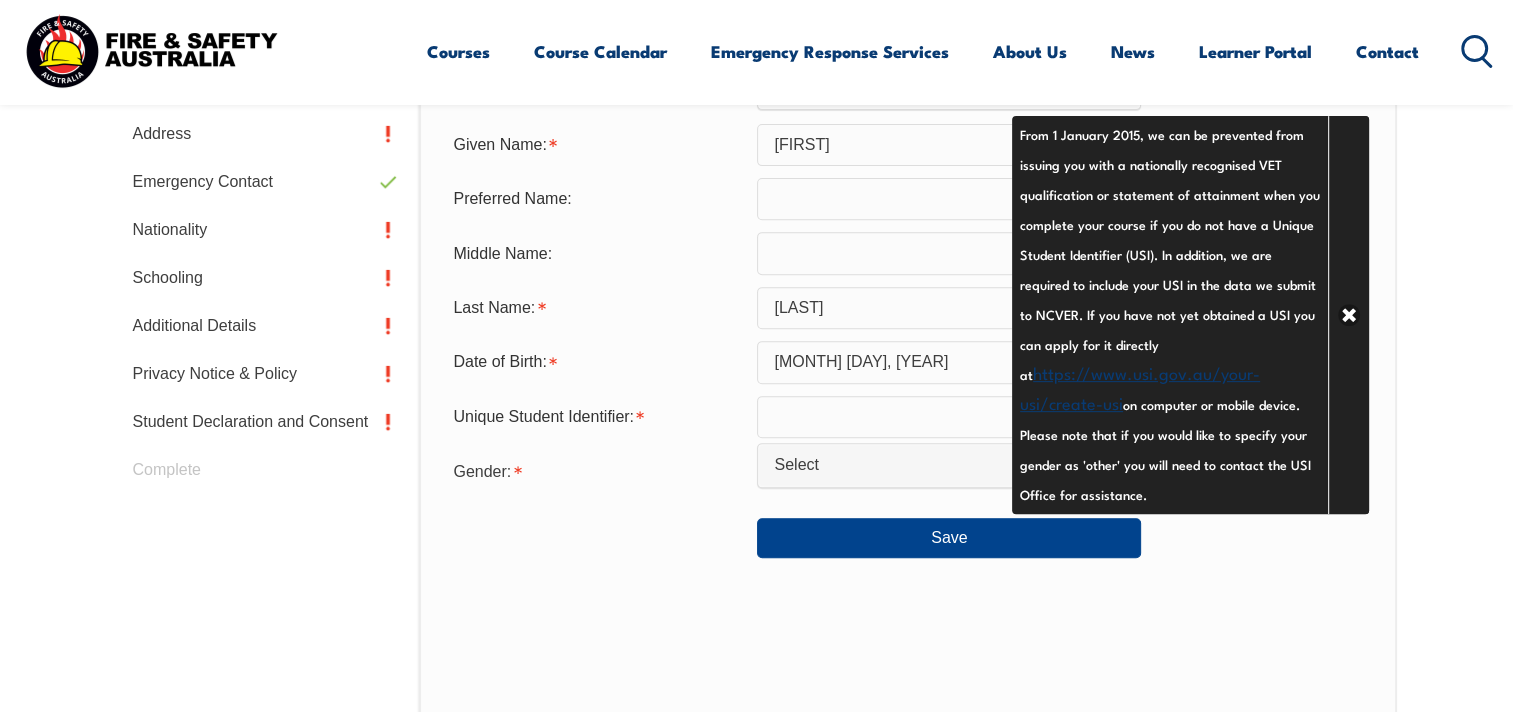 click on "https://www.usi.gov.au/your-usi/create-usi" at bounding box center [1140, 387] 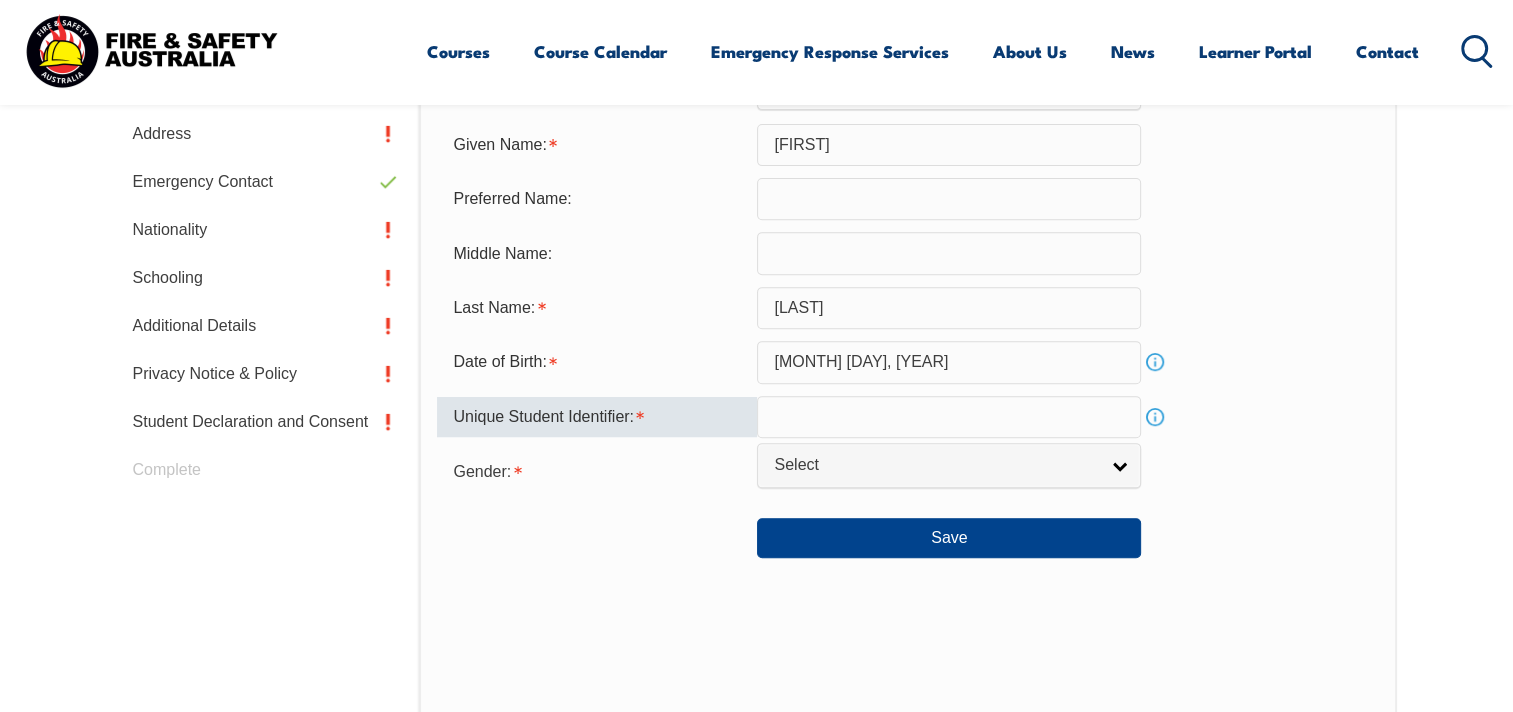 paste on "[LICENSE_NUMBER]" 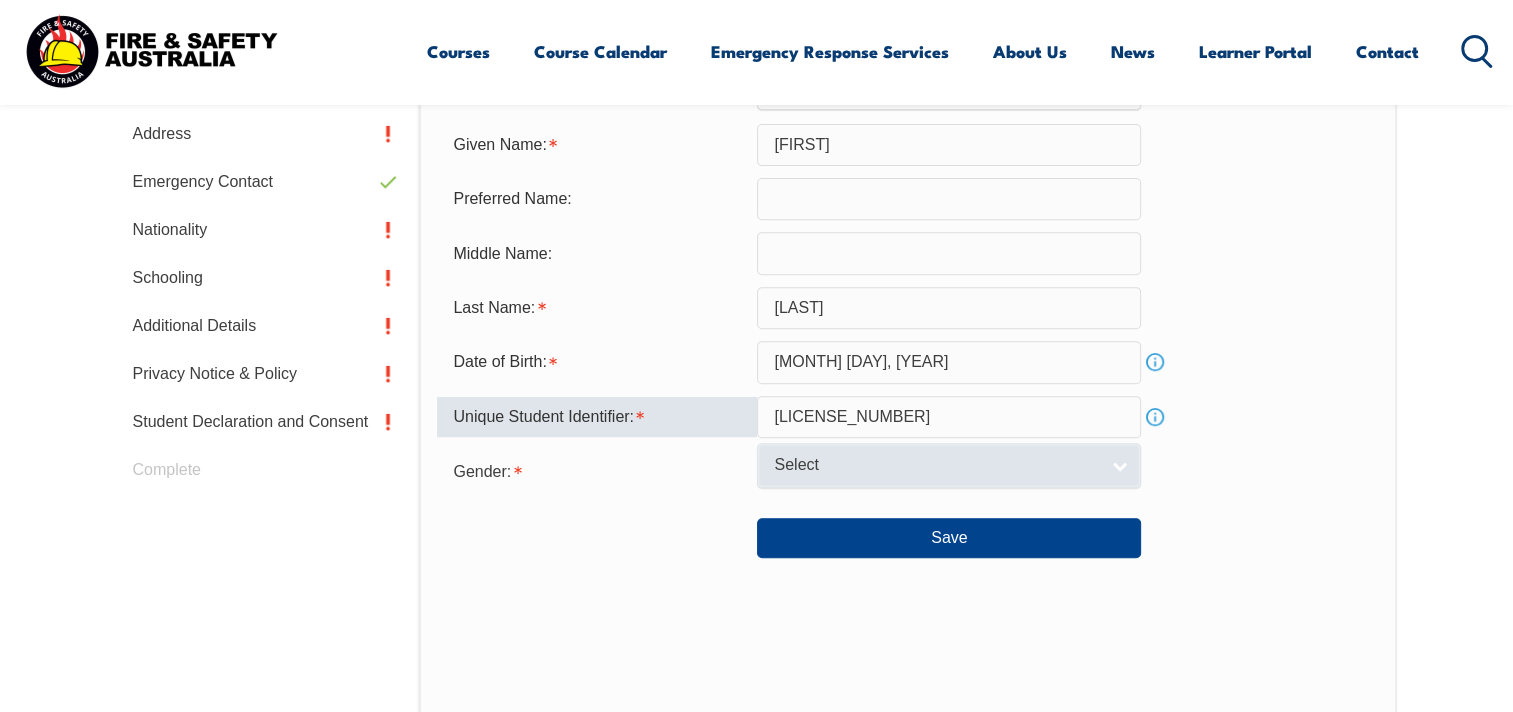 type on "[LICENSE_NUMBER]" 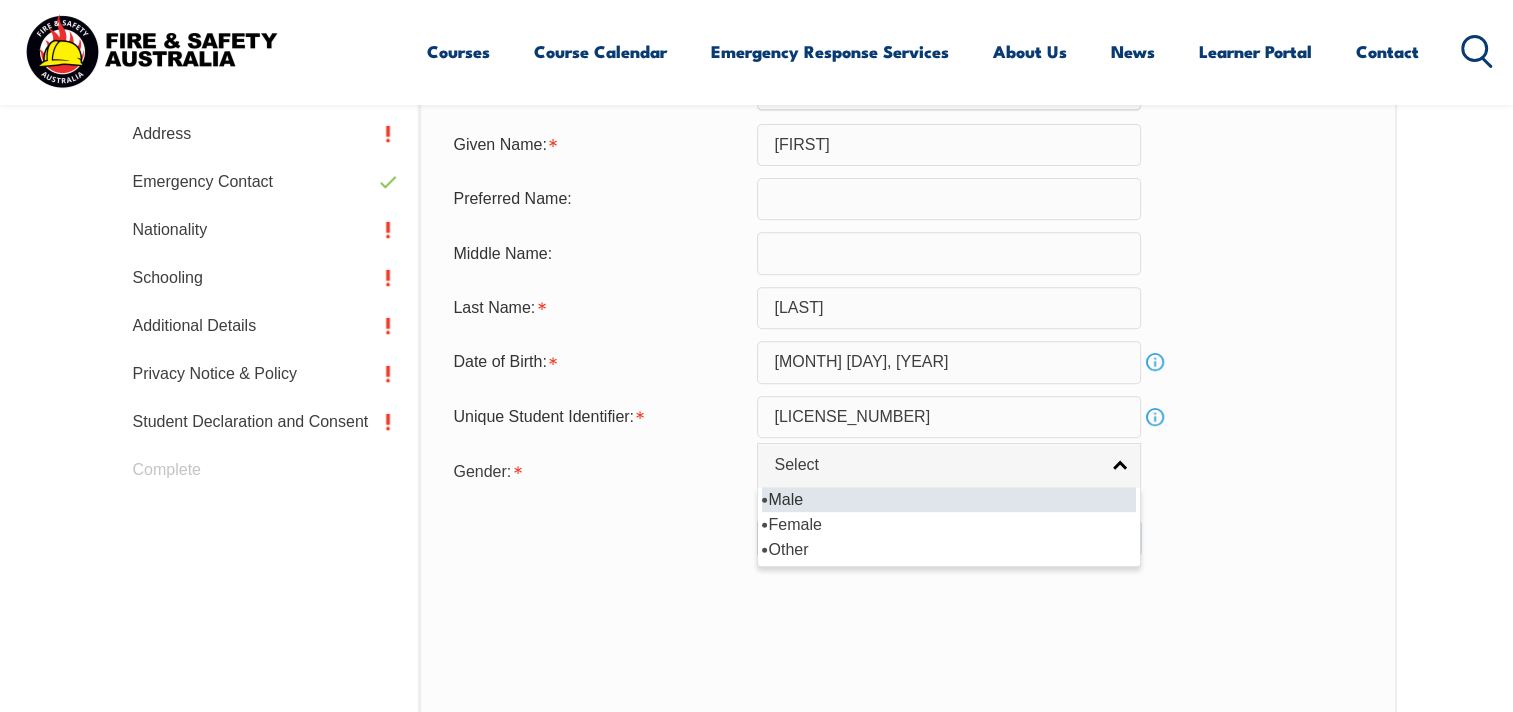 click on "Male" at bounding box center [949, 499] 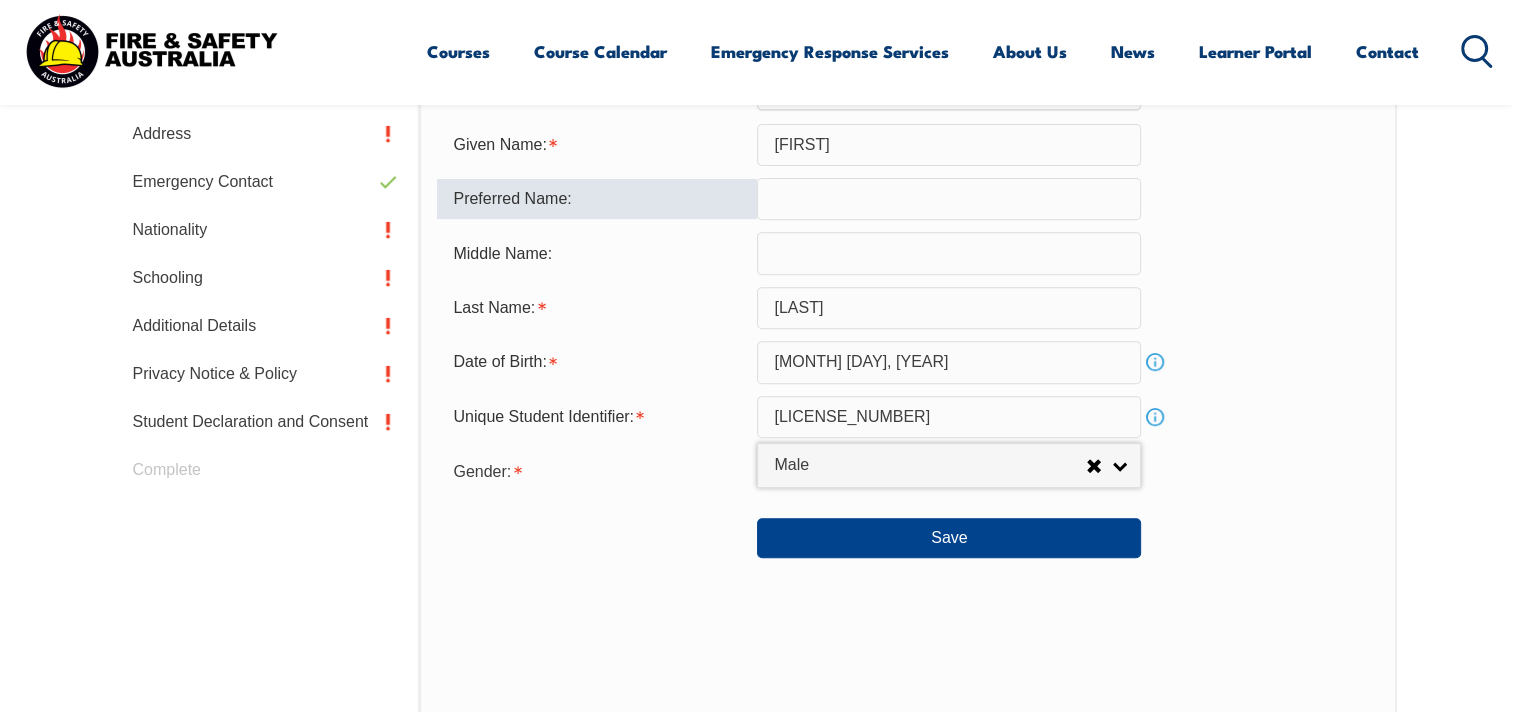 click at bounding box center (949, 199) 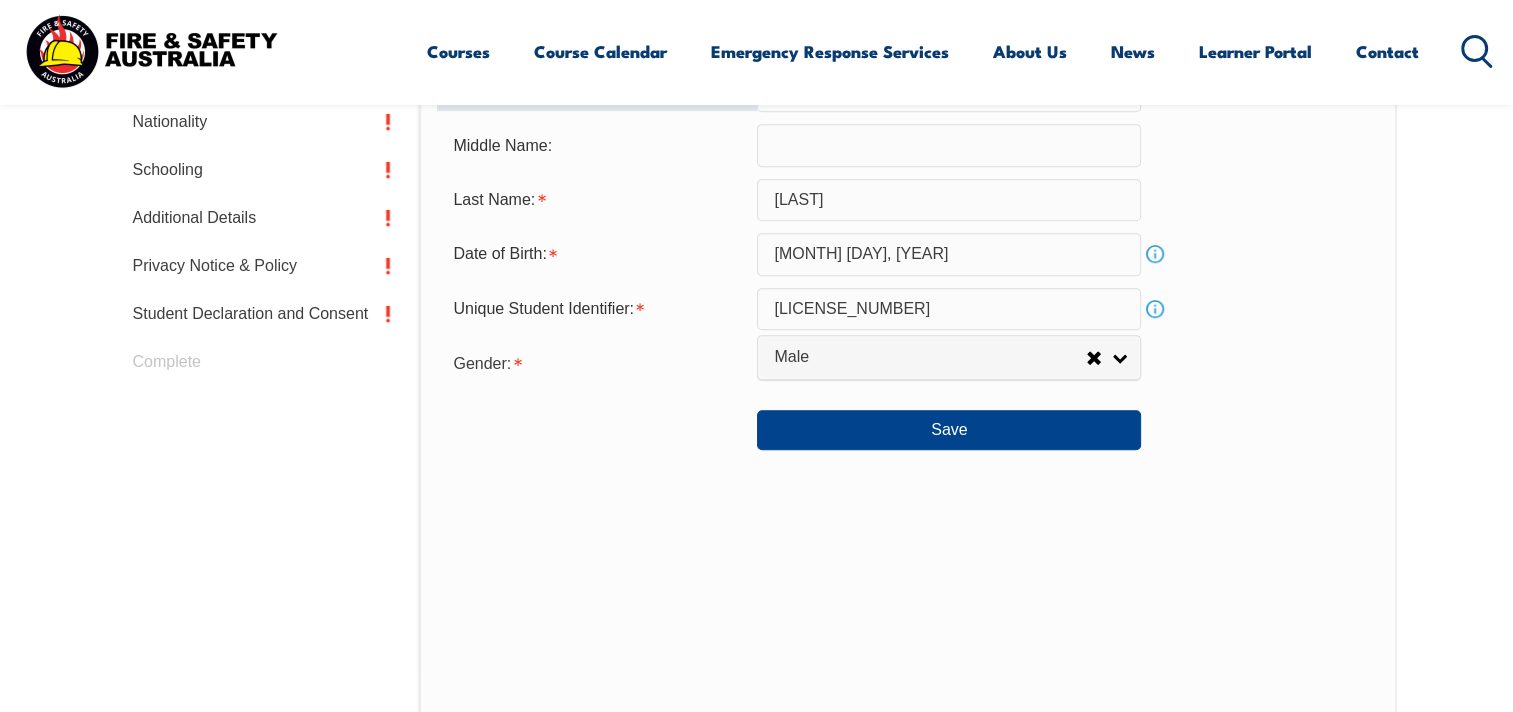 scroll, scrollTop: 844, scrollLeft: 0, axis: vertical 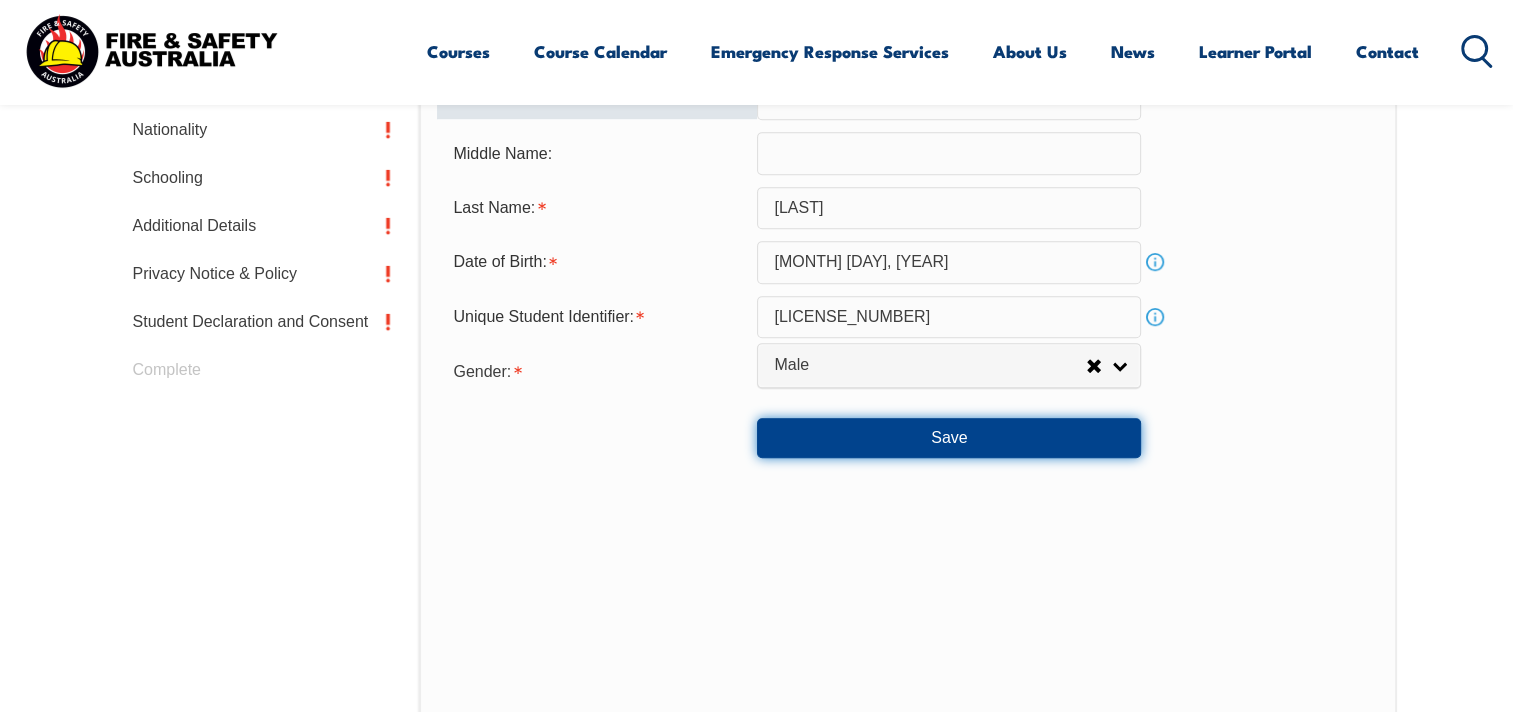 click on "Save" at bounding box center (949, 438) 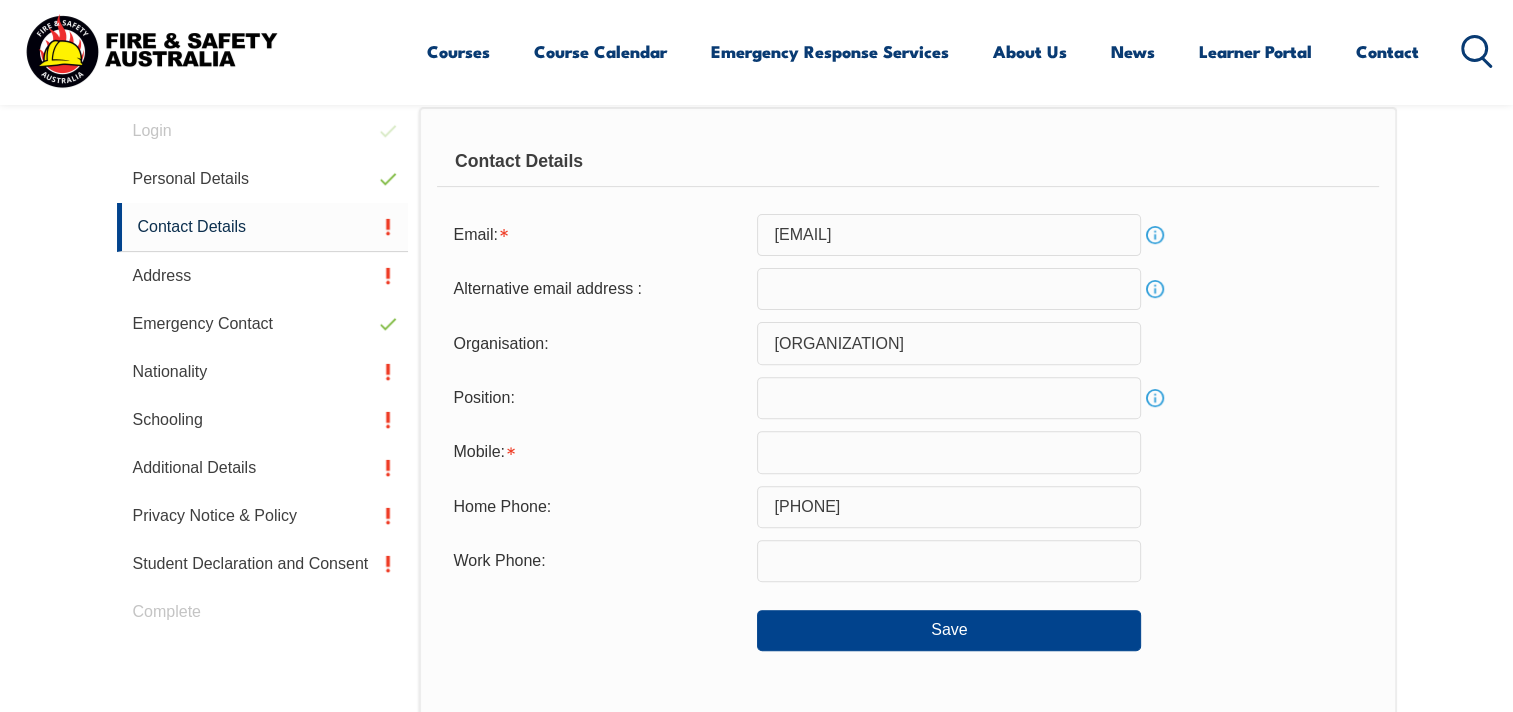 scroll, scrollTop: 644, scrollLeft: 0, axis: vertical 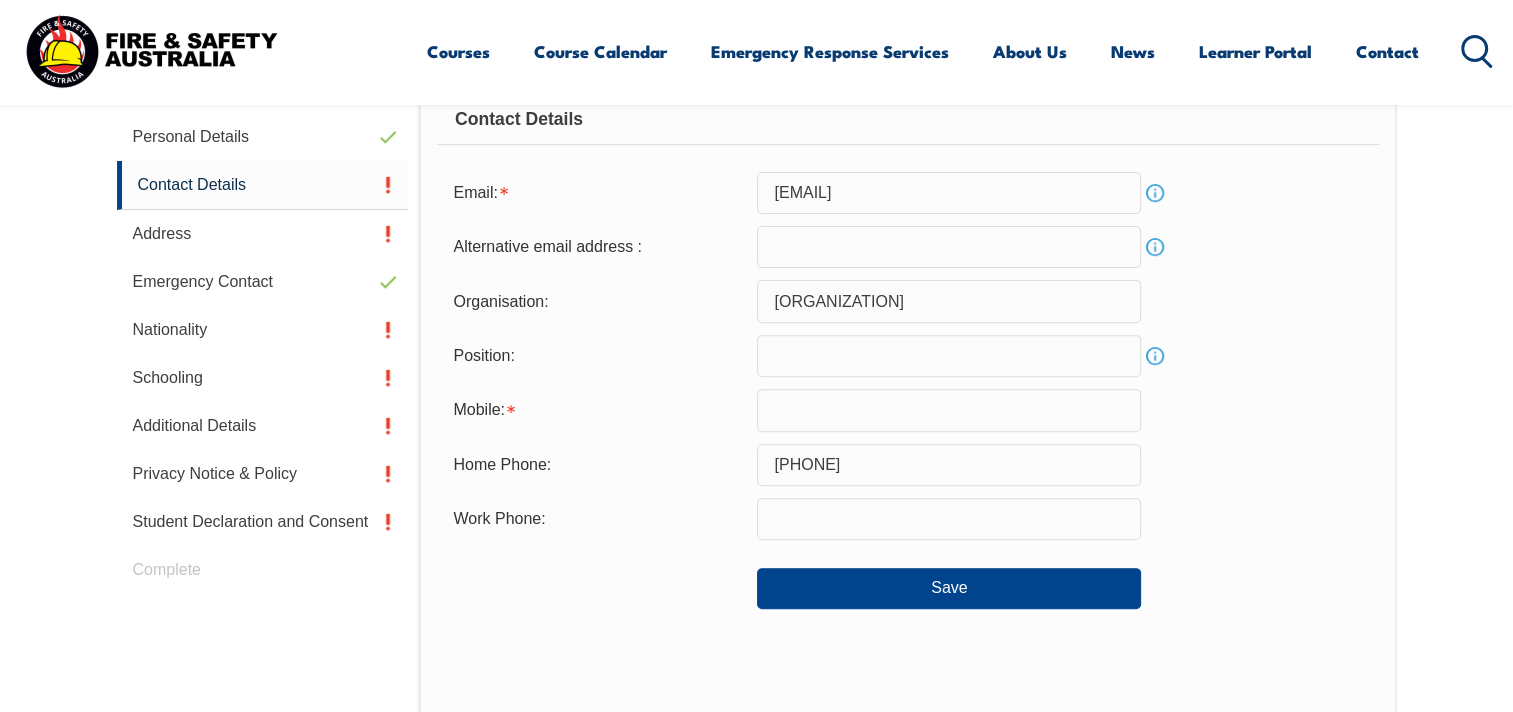 click on "Info" at bounding box center (1155, 356) 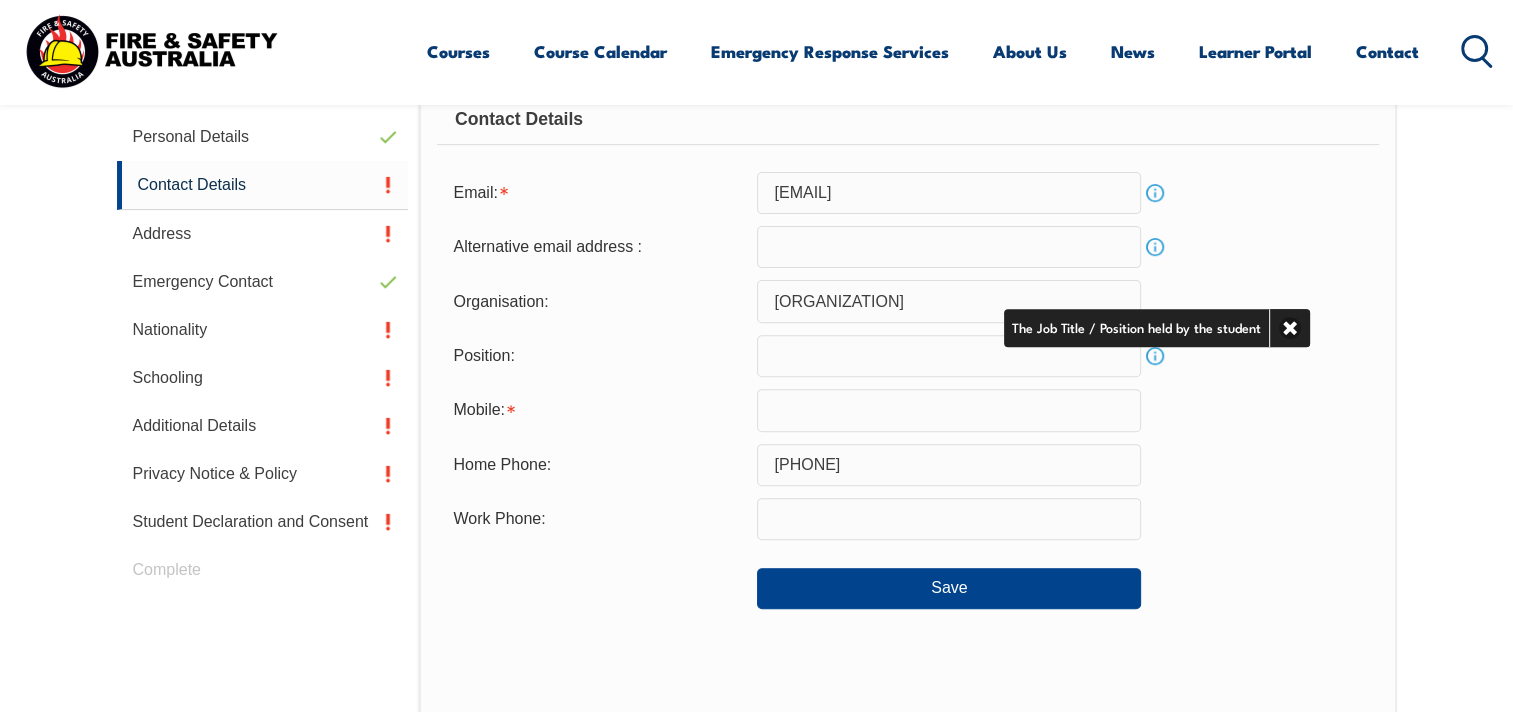 click at bounding box center [949, 356] 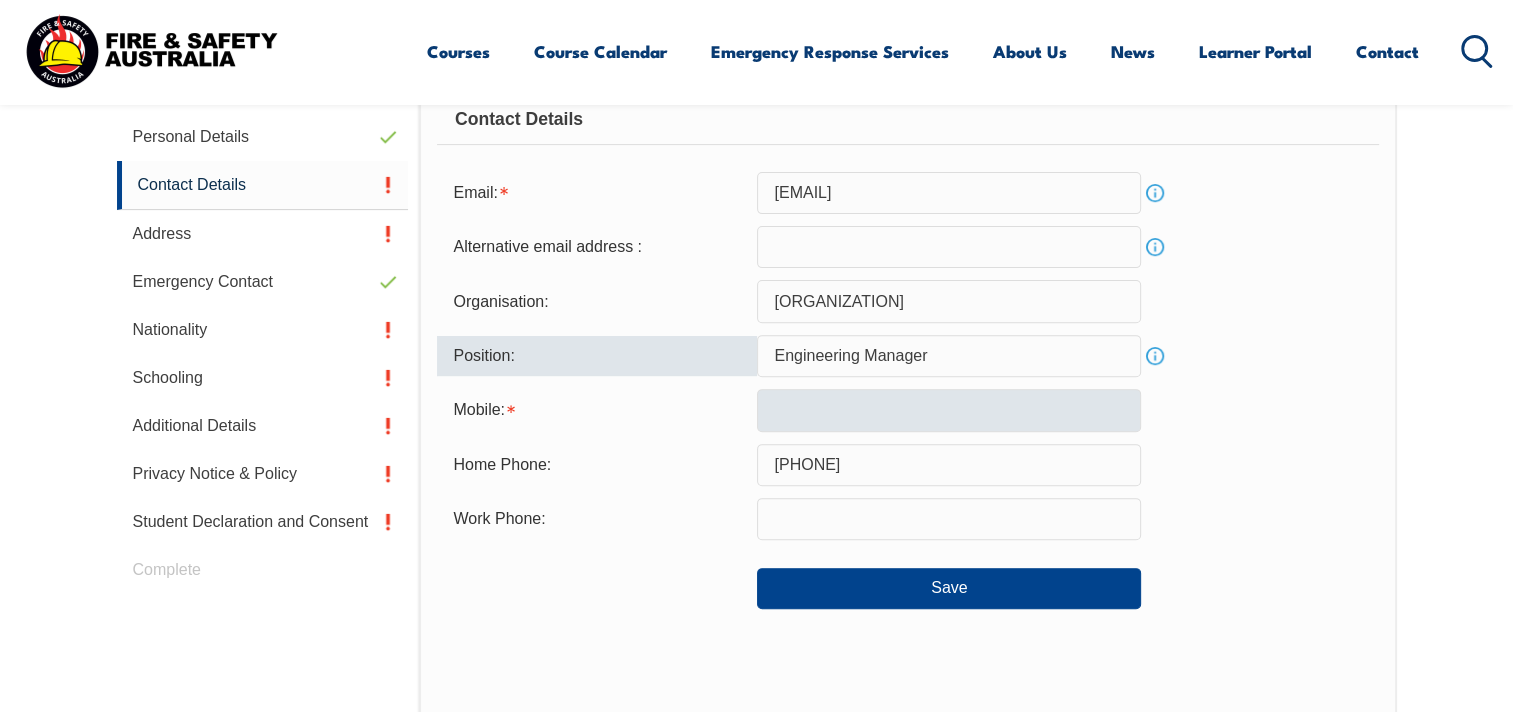 type on "Engineering Manager" 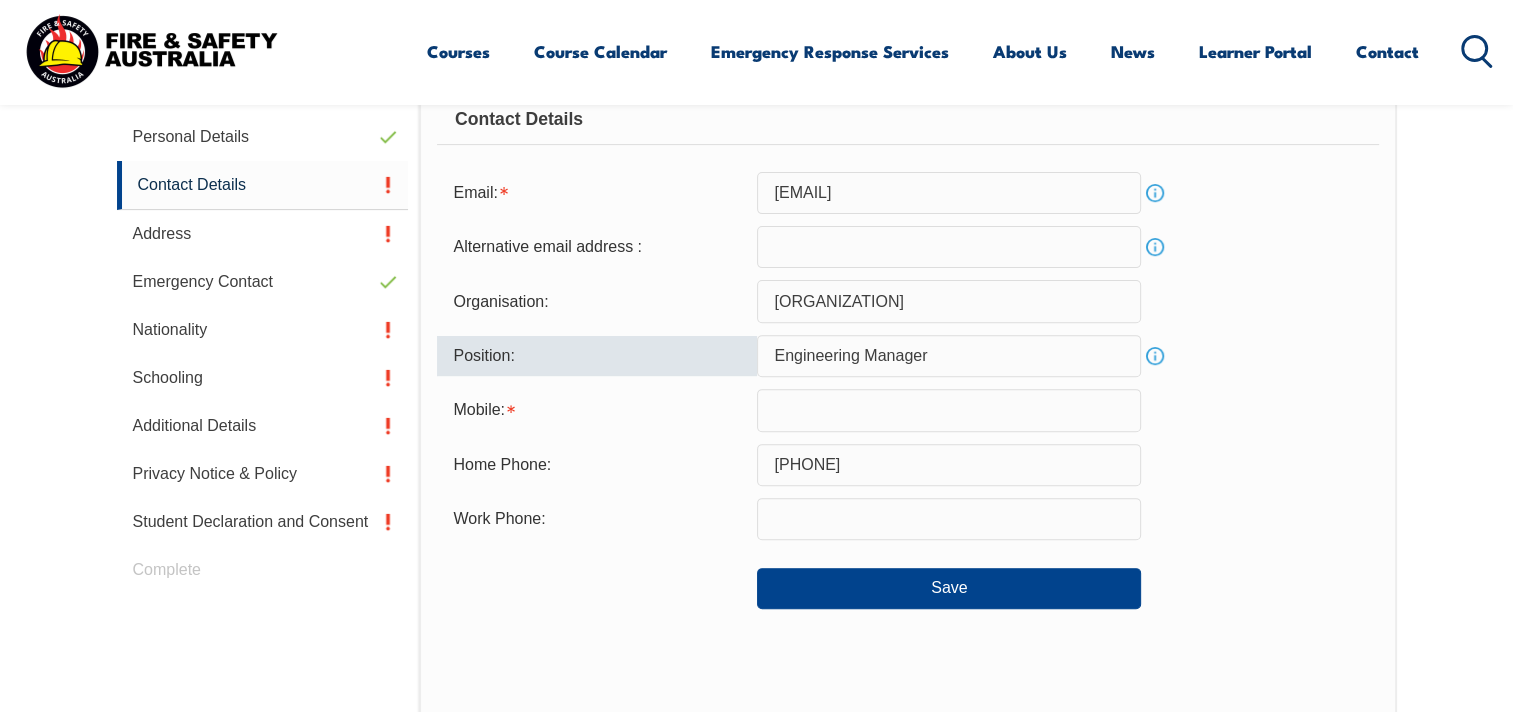 click at bounding box center (949, 410) 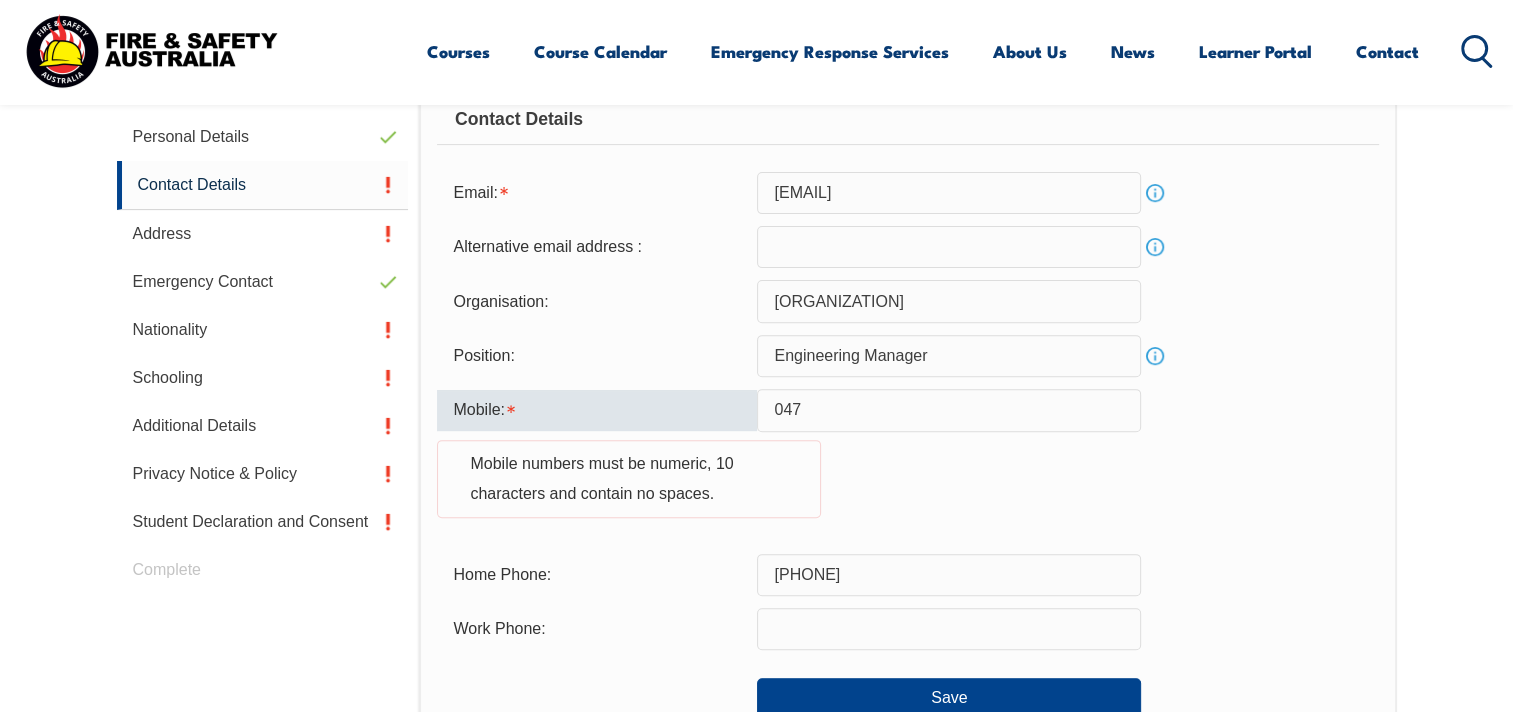 type on "[PHONE]" 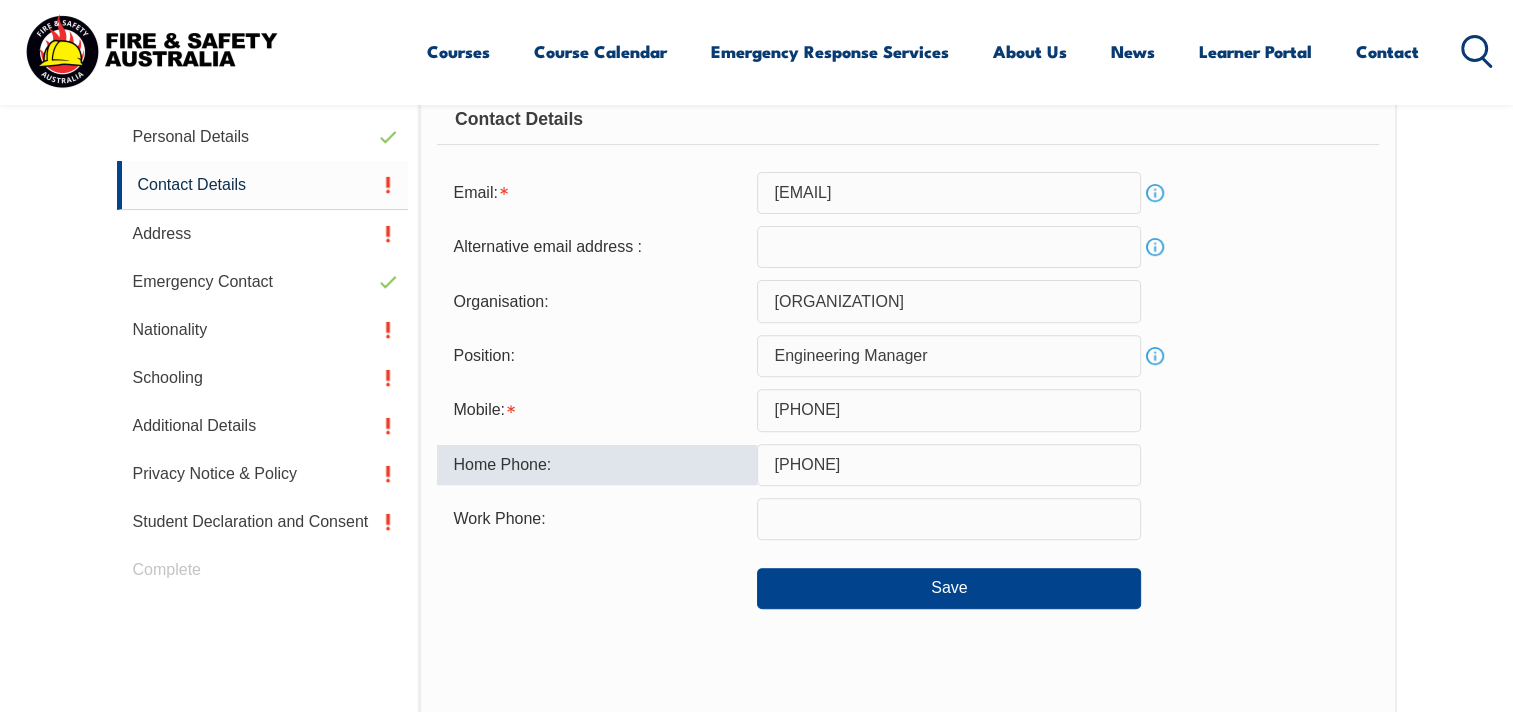 click on "Email: [EMAIL] Alternative email address : [EMAIL] Organisation: [ORGANIZATION] Position: [JOB_TITLE] Mobile: [PHONE] Home Phone: [PHONE] Work Phone: Save" at bounding box center (907, 390) 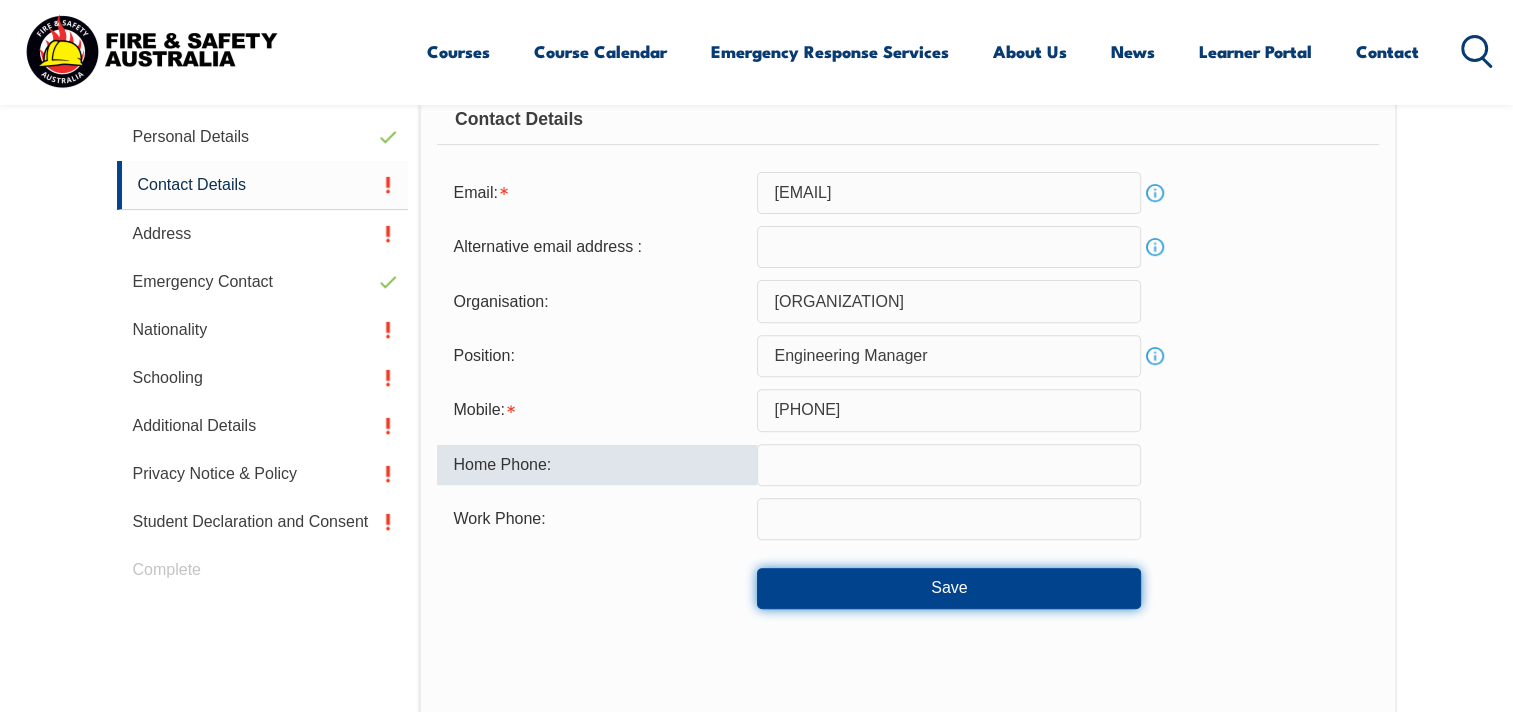 click on "Save" at bounding box center [949, 588] 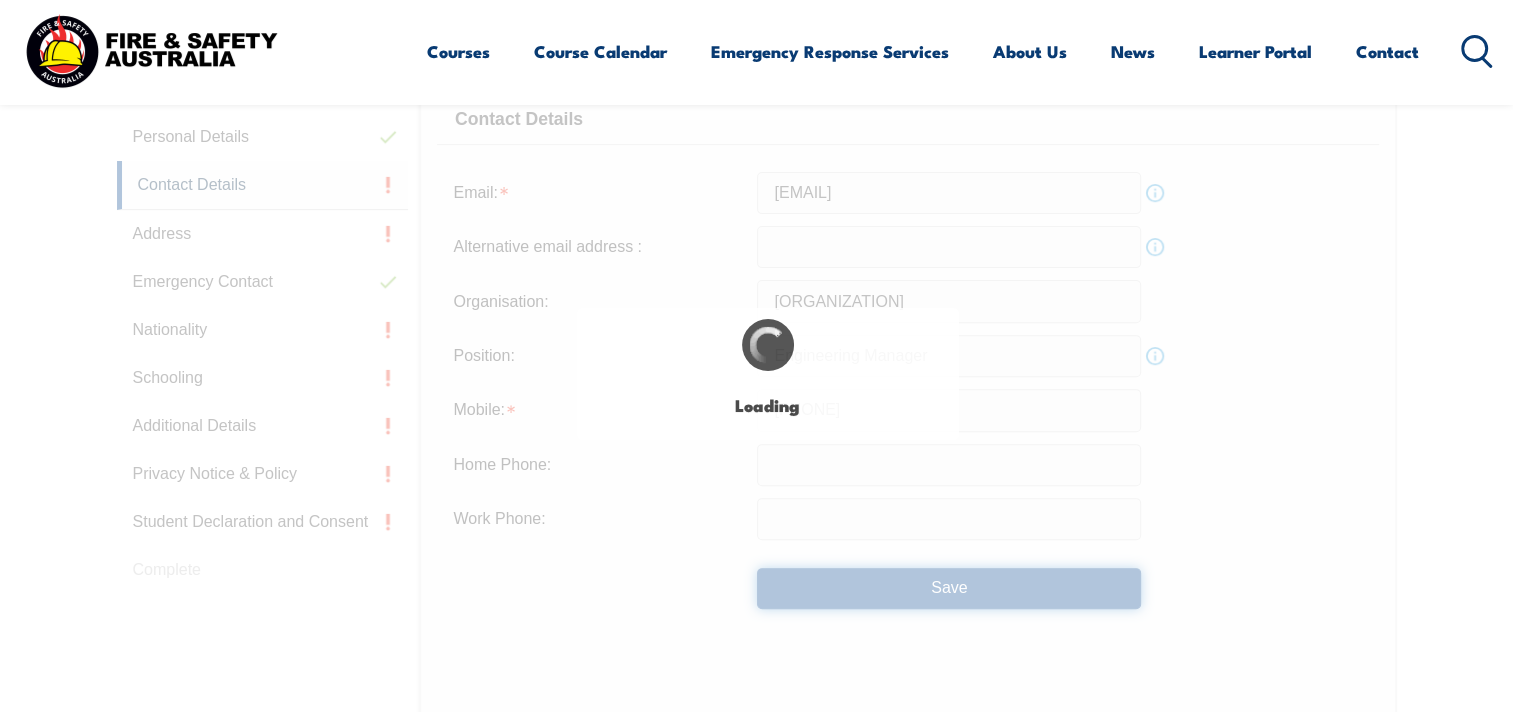 type on "[PHONE]" 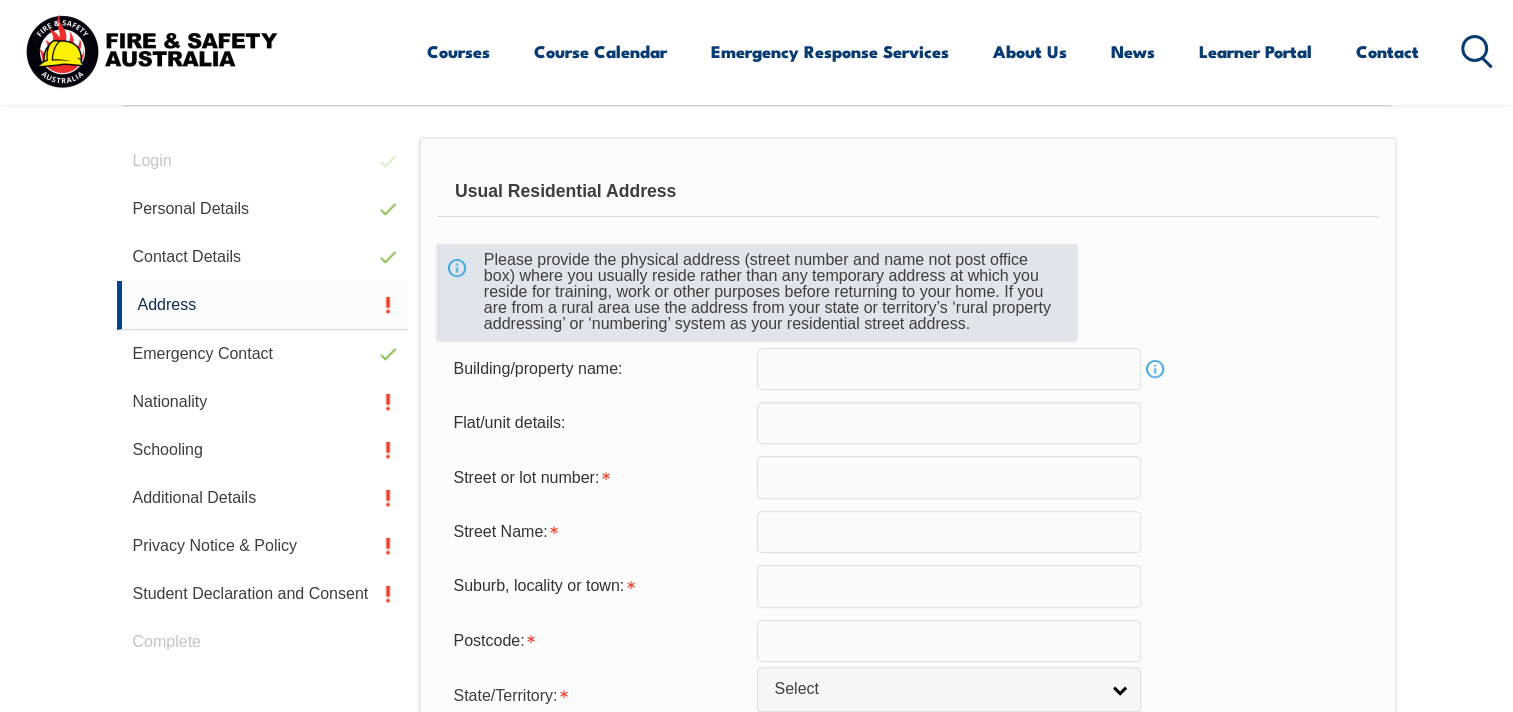 scroll, scrollTop: 544, scrollLeft: 0, axis: vertical 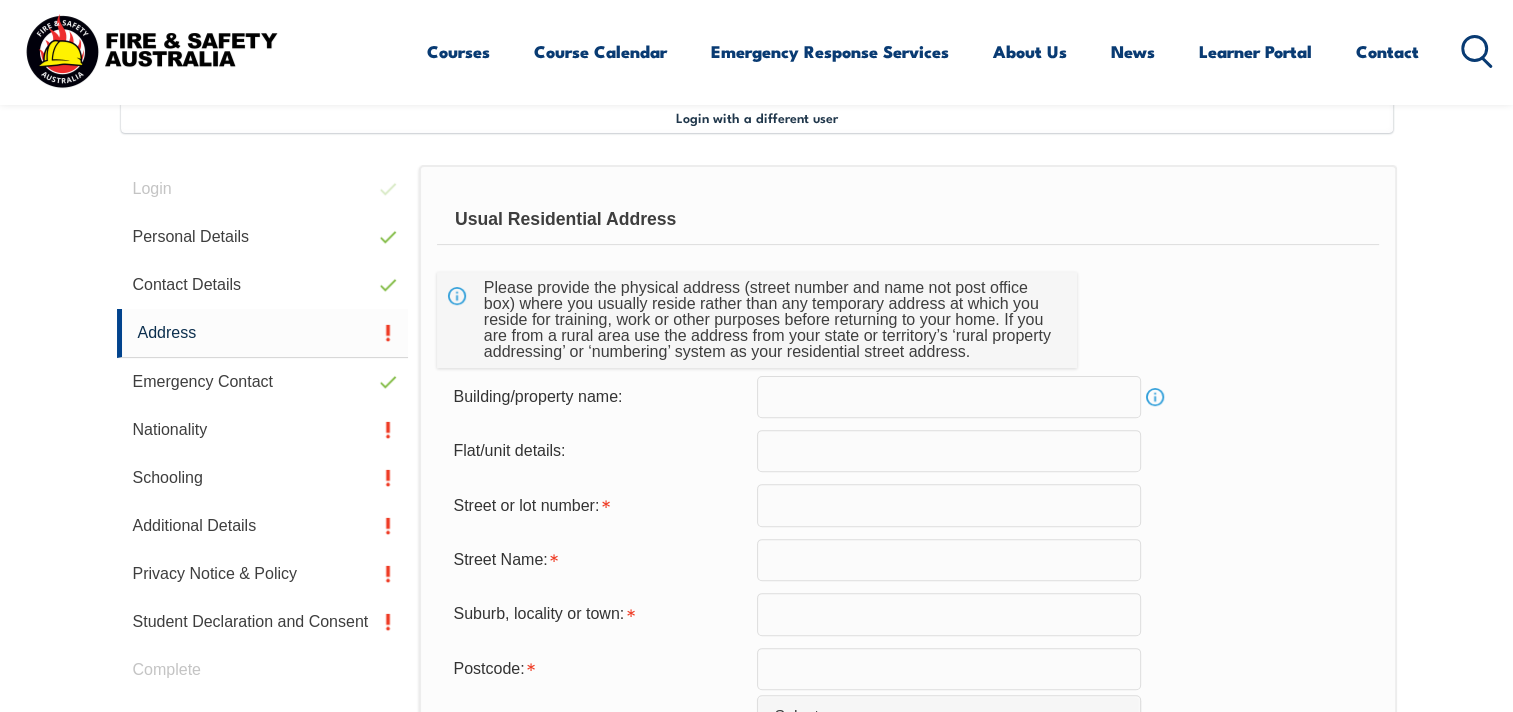 click at bounding box center [949, 505] 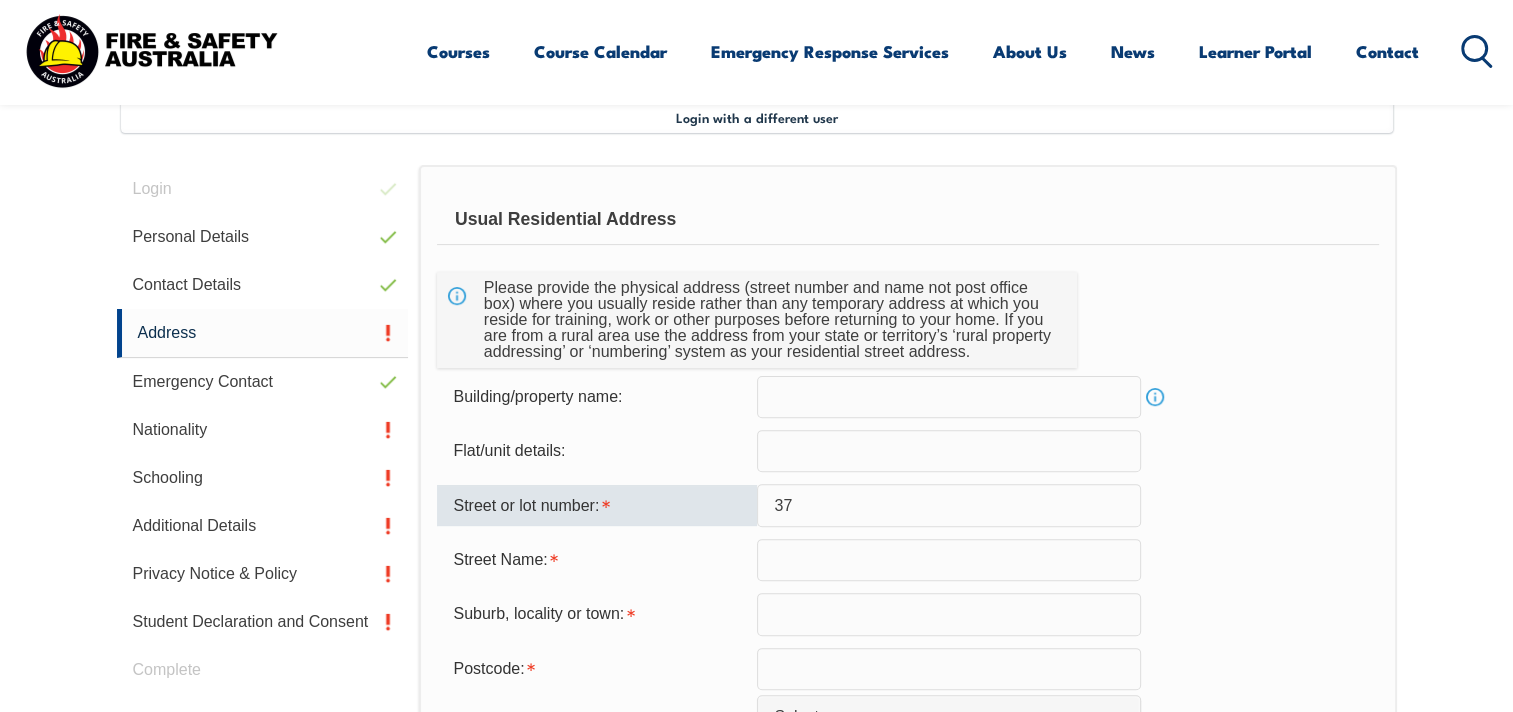 type on "[NUMBER] [STREET]" 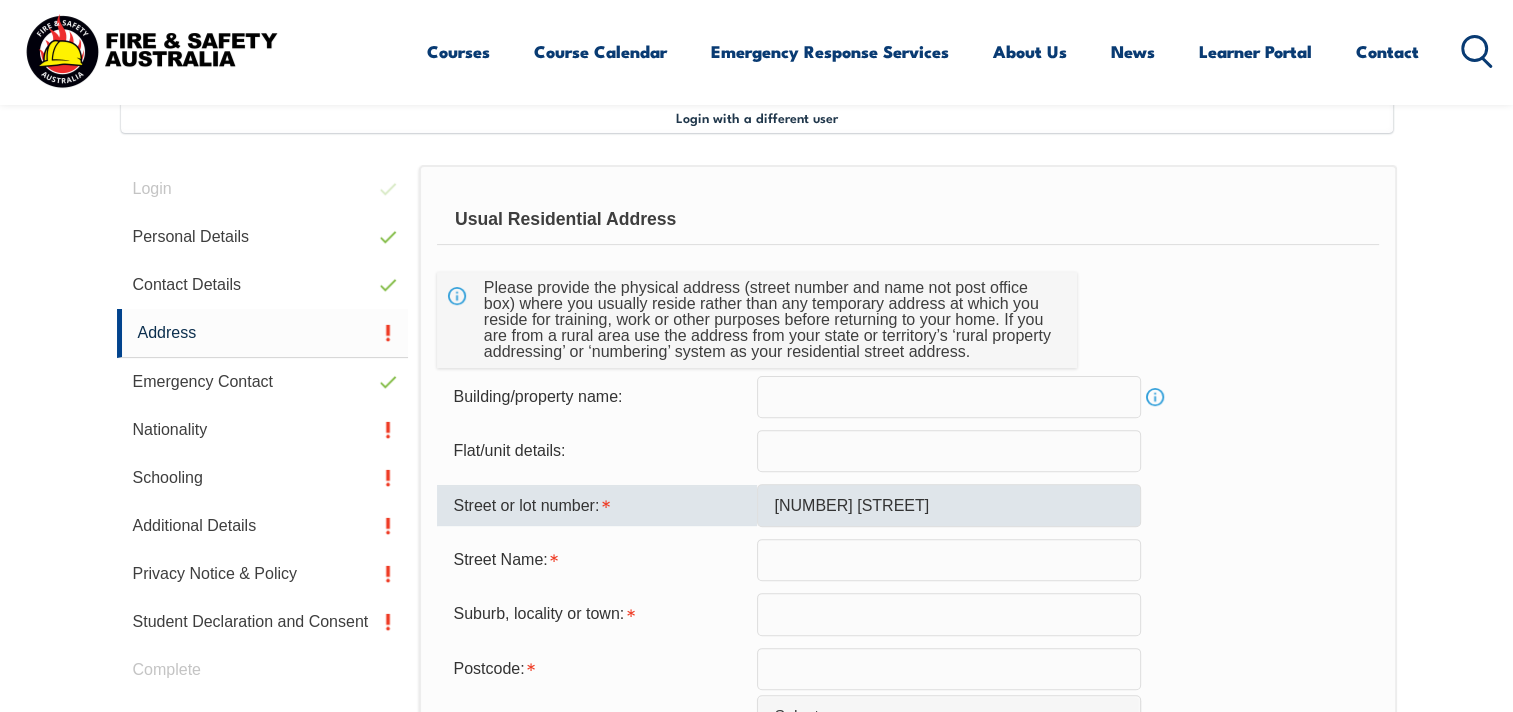 type on "[CITY]" 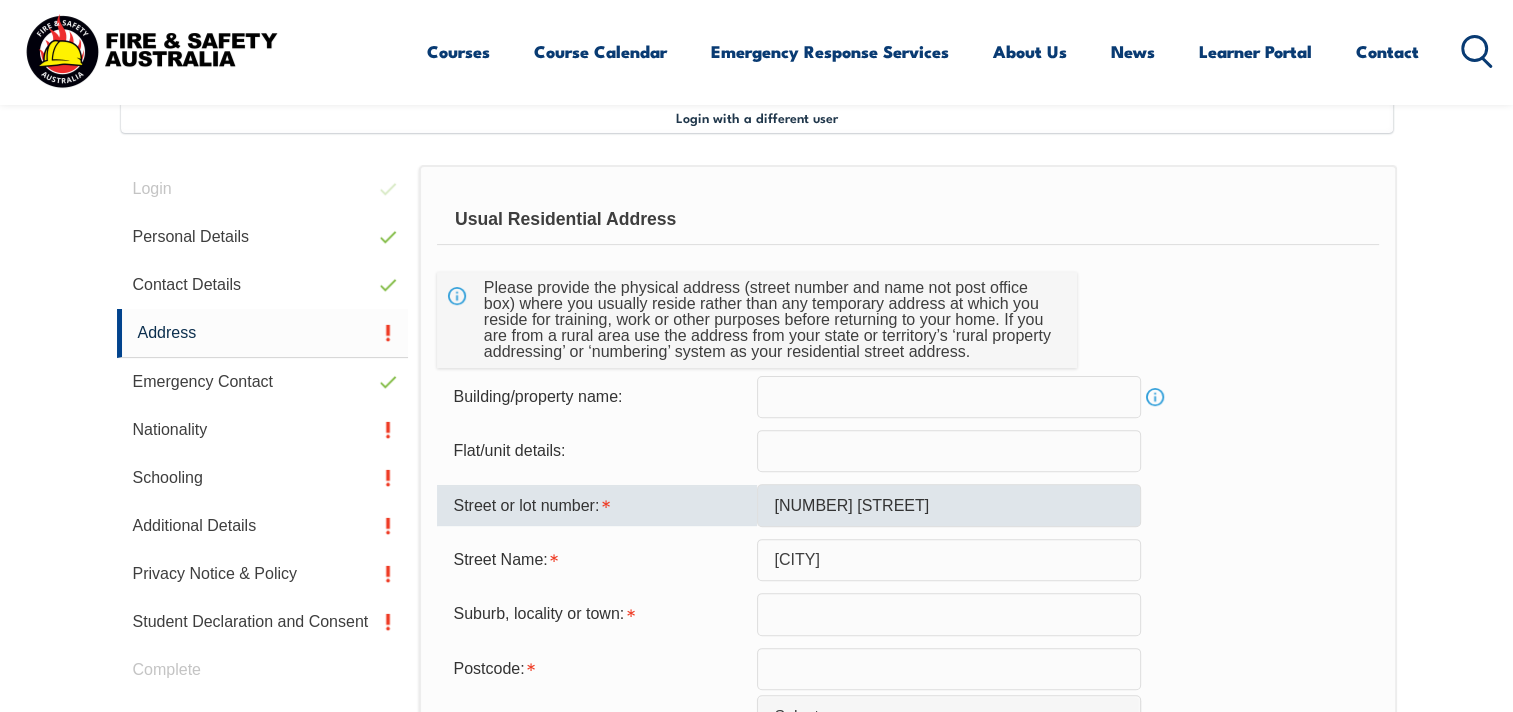 type on "[CITY] [STATE] [POSTAL_CODE]" 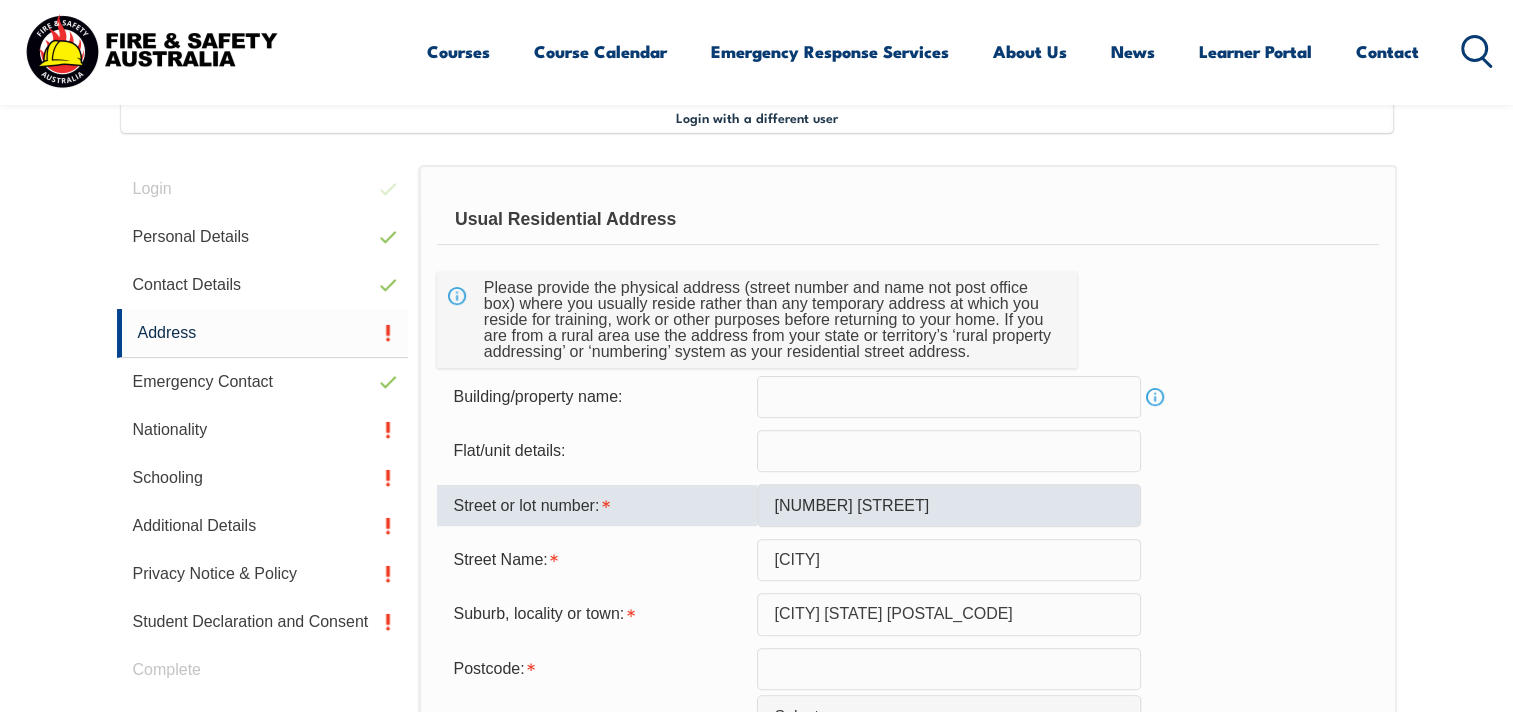 select on "VIC" 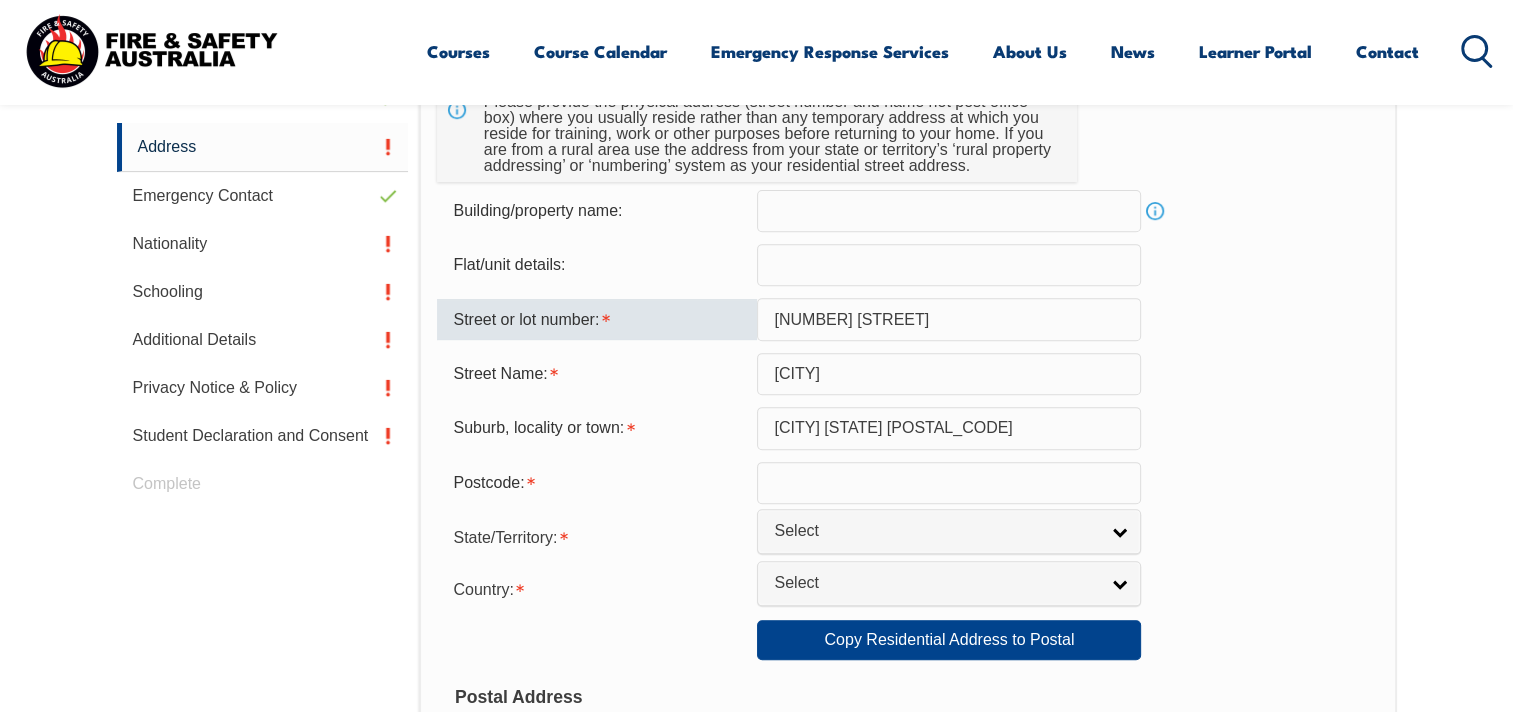 scroll, scrollTop: 844, scrollLeft: 0, axis: vertical 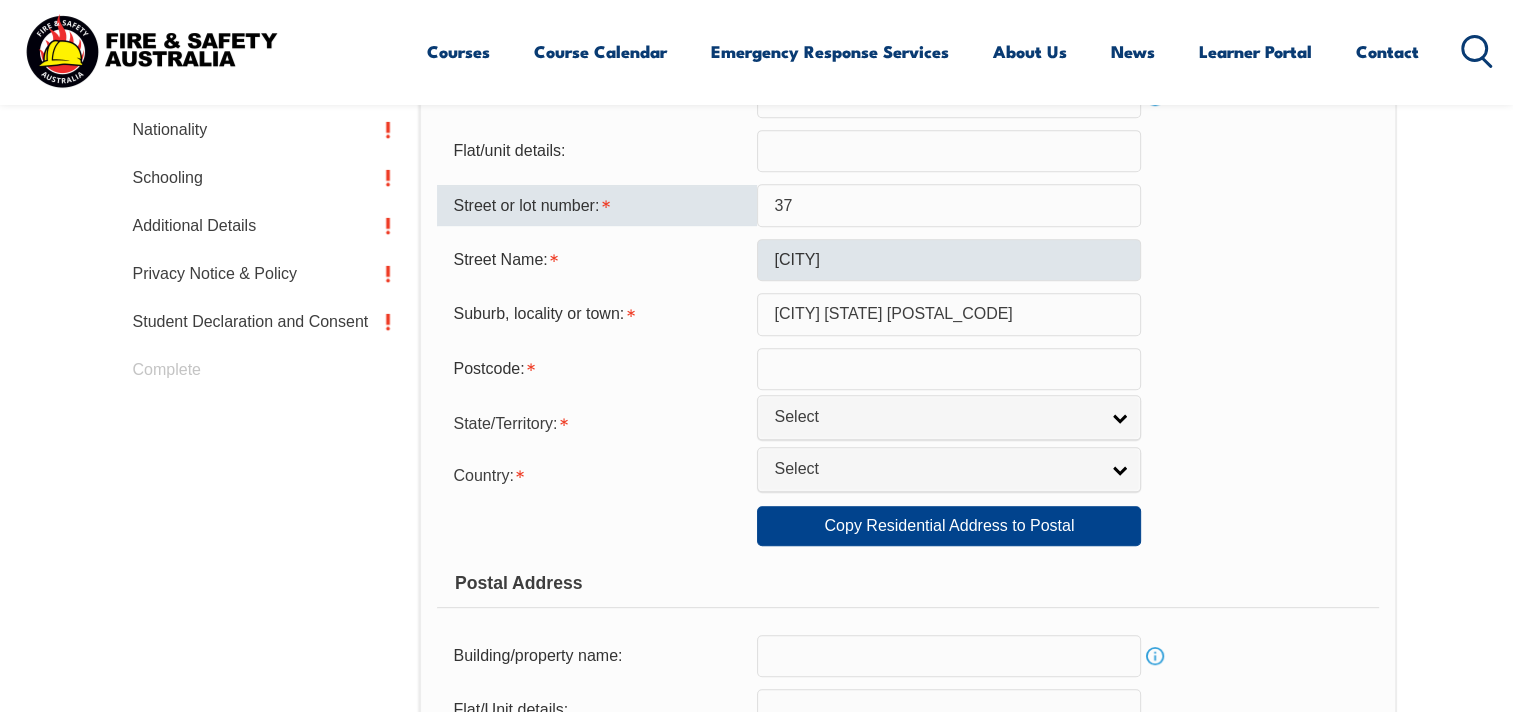 type on "37" 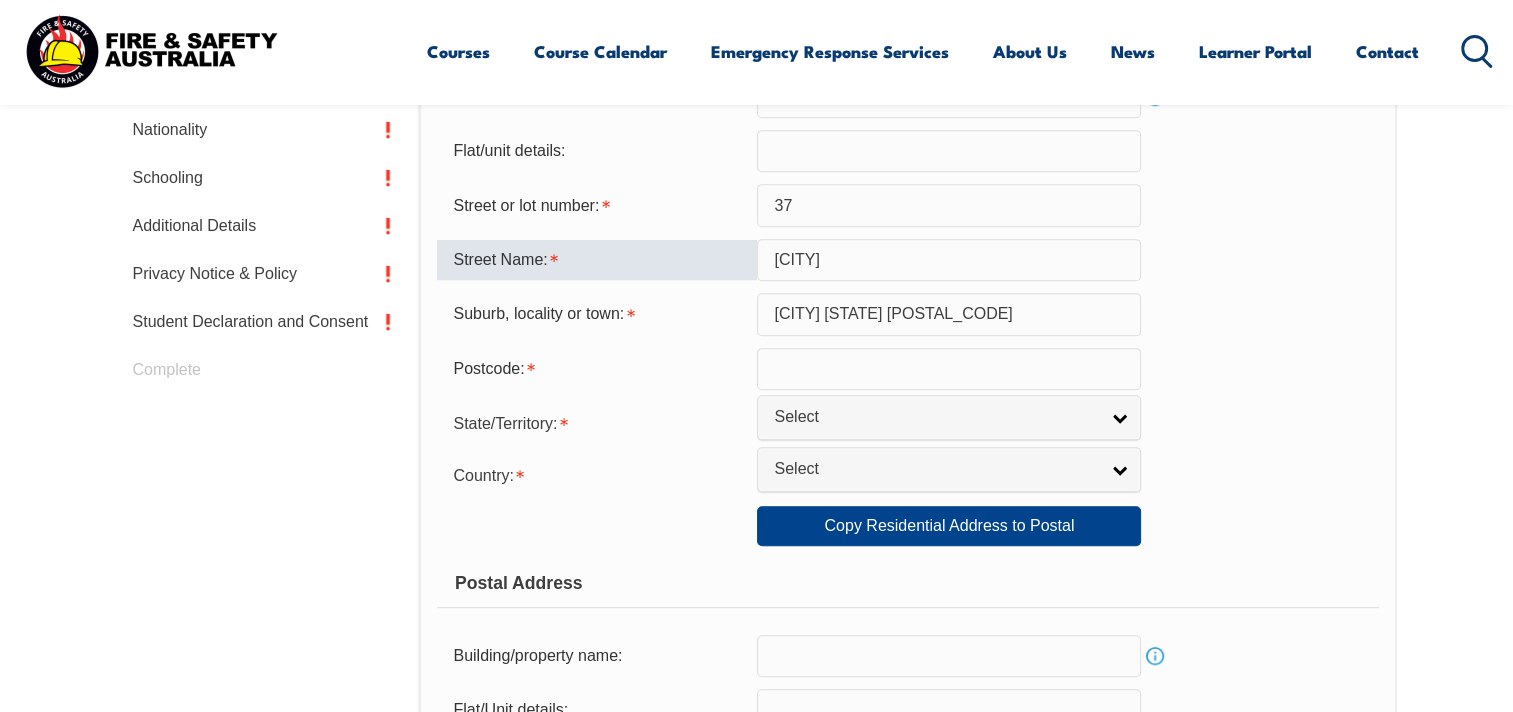 drag, startPoint x: 776, startPoint y: 254, endPoint x: 794, endPoint y: 254, distance: 18 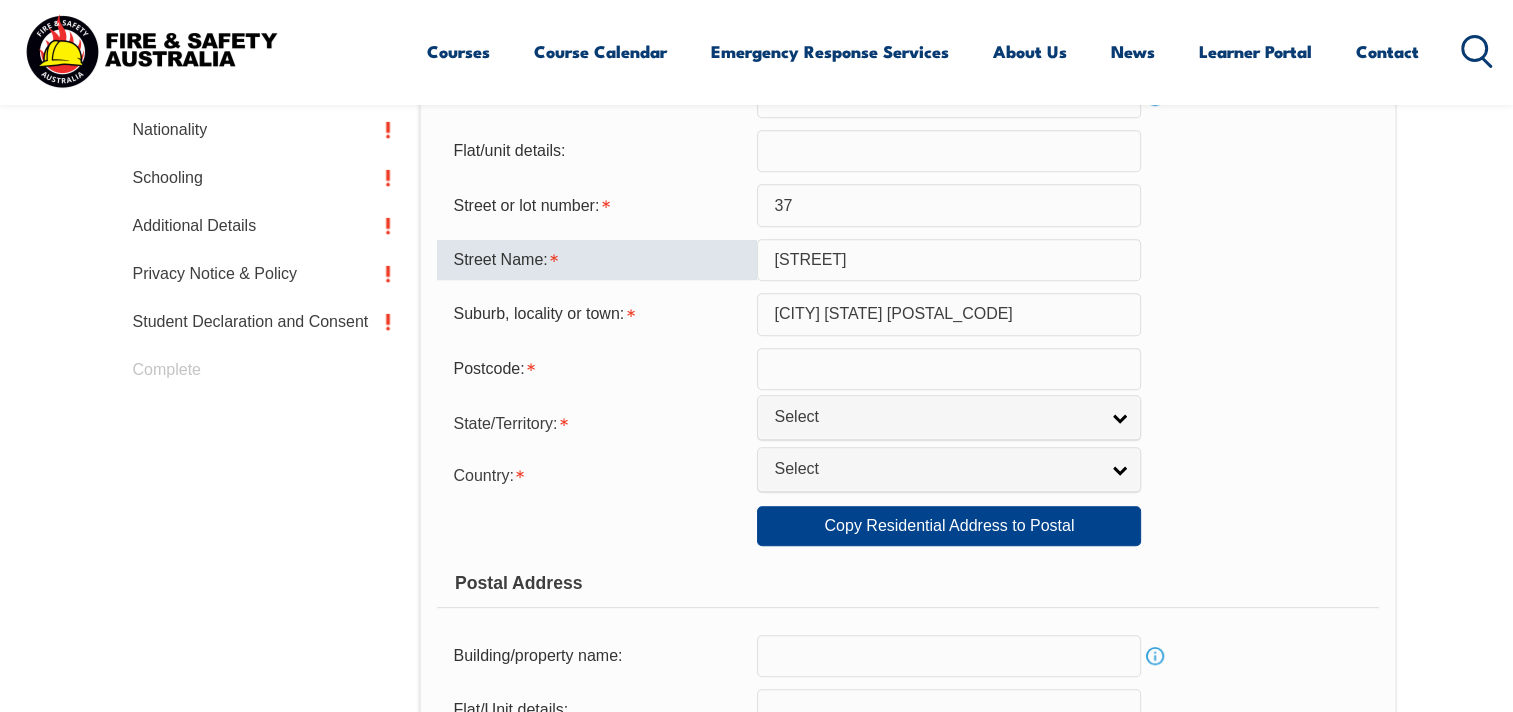 type on "[STREET]" 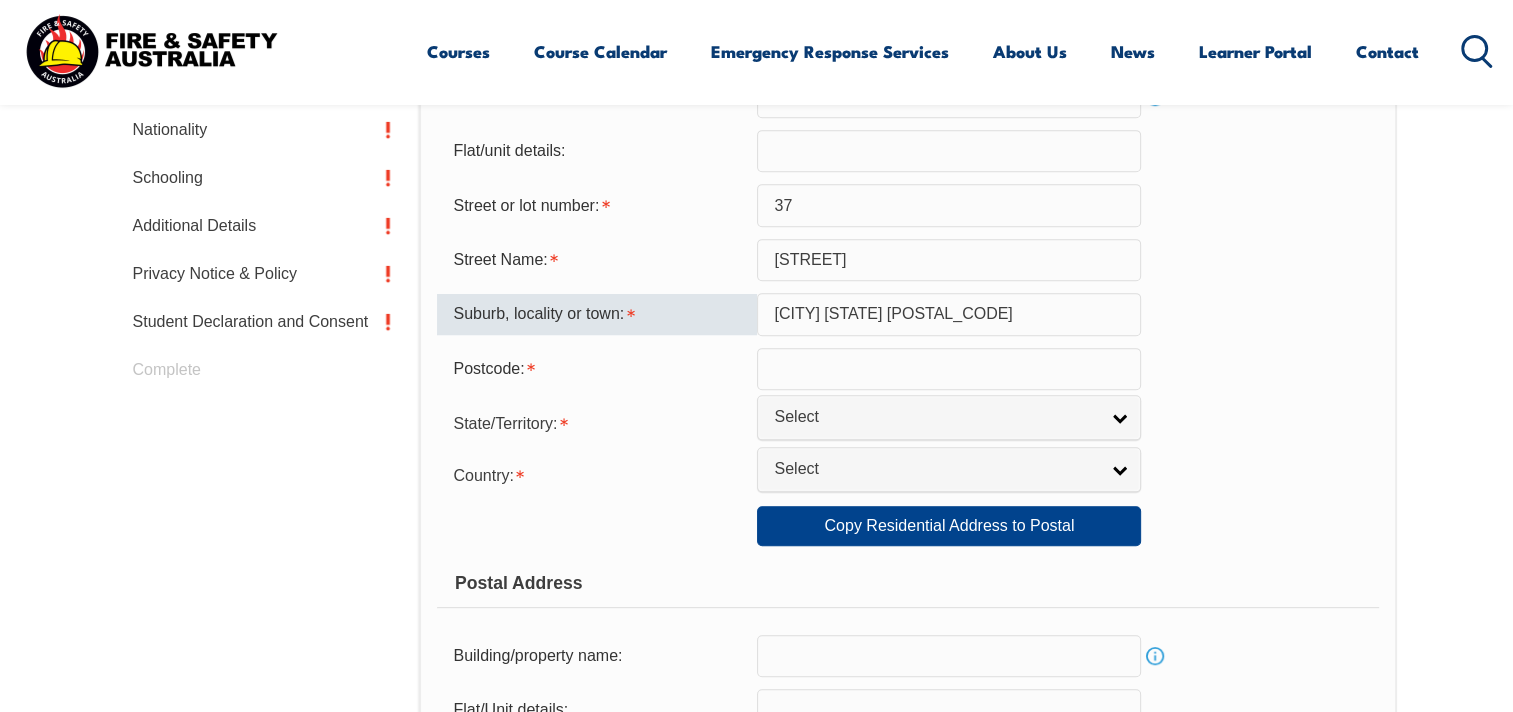 drag, startPoint x: 926, startPoint y: 314, endPoint x: 941, endPoint y: 311, distance: 15.297058 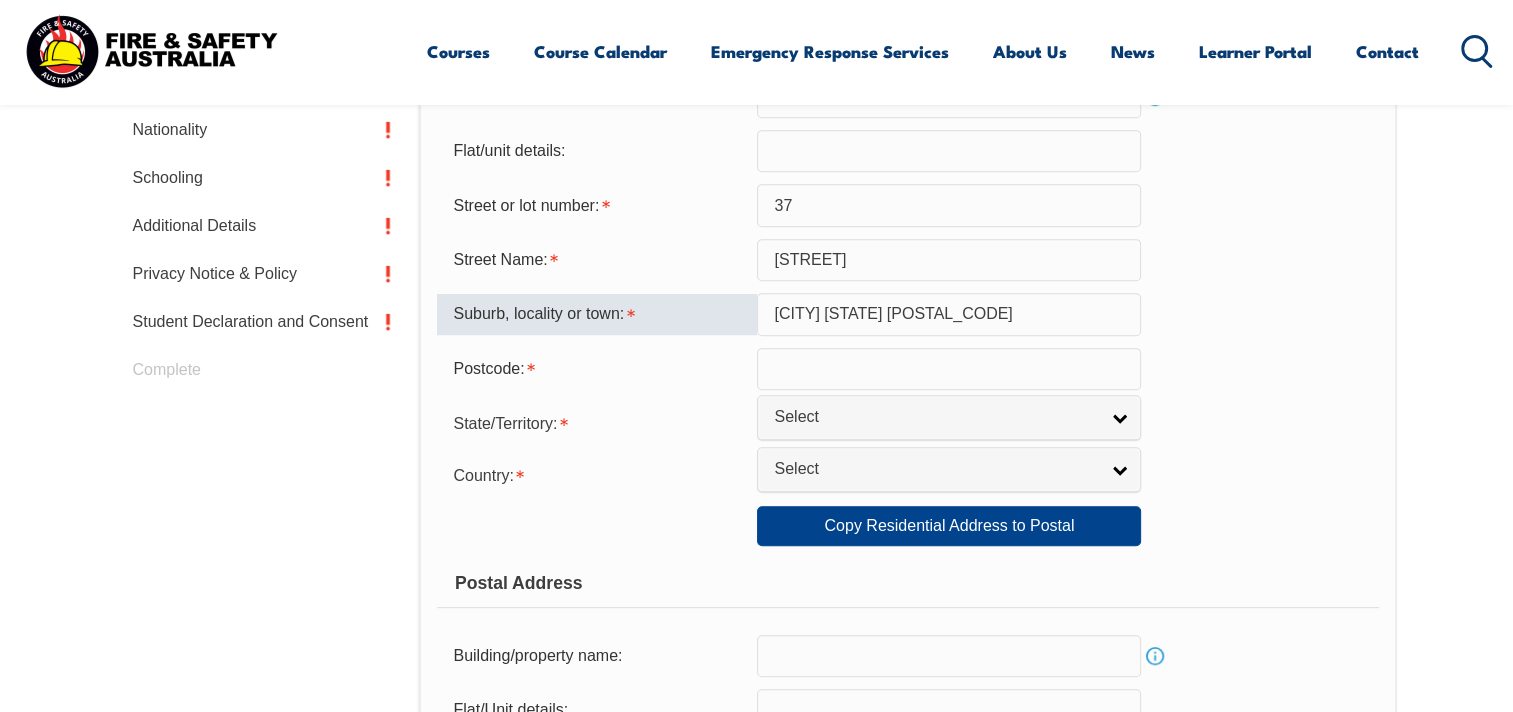 click on "[STREET]" at bounding box center [949, 260] 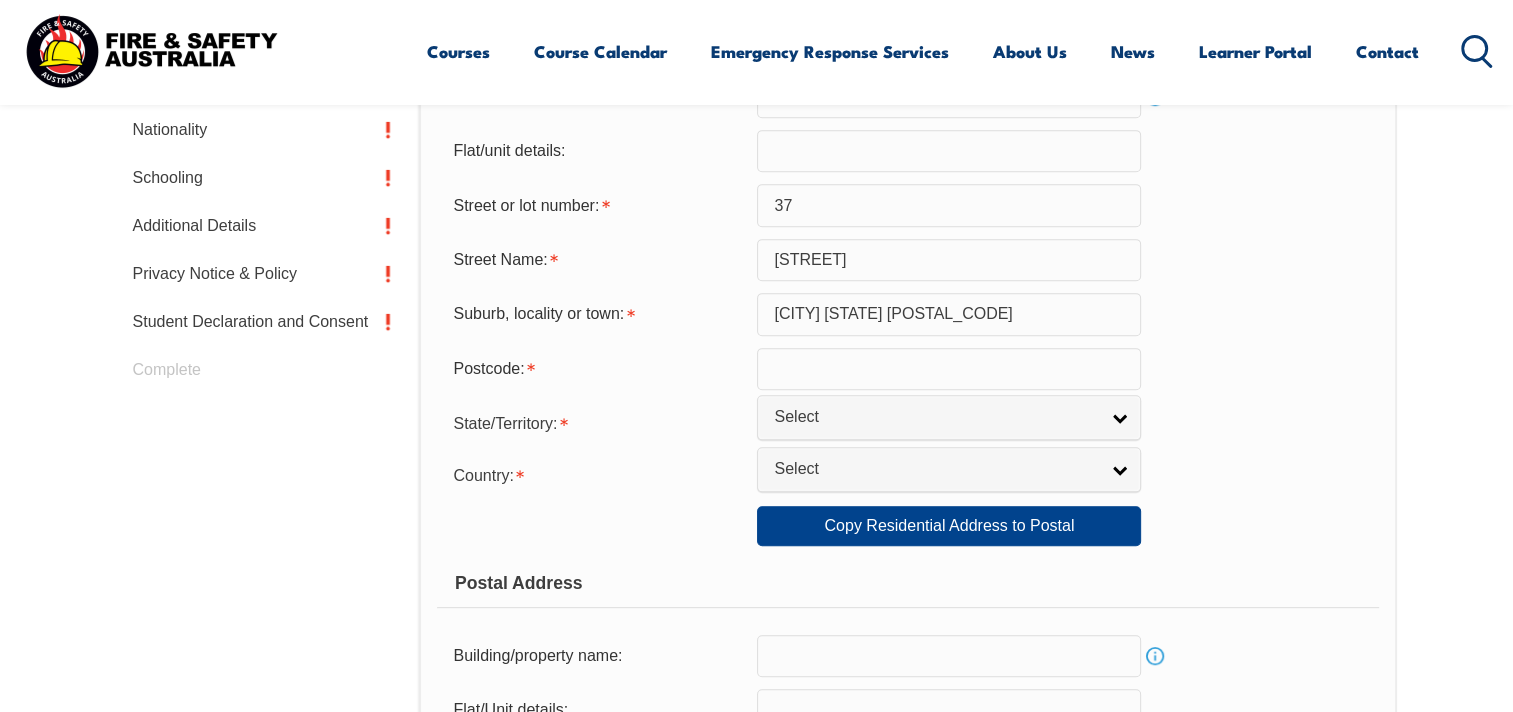 click on "Street Name: [STREET]" at bounding box center (907, 260) 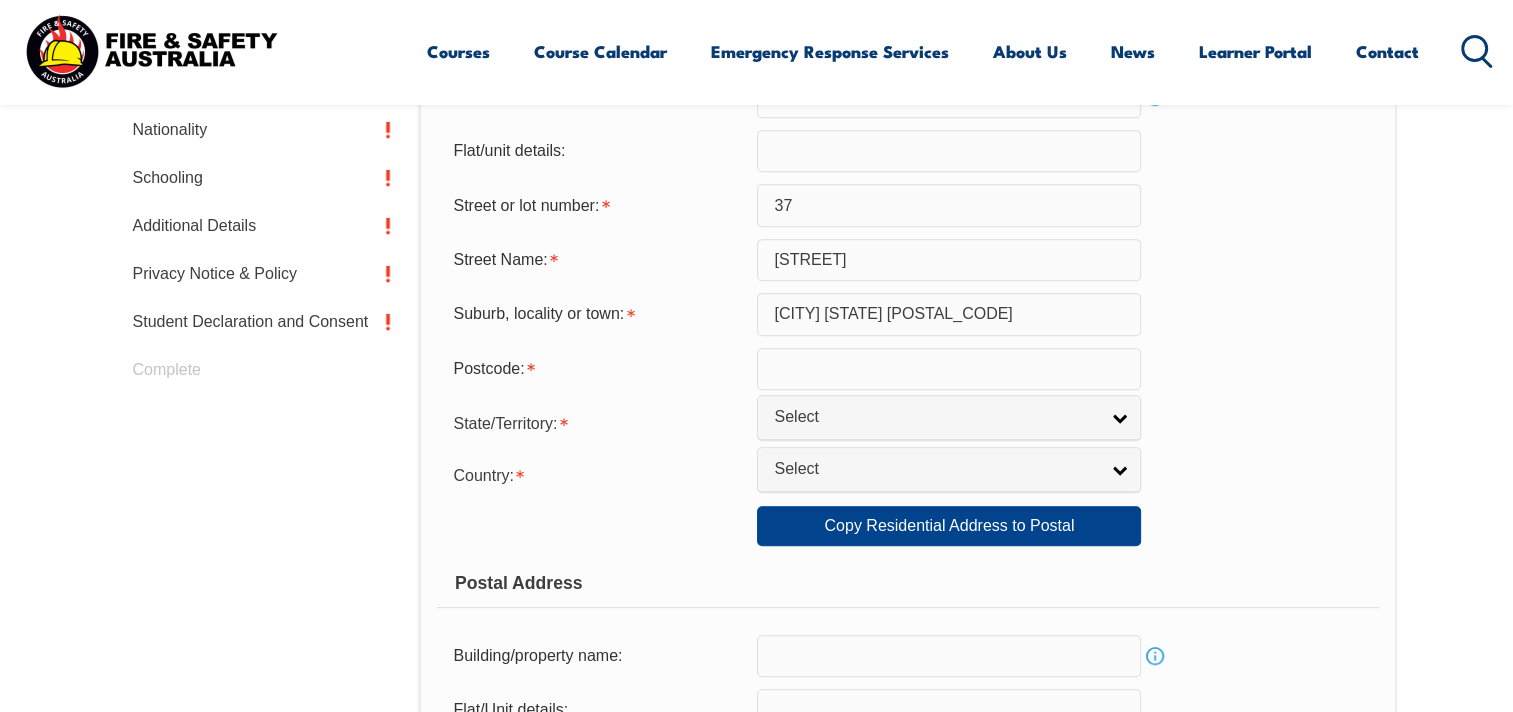 click on "[CITY] [STATE] [POSTAL_CODE]" at bounding box center (949, 314) 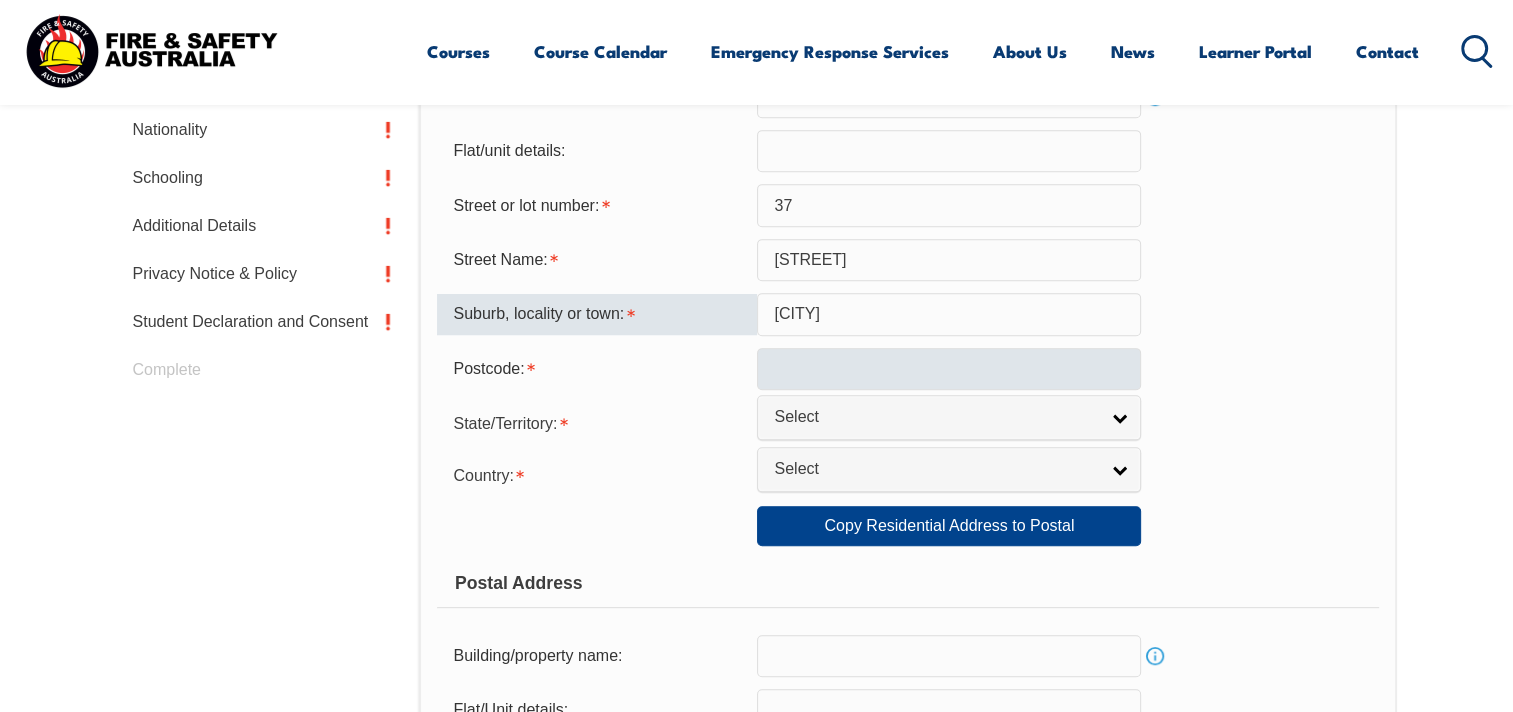 type on "[CITY]" 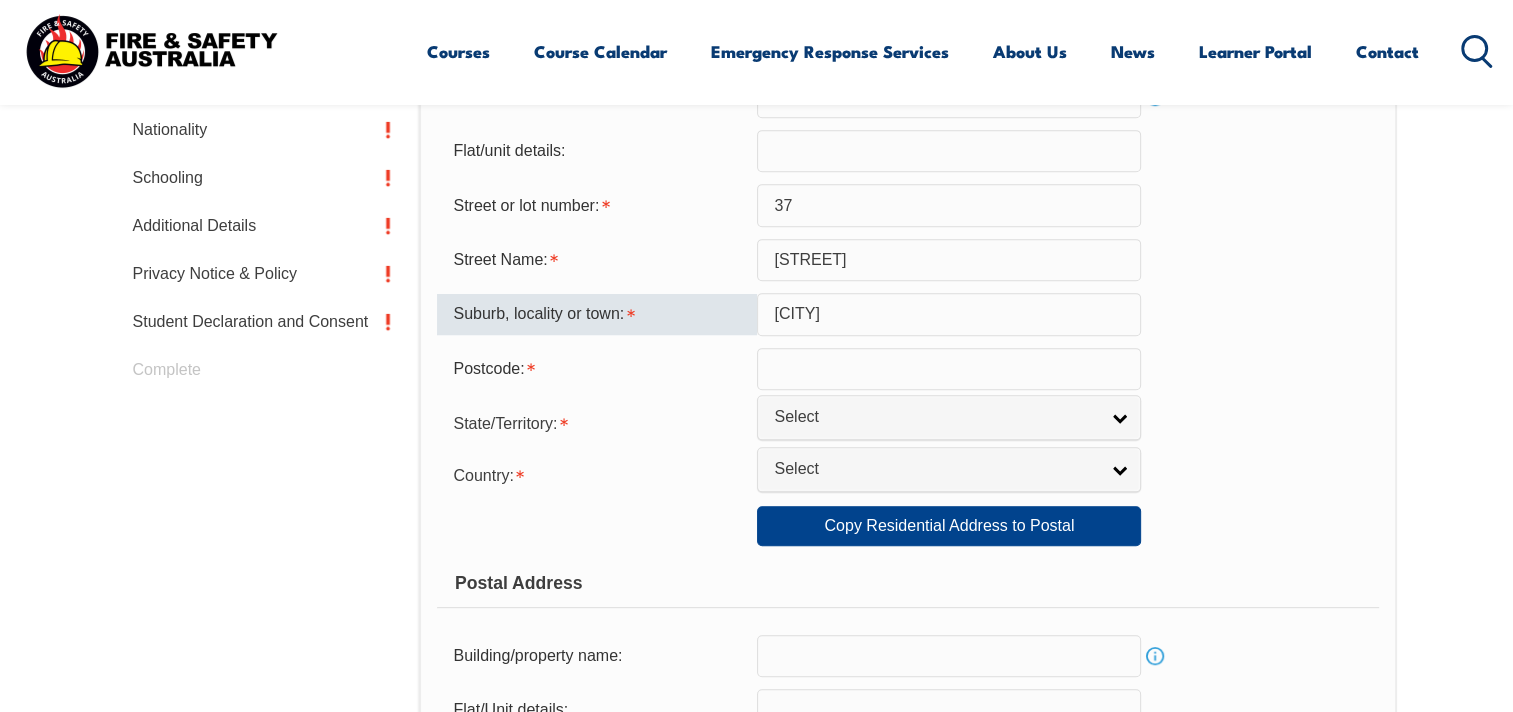 click at bounding box center (949, 369) 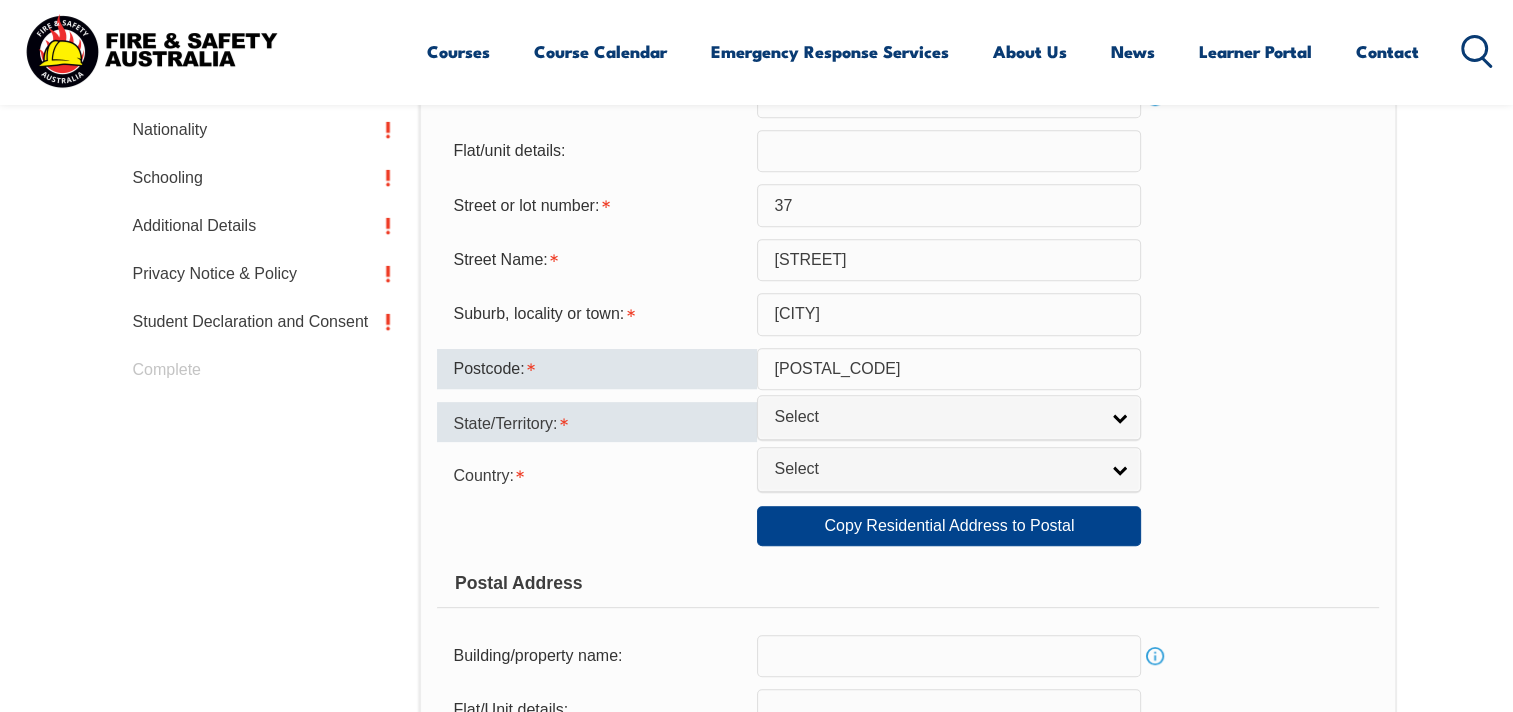 type on "[POSTAL_CODE]" 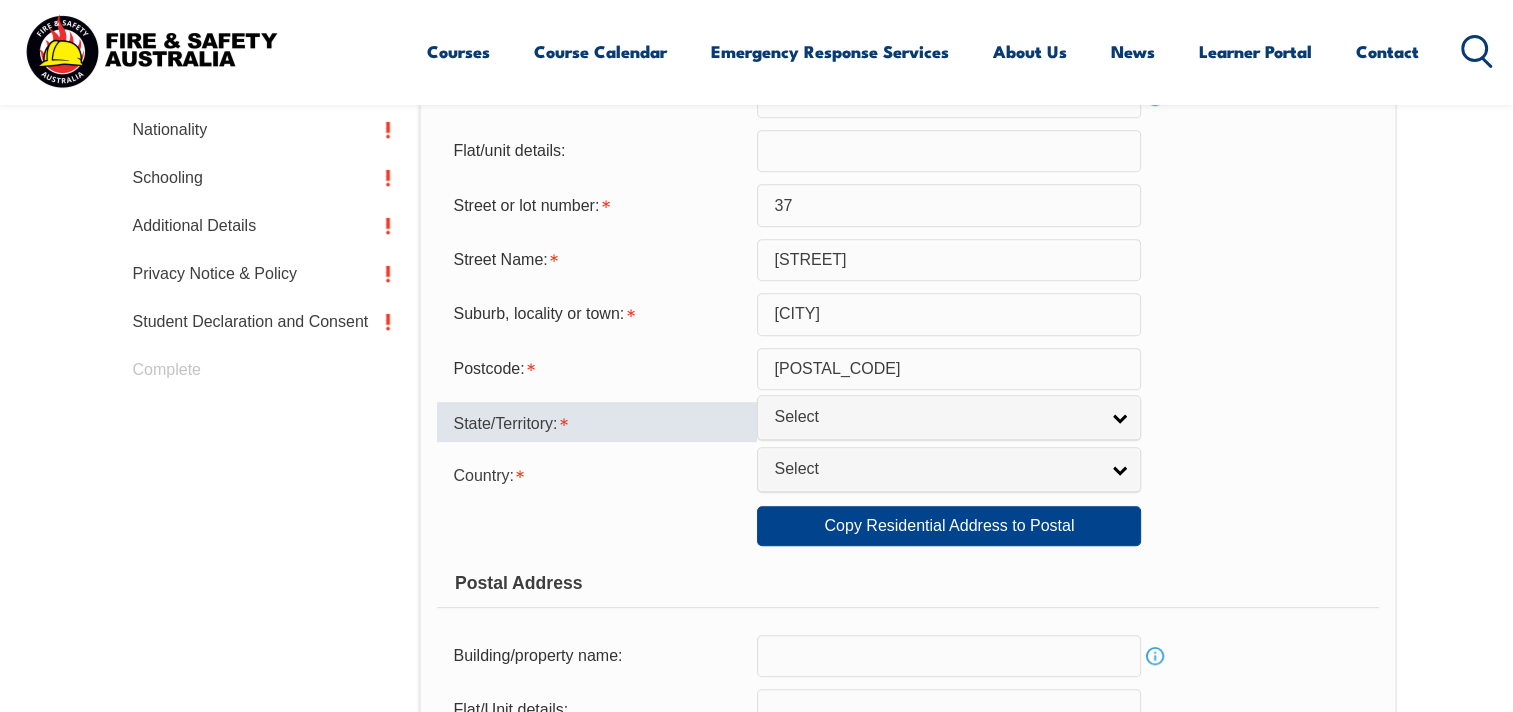 click on "State/Territory:" at bounding box center [597, 422] 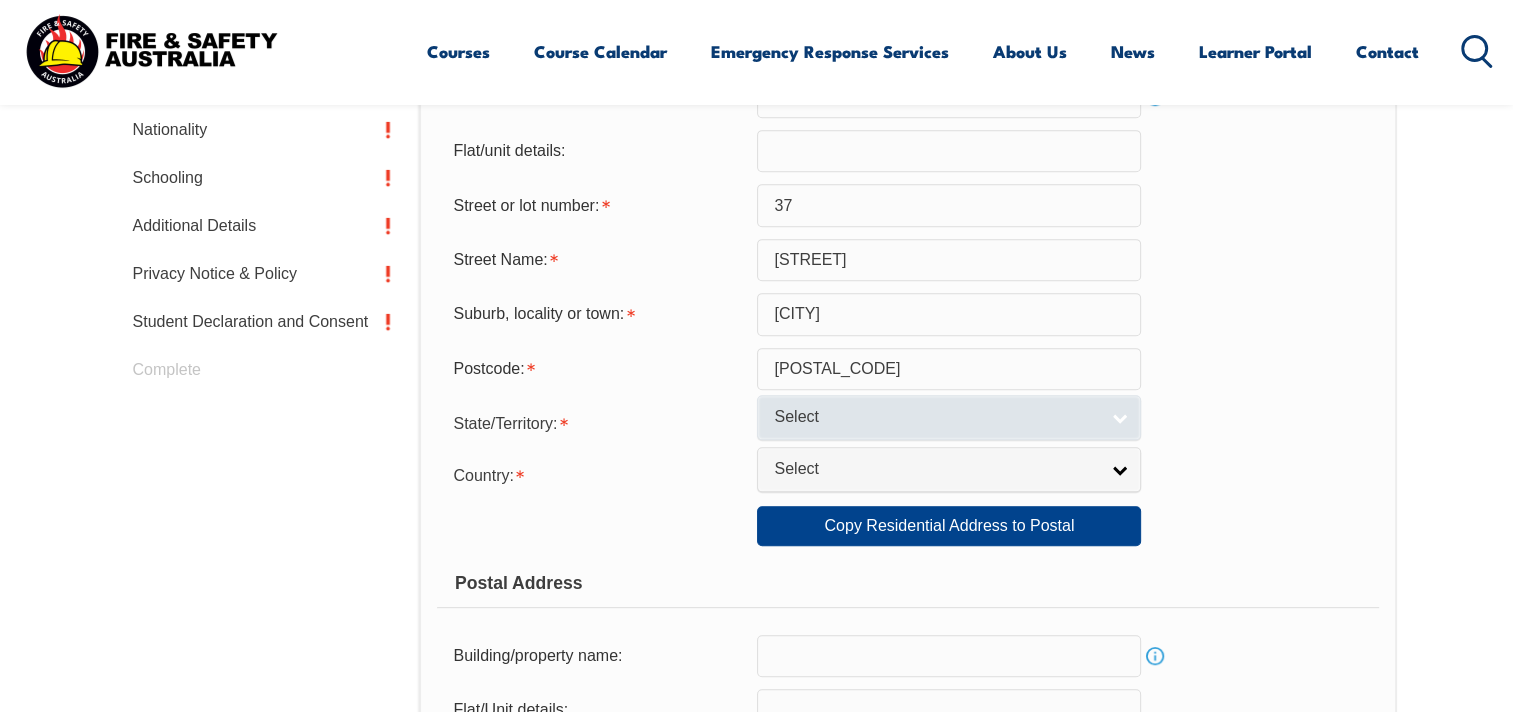 click on "Select" at bounding box center [949, 417] 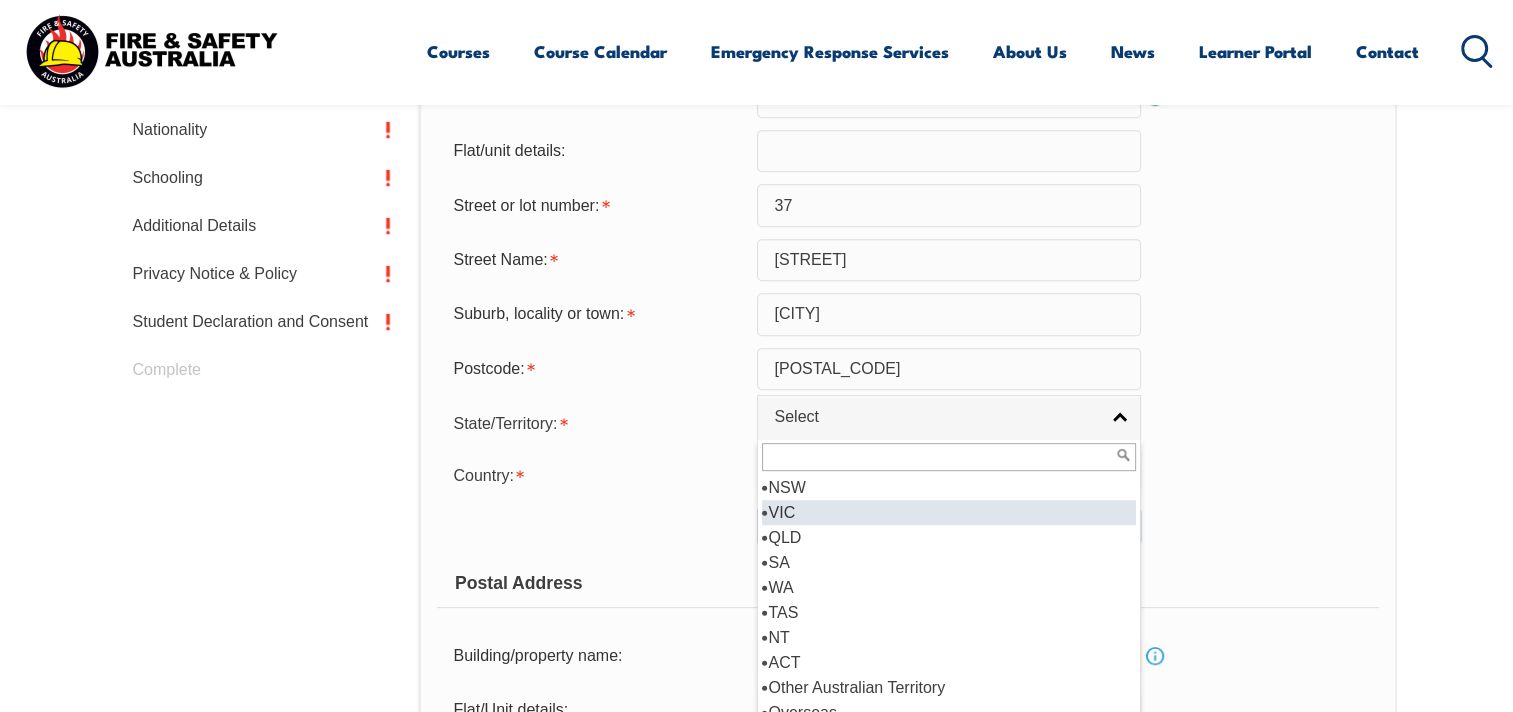 click on "VIC" at bounding box center [949, 512] 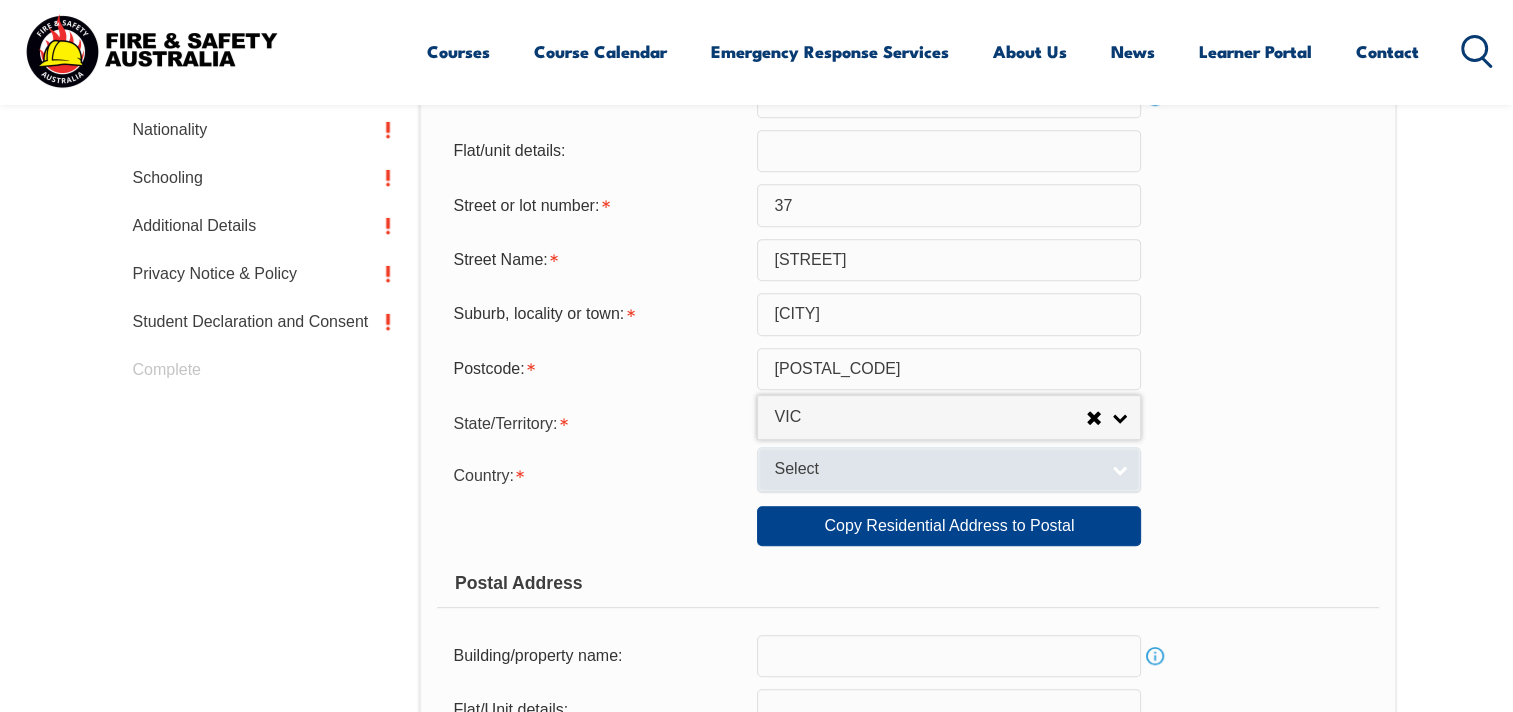 click on "Select" at bounding box center (949, 469) 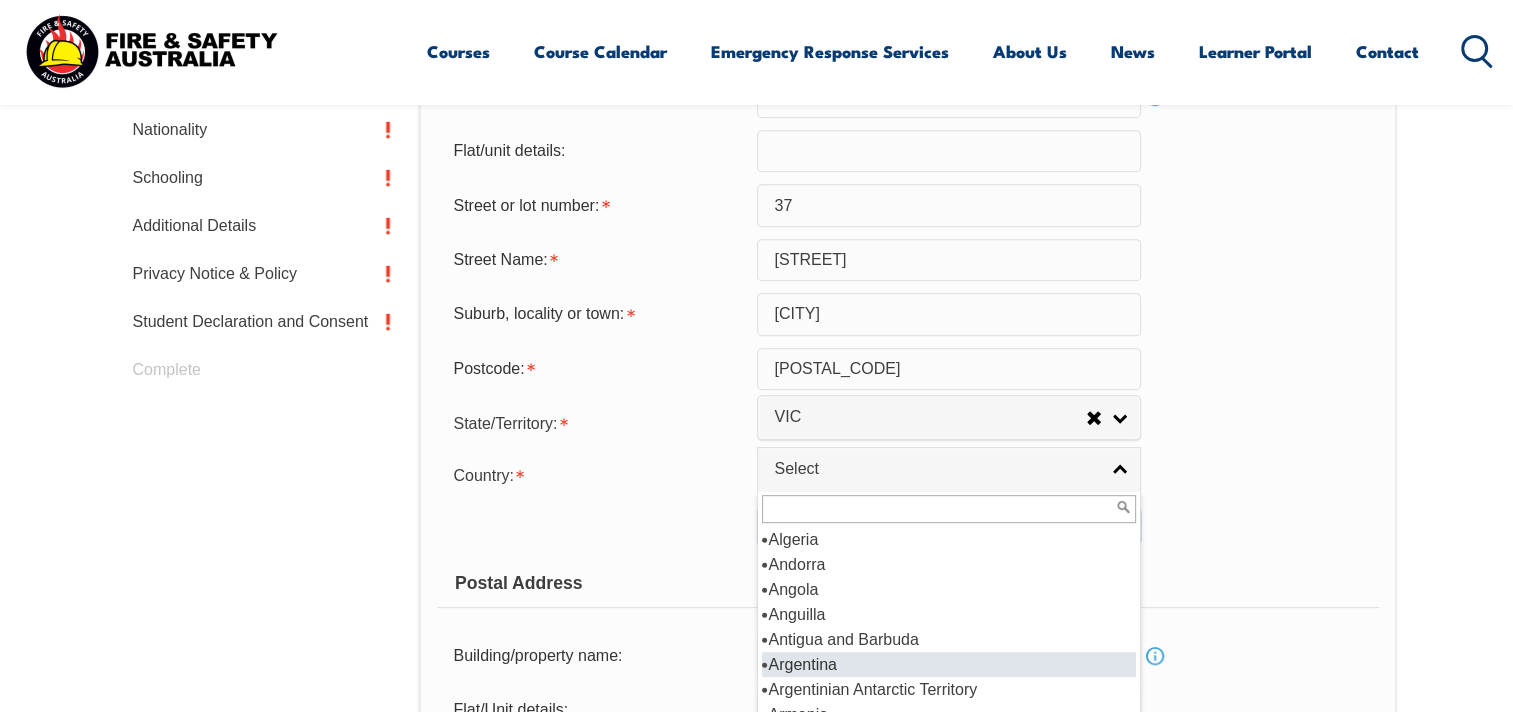 scroll, scrollTop: 200, scrollLeft: 0, axis: vertical 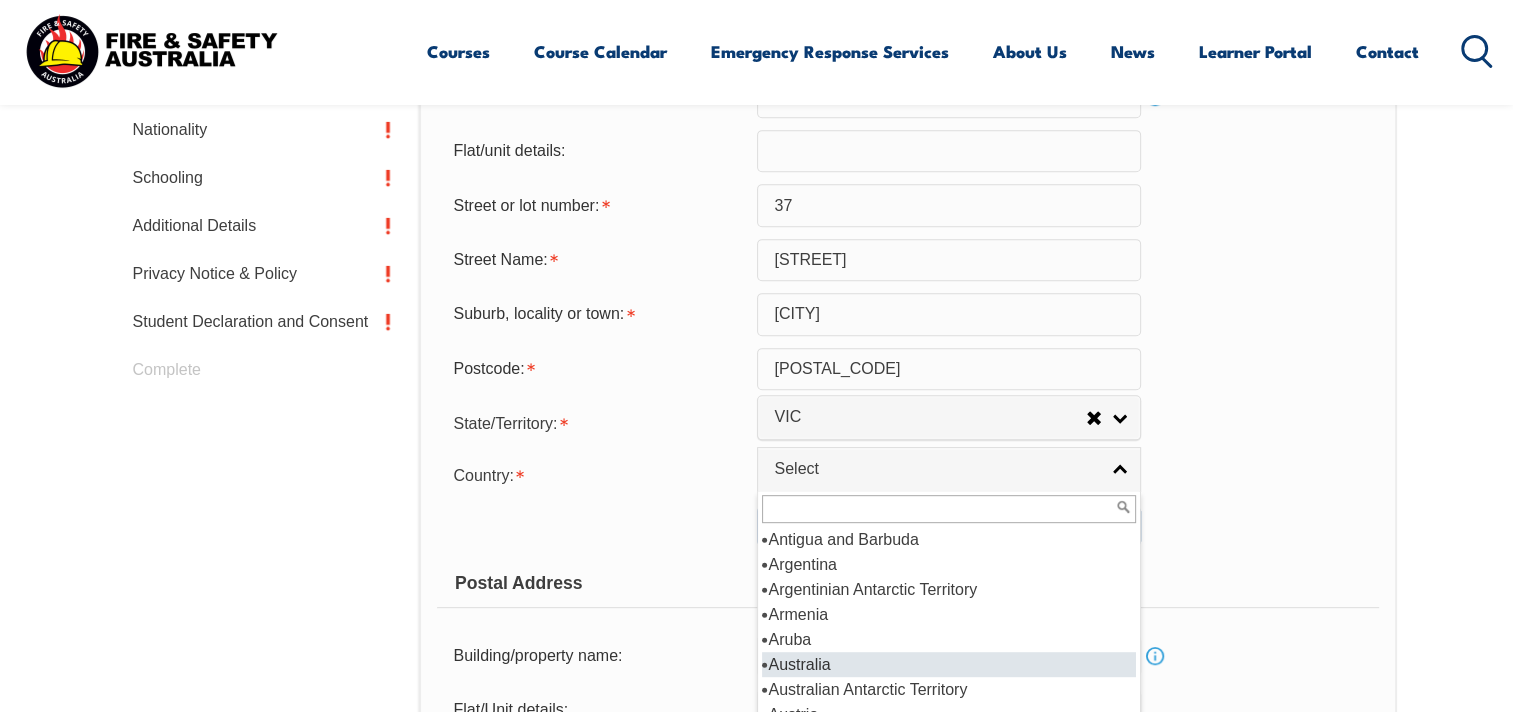 click on "Australia" at bounding box center (949, 664) 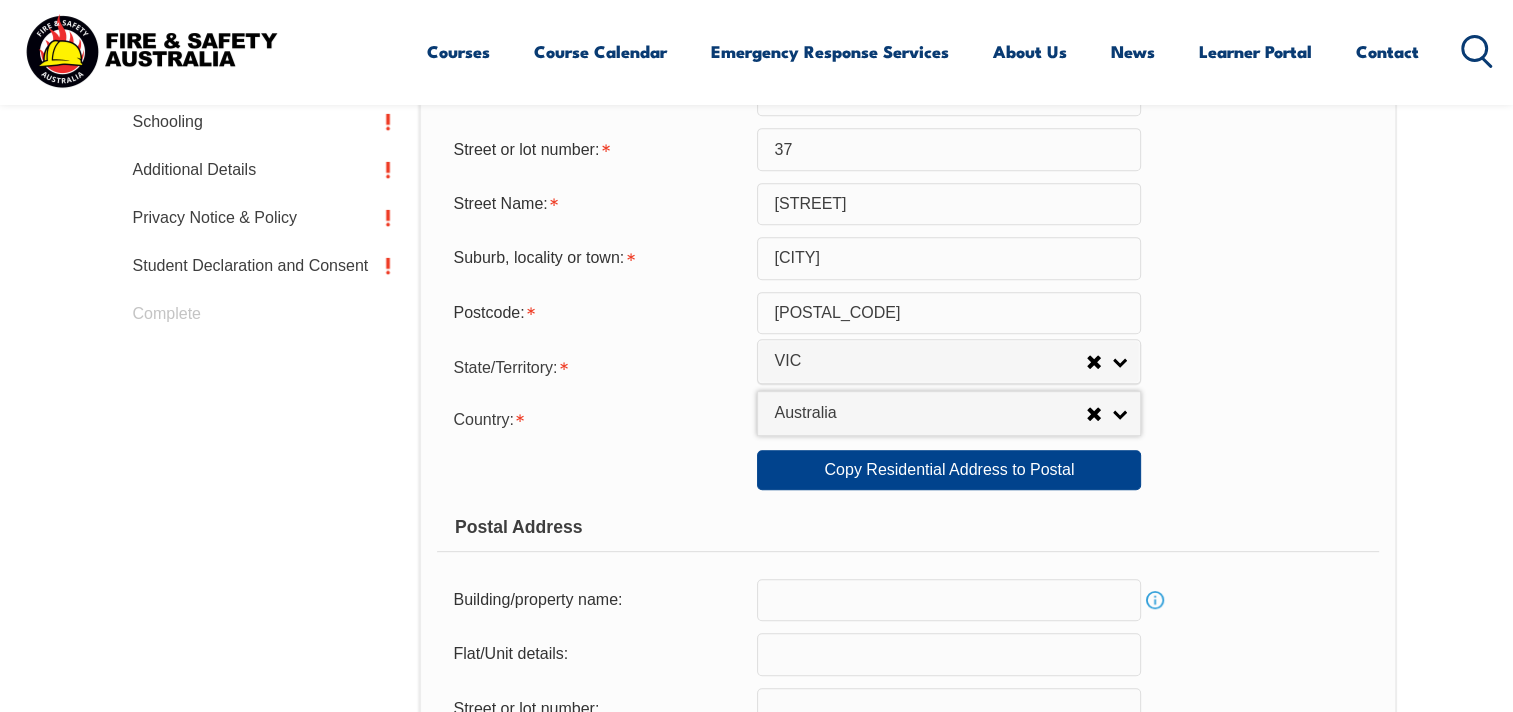 scroll, scrollTop: 944, scrollLeft: 0, axis: vertical 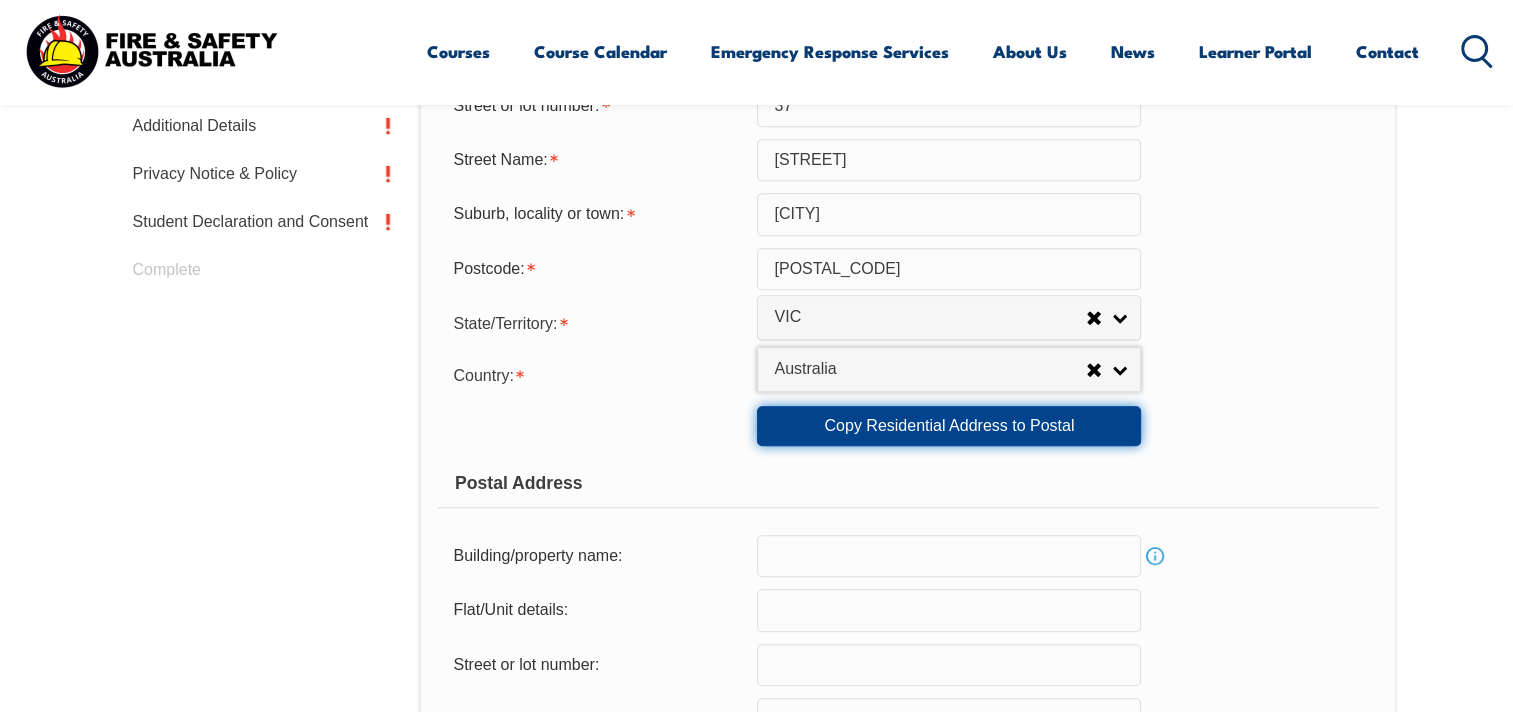 click on "Copy Residential Address to Postal" at bounding box center [949, 426] 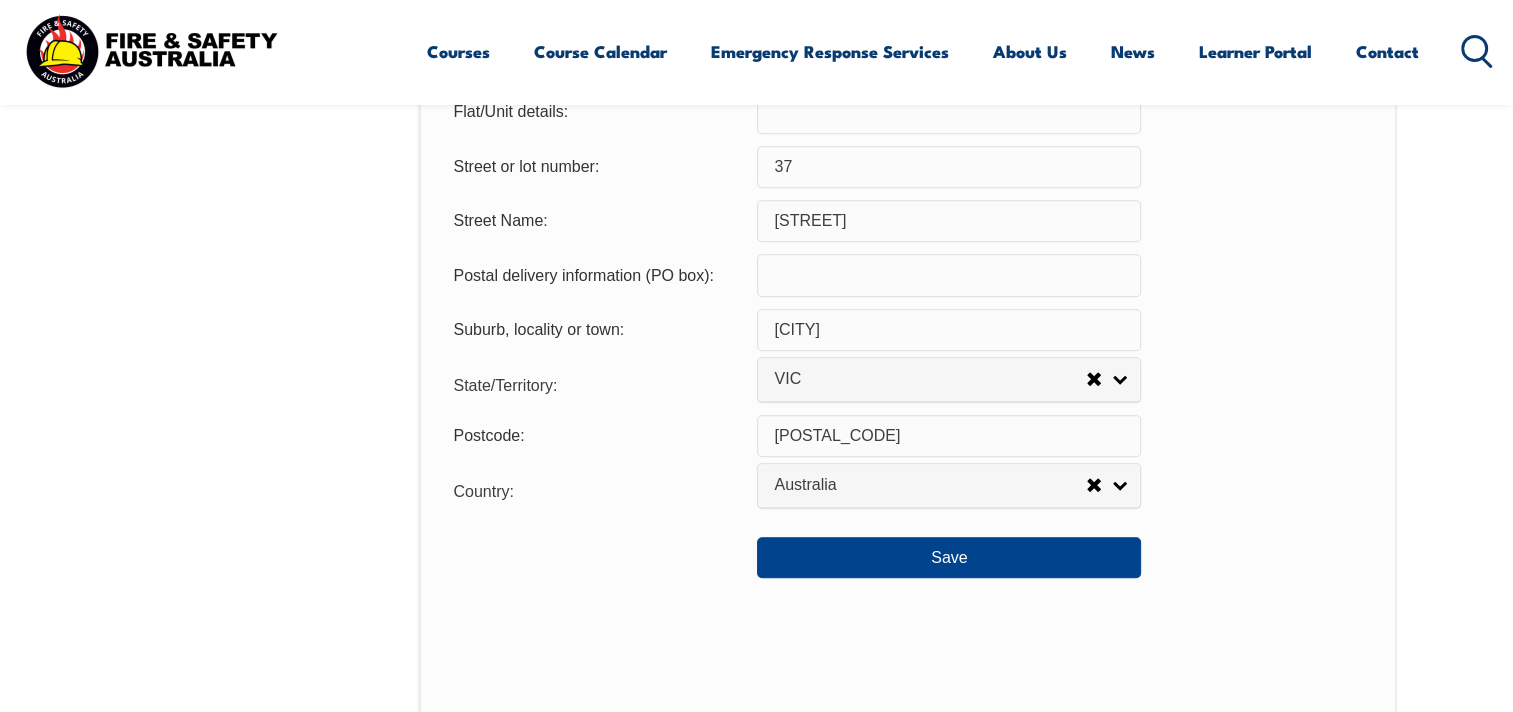 scroll, scrollTop: 1444, scrollLeft: 0, axis: vertical 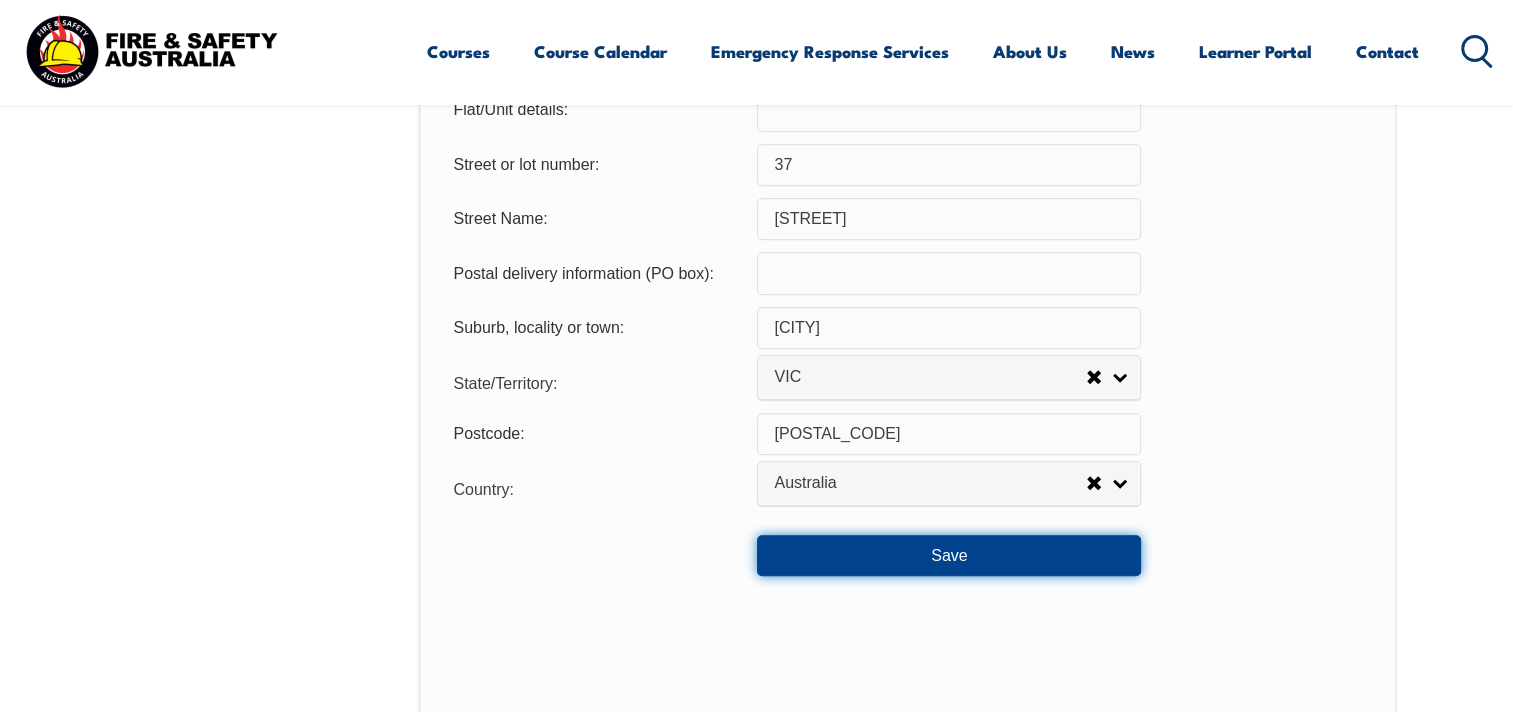 click on "Save" at bounding box center [949, 555] 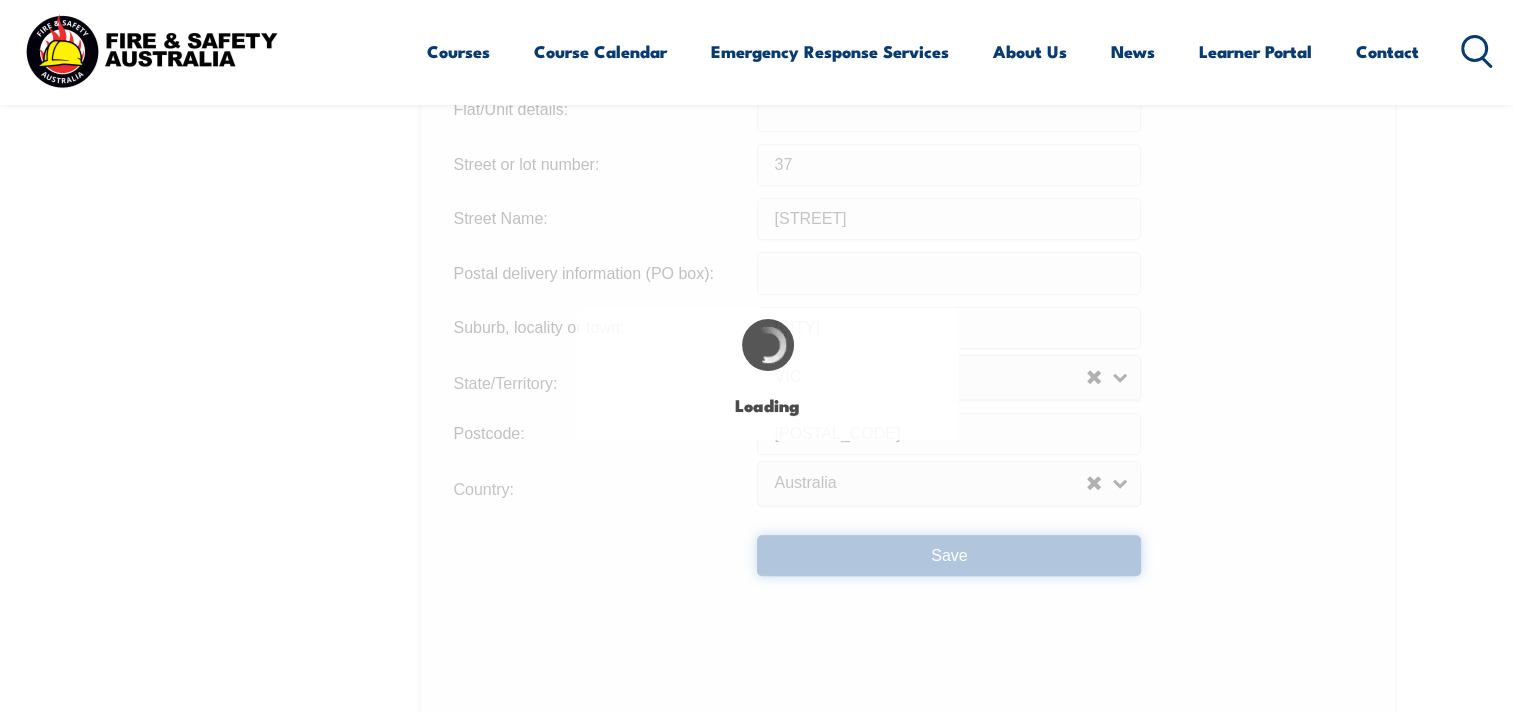 type on "37" 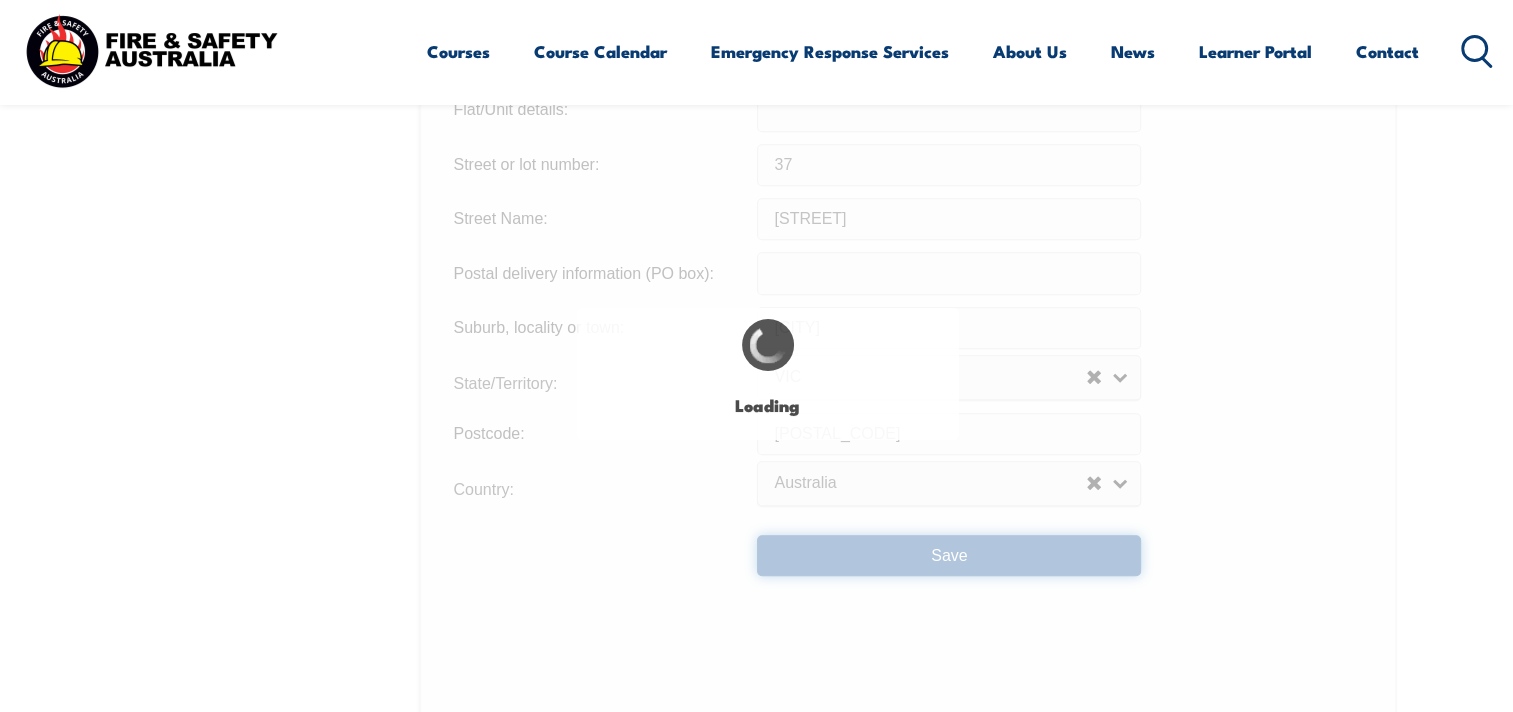 type on "37" 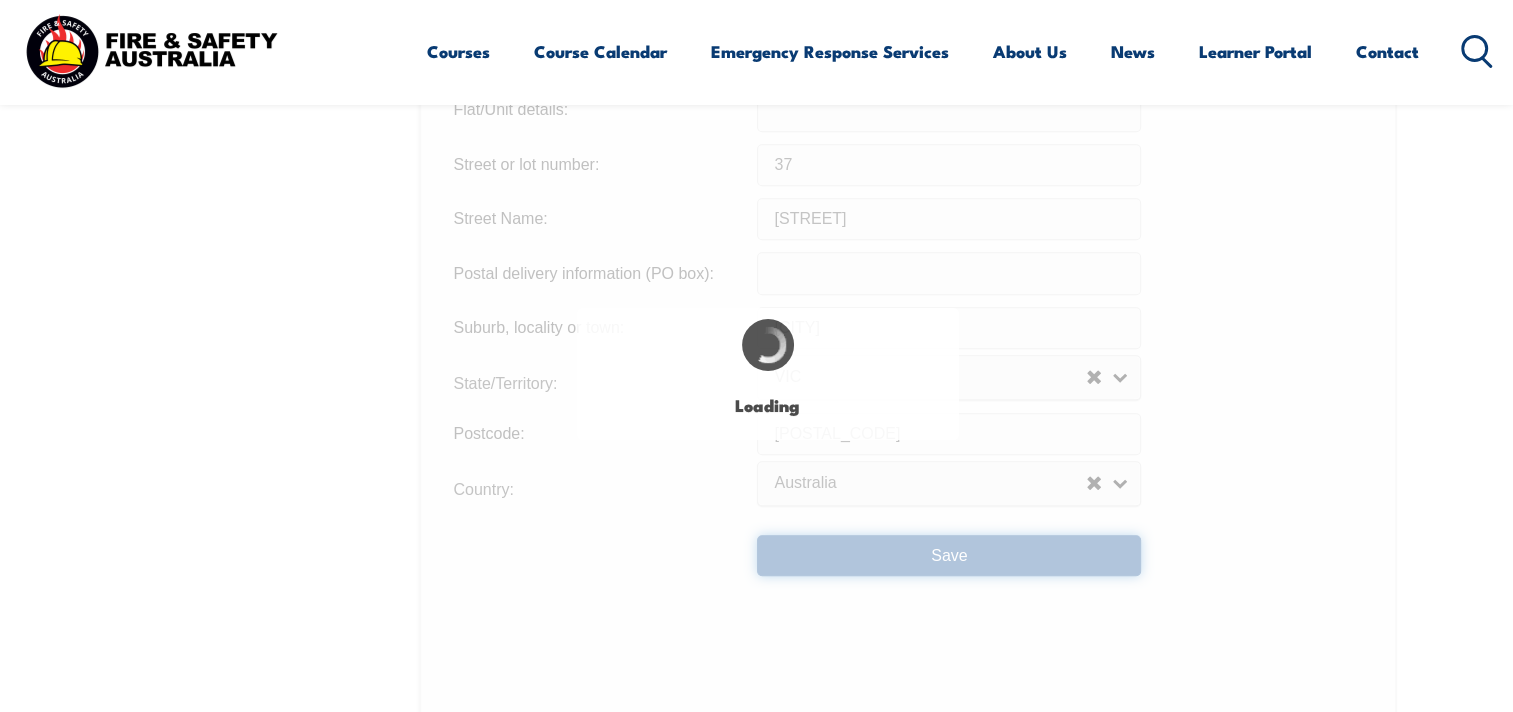scroll, scrollTop: 0, scrollLeft: 0, axis: both 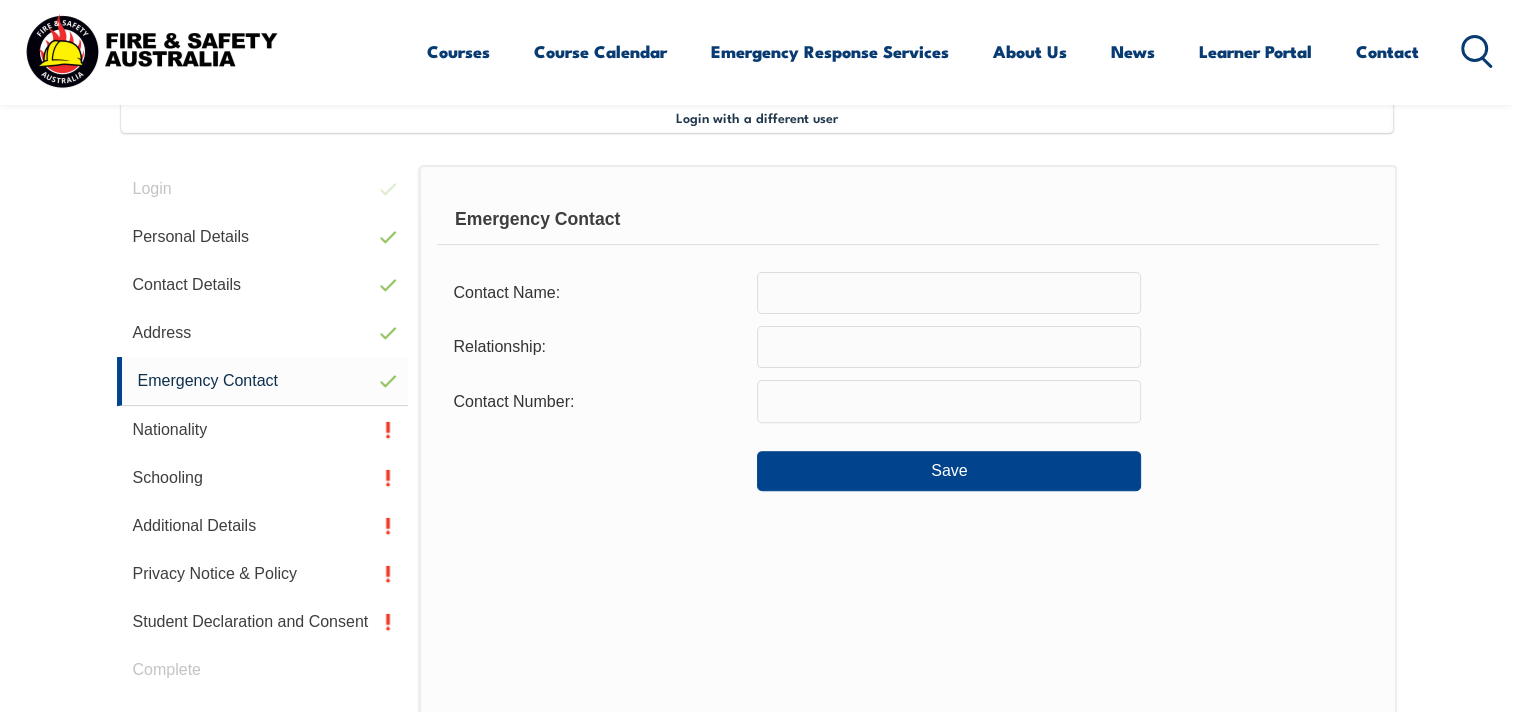 click at bounding box center [949, 293] 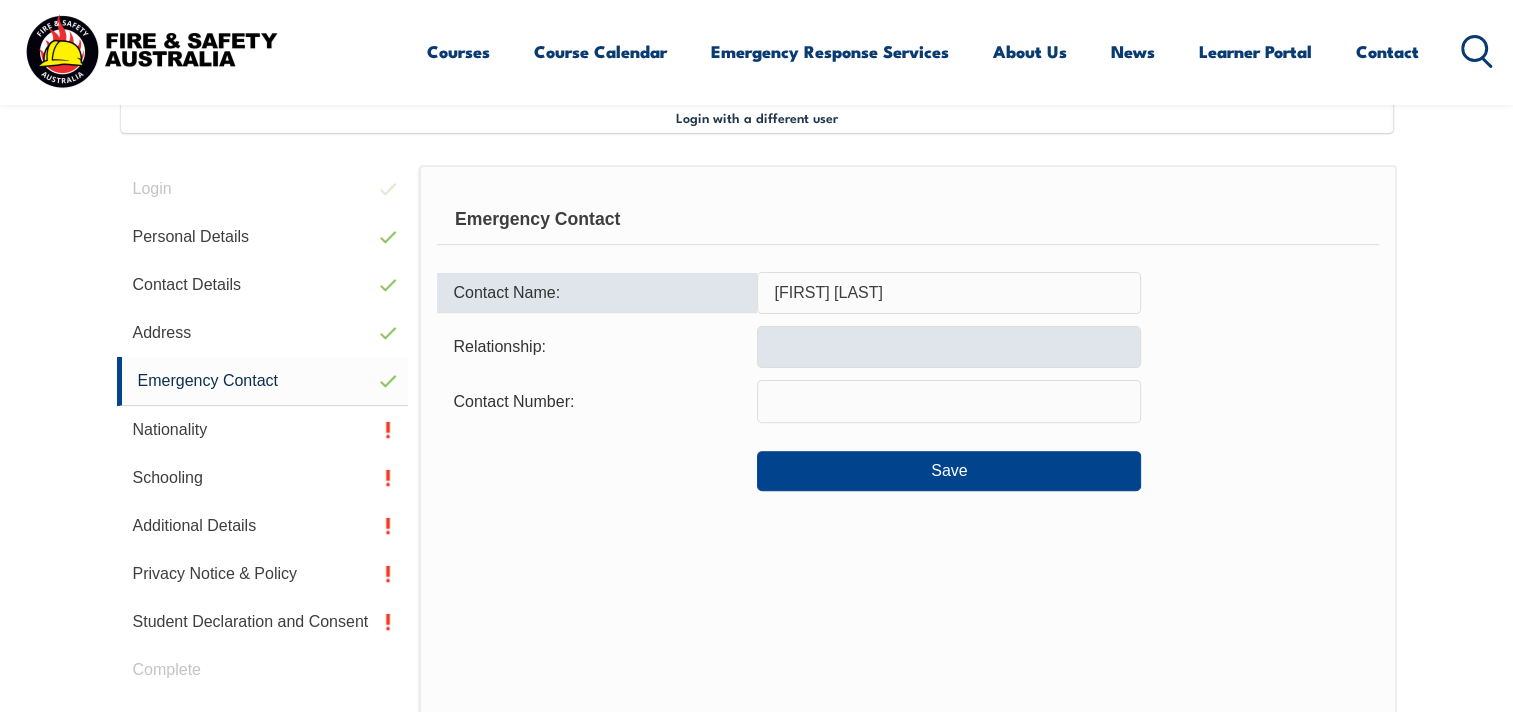 type on "[FIRST] [LAST]" 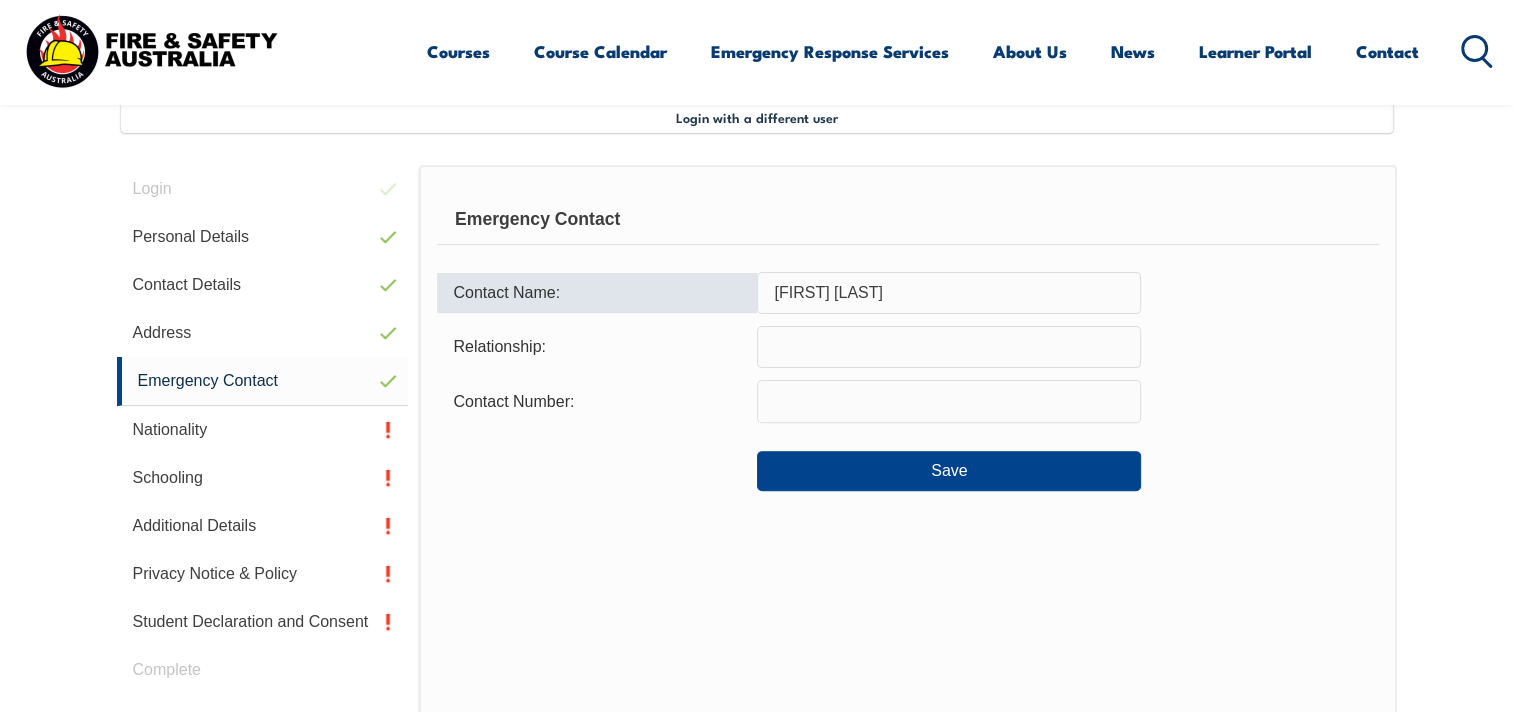 click at bounding box center (949, 347) 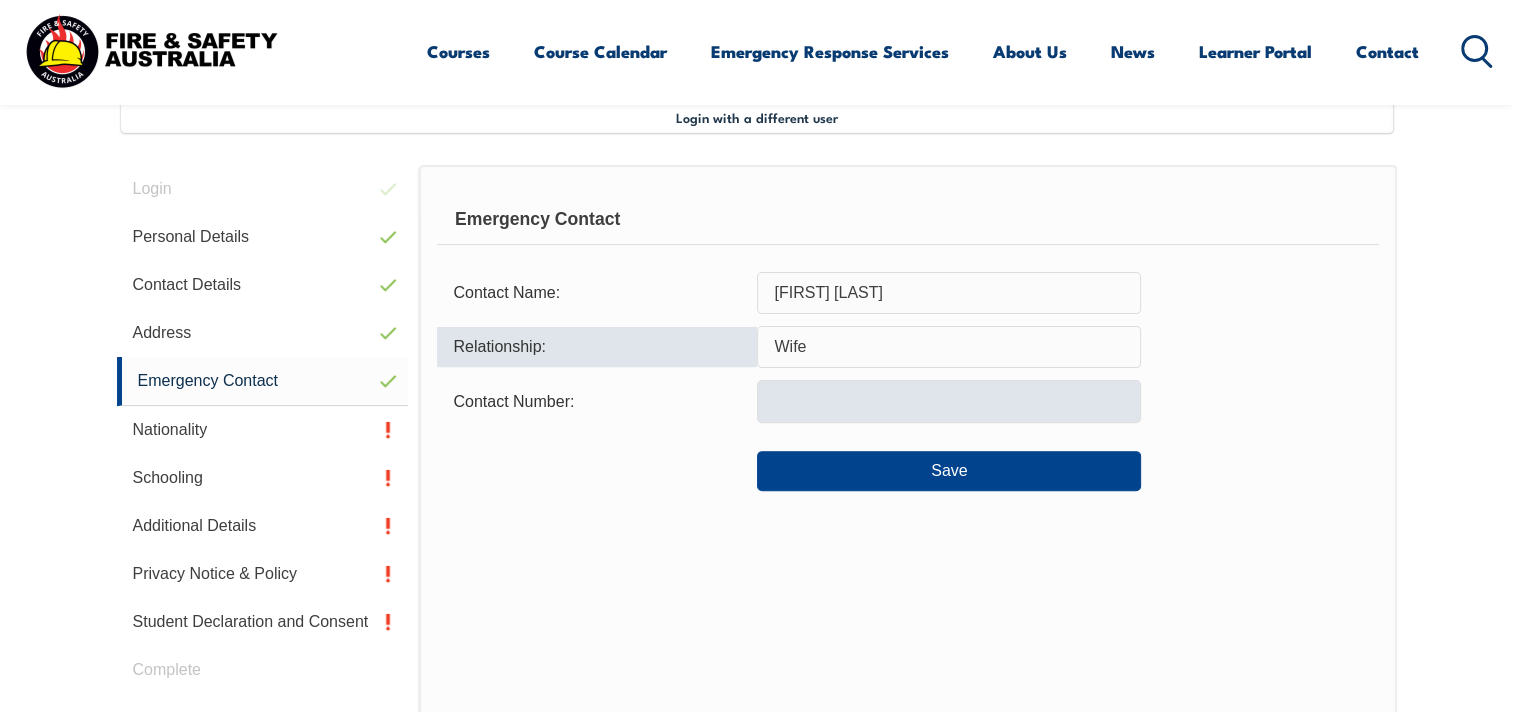type on "Wife" 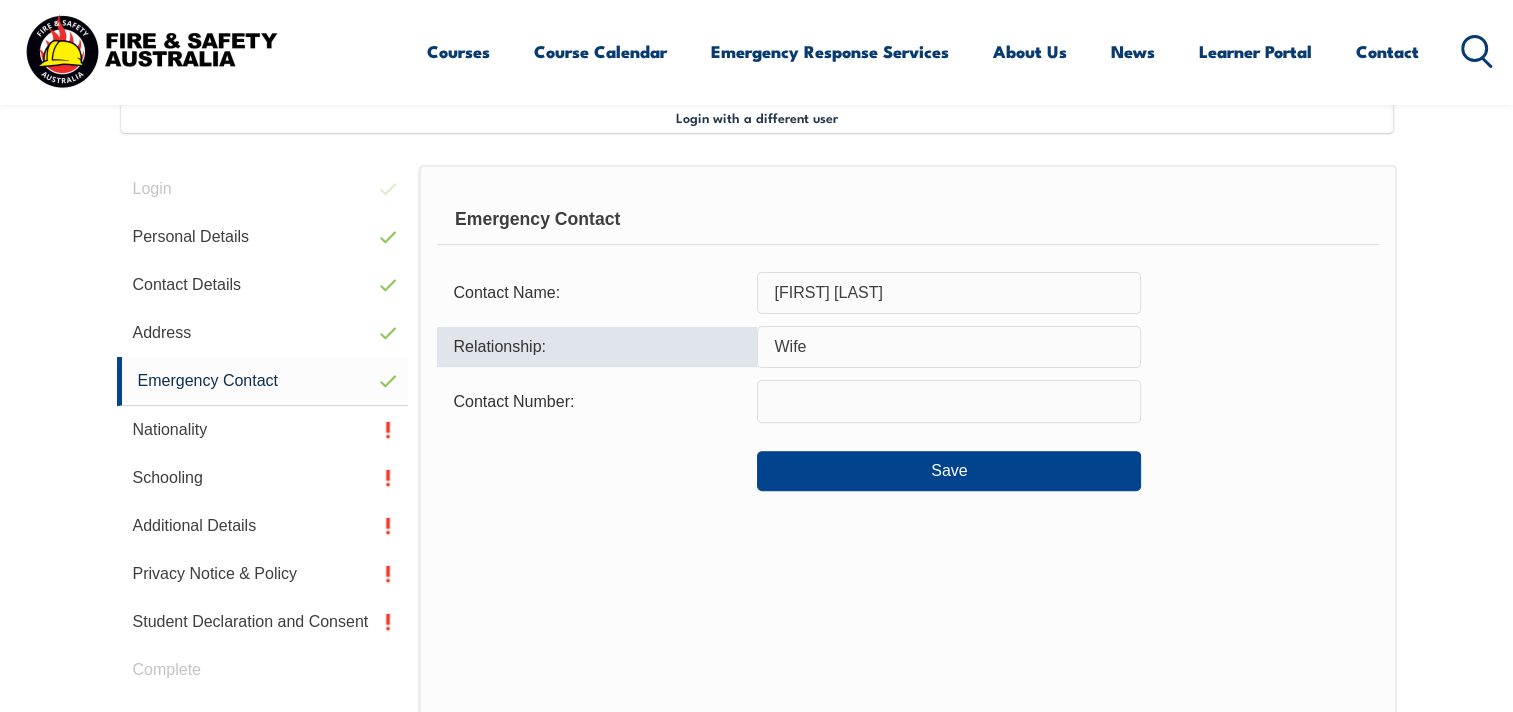 click at bounding box center (949, 401) 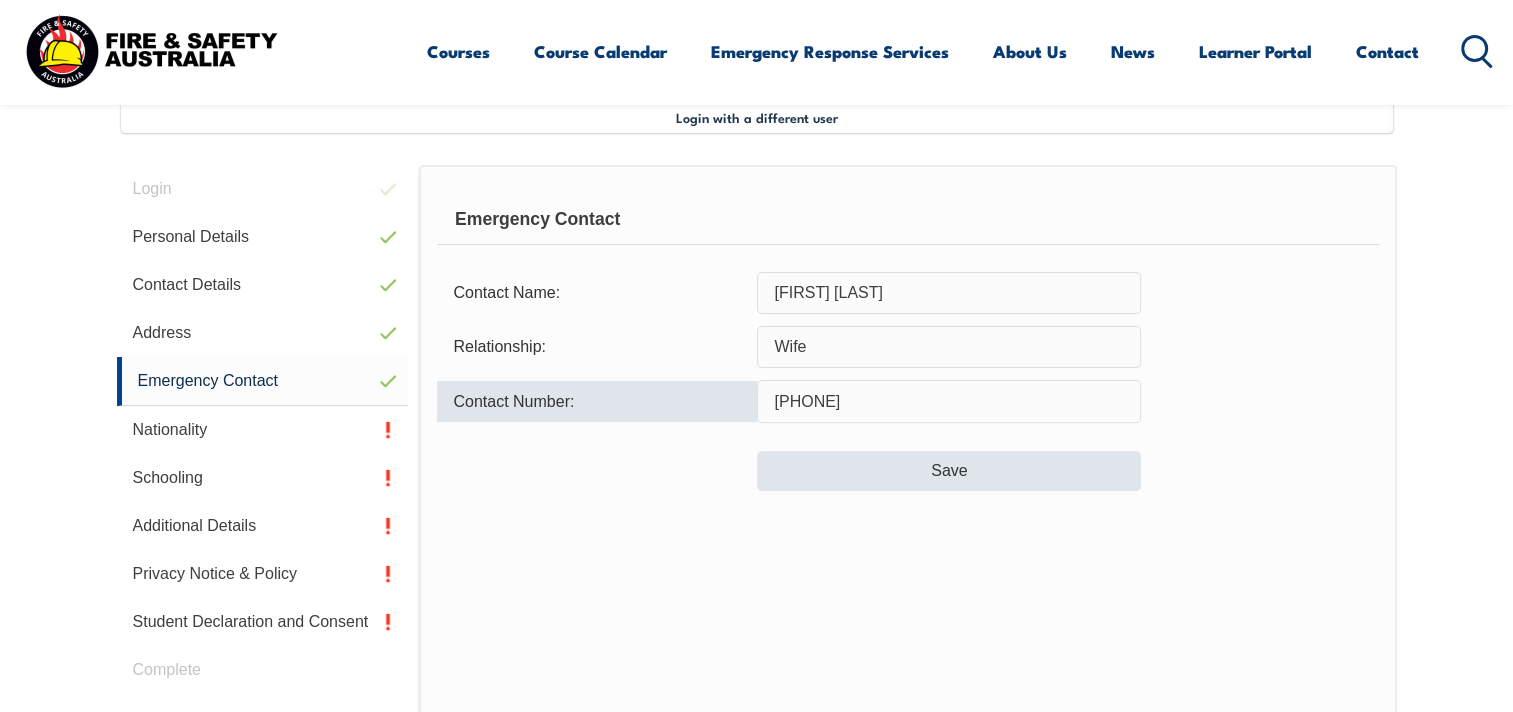 type on "[PHONE]" 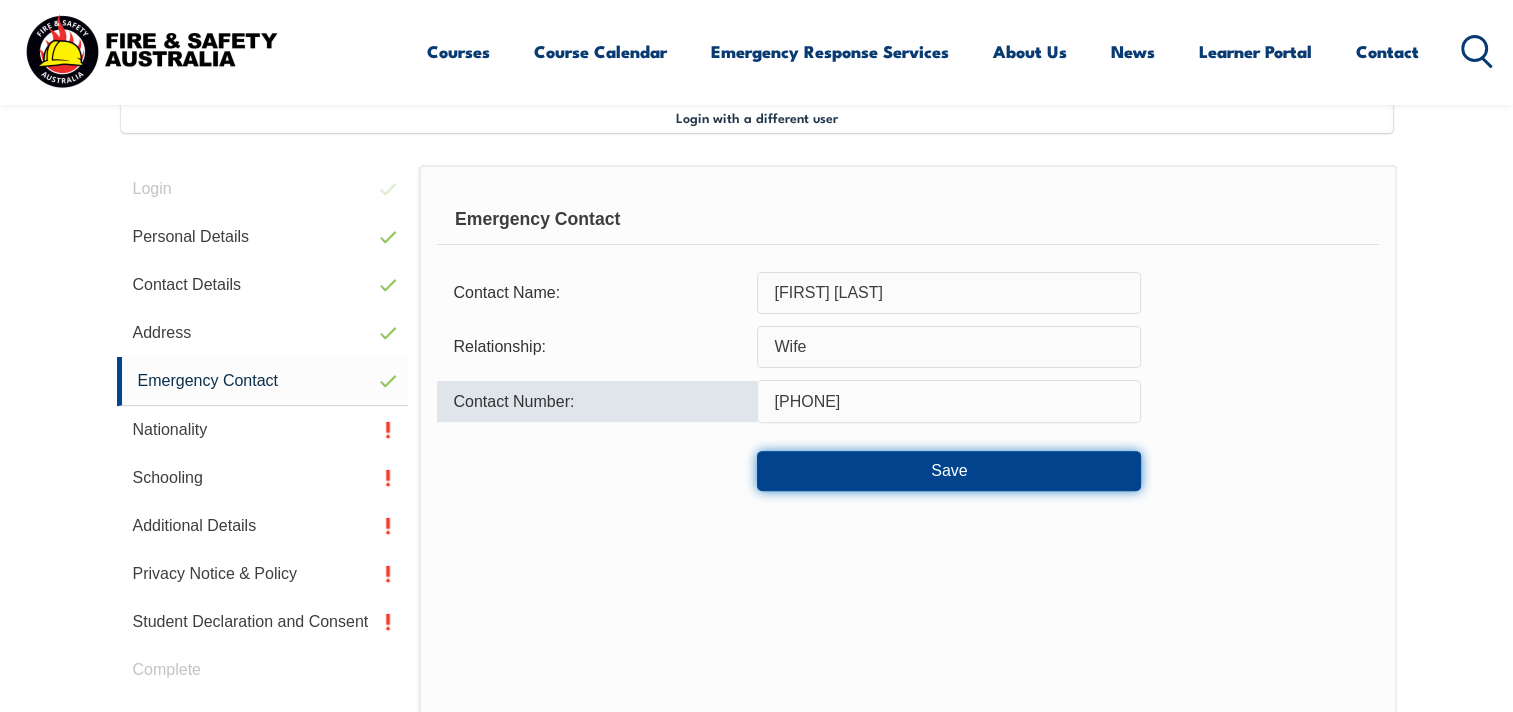 click on "Save" at bounding box center [949, 471] 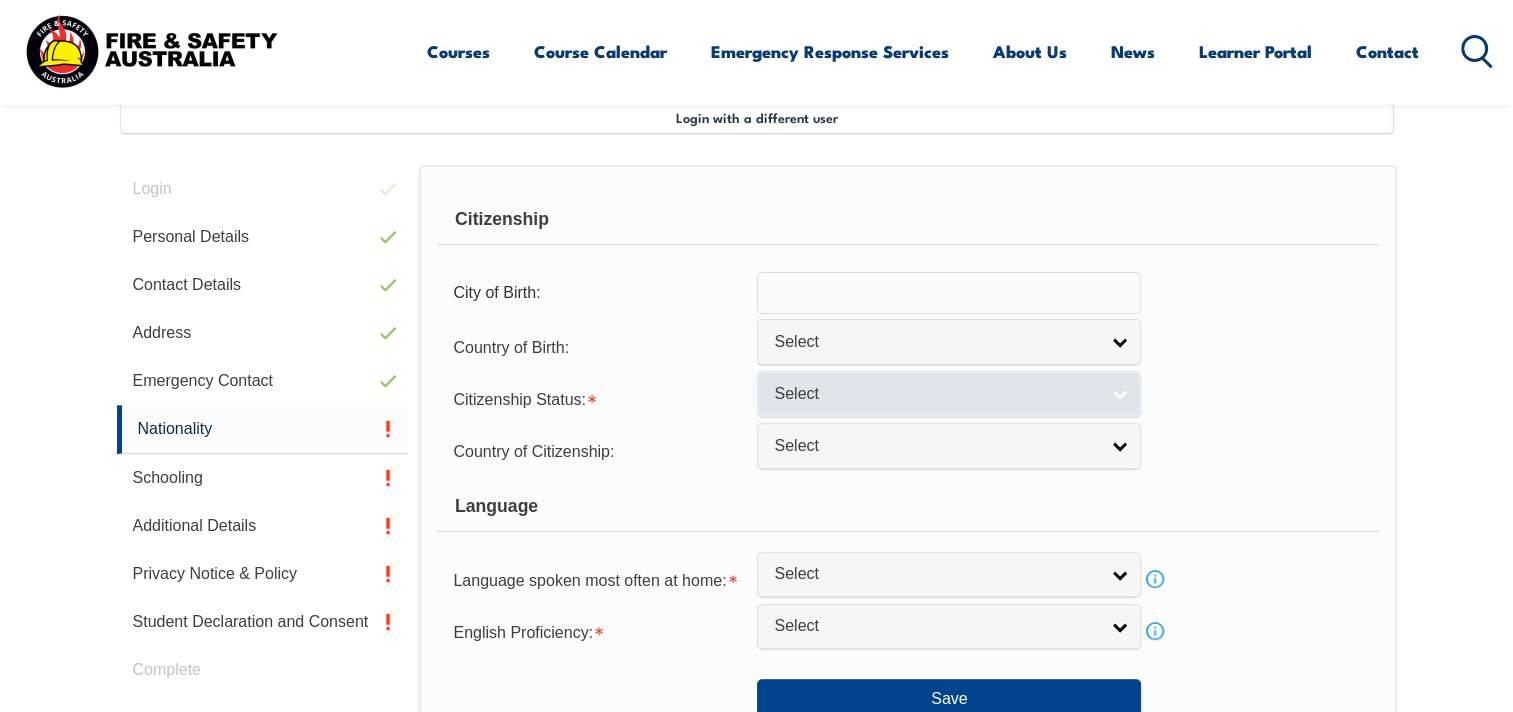 click on "Select" at bounding box center (949, 393) 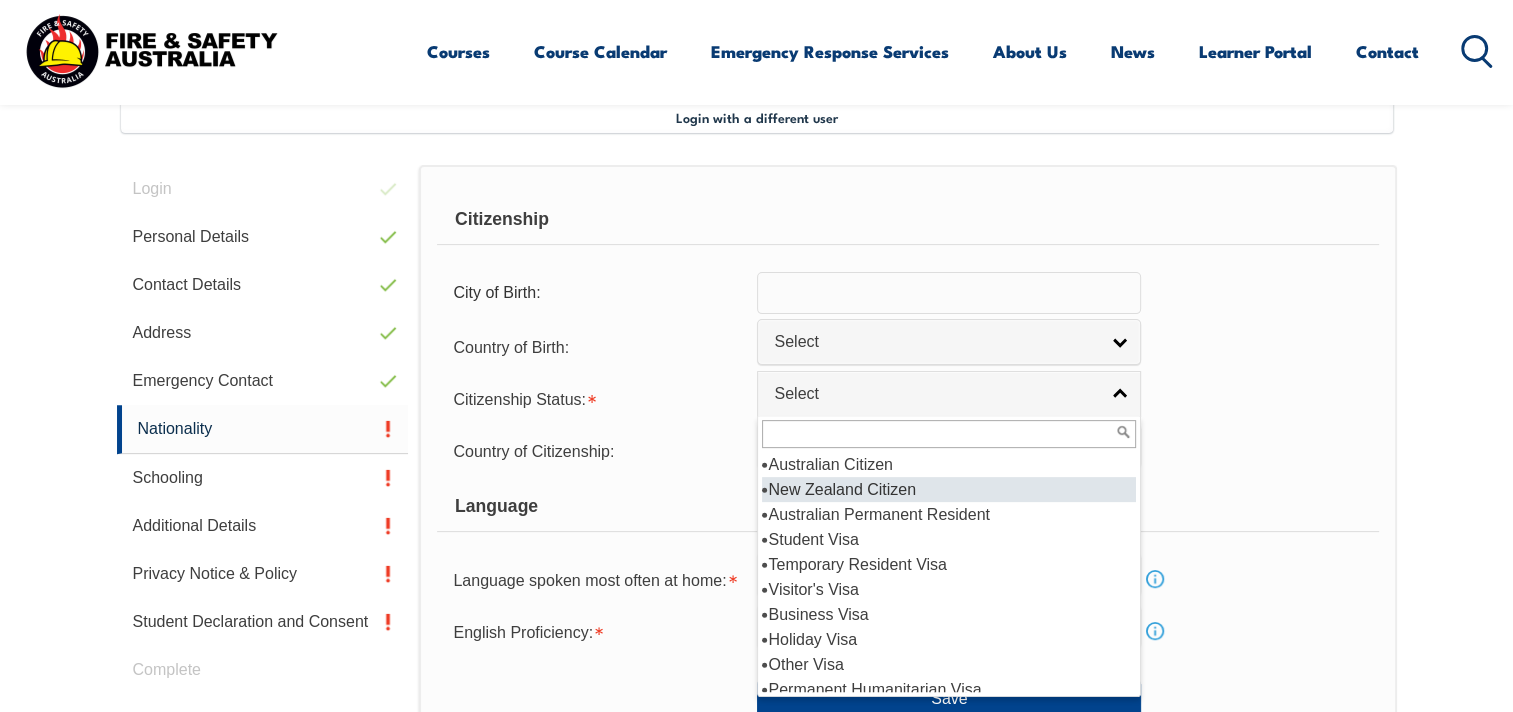 click on "New Zealand Citizen" at bounding box center (949, 489) 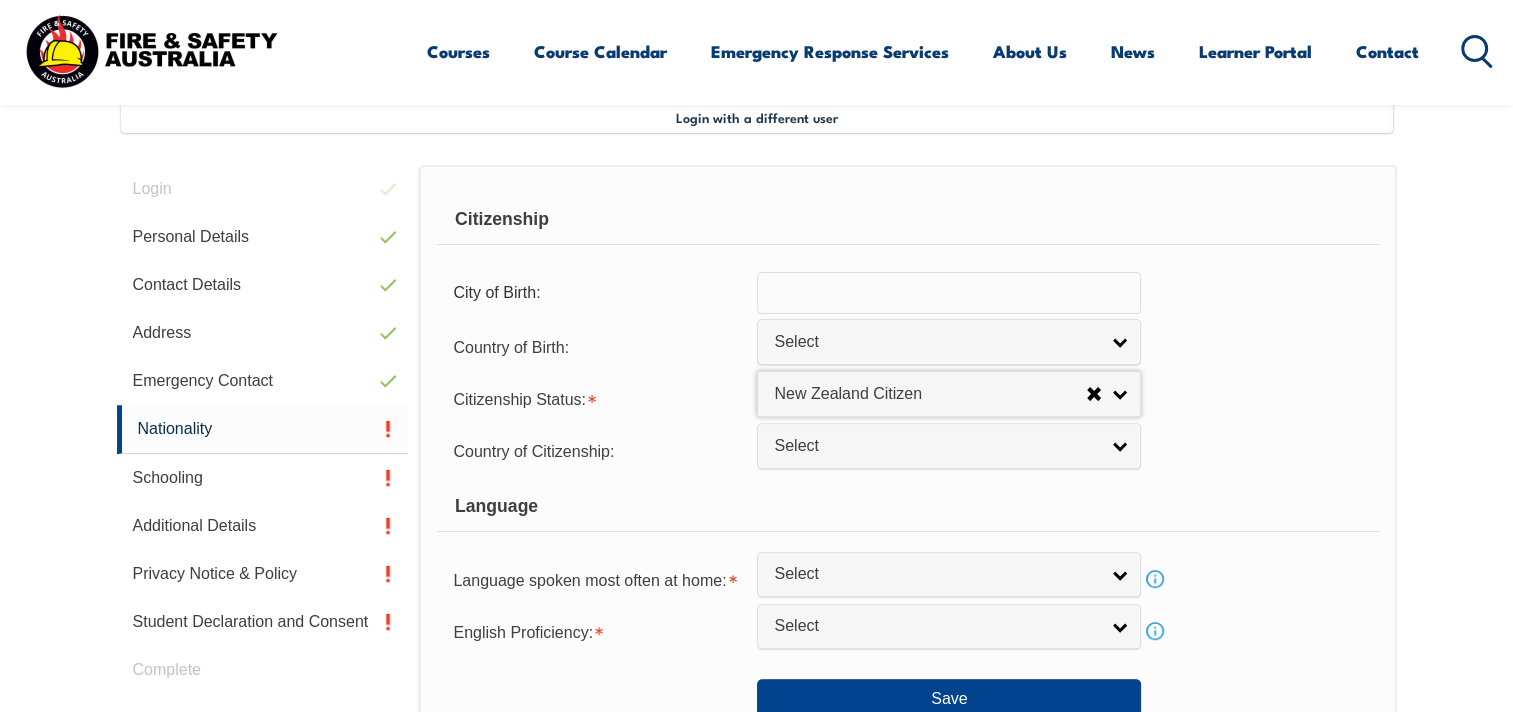 scroll, scrollTop: 644, scrollLeft: 0, axis: vertical 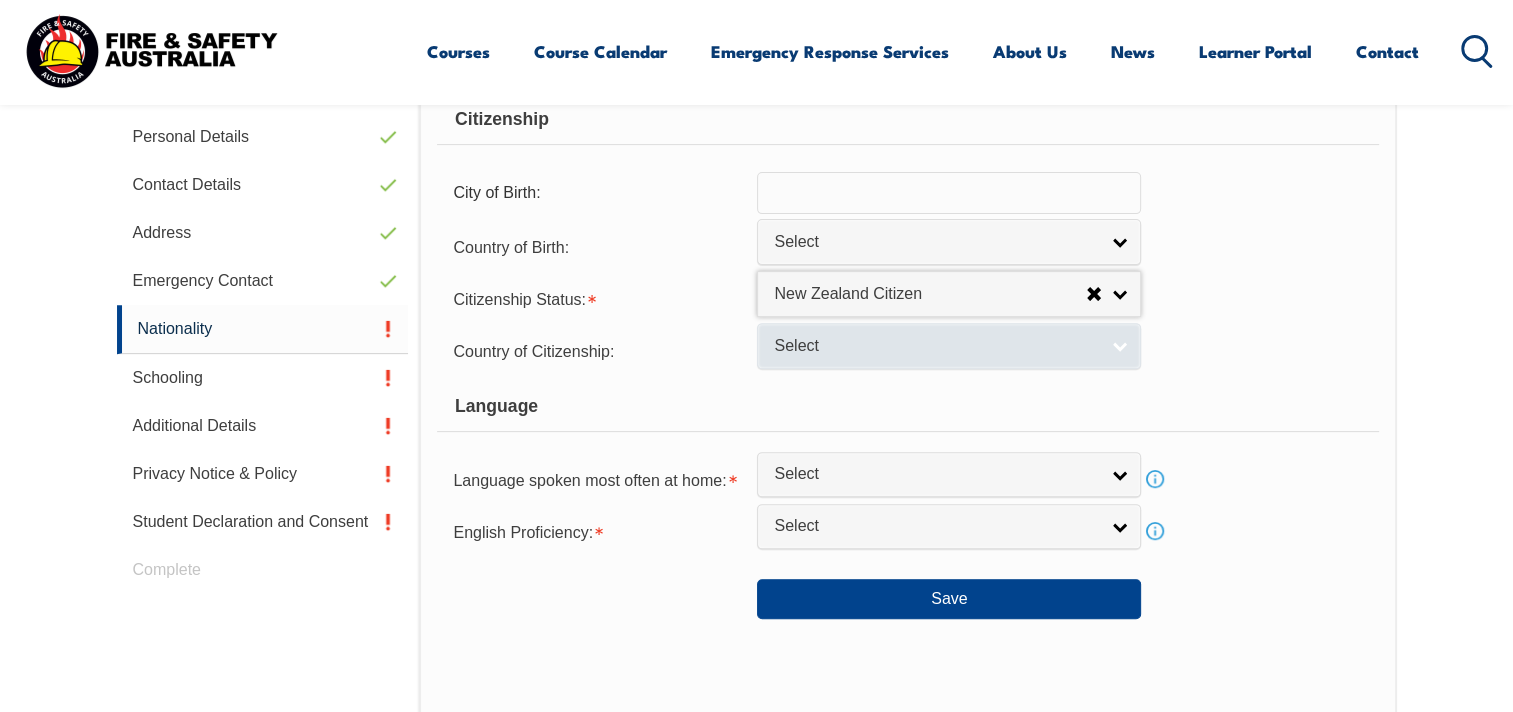 click on "Select" at bounding box center (949, 345) 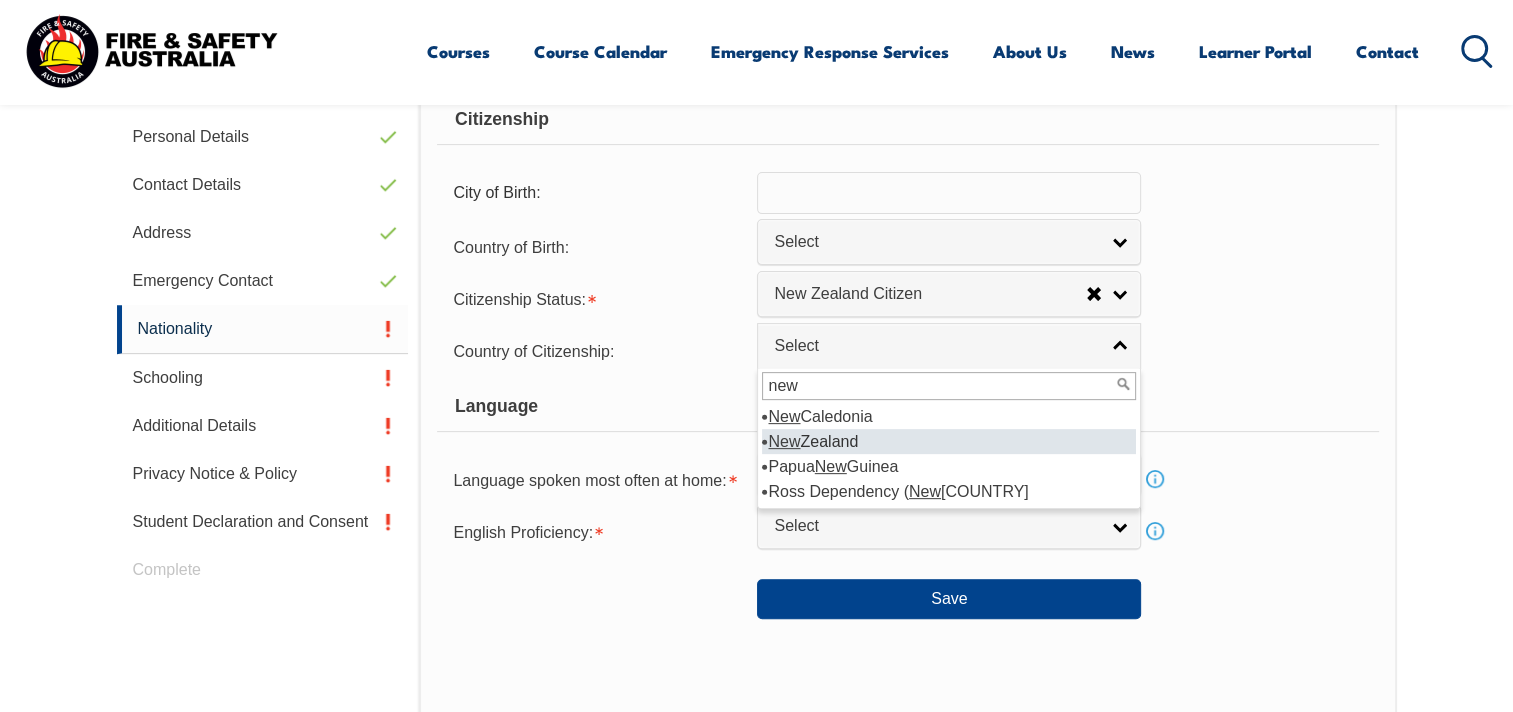 type on "new" 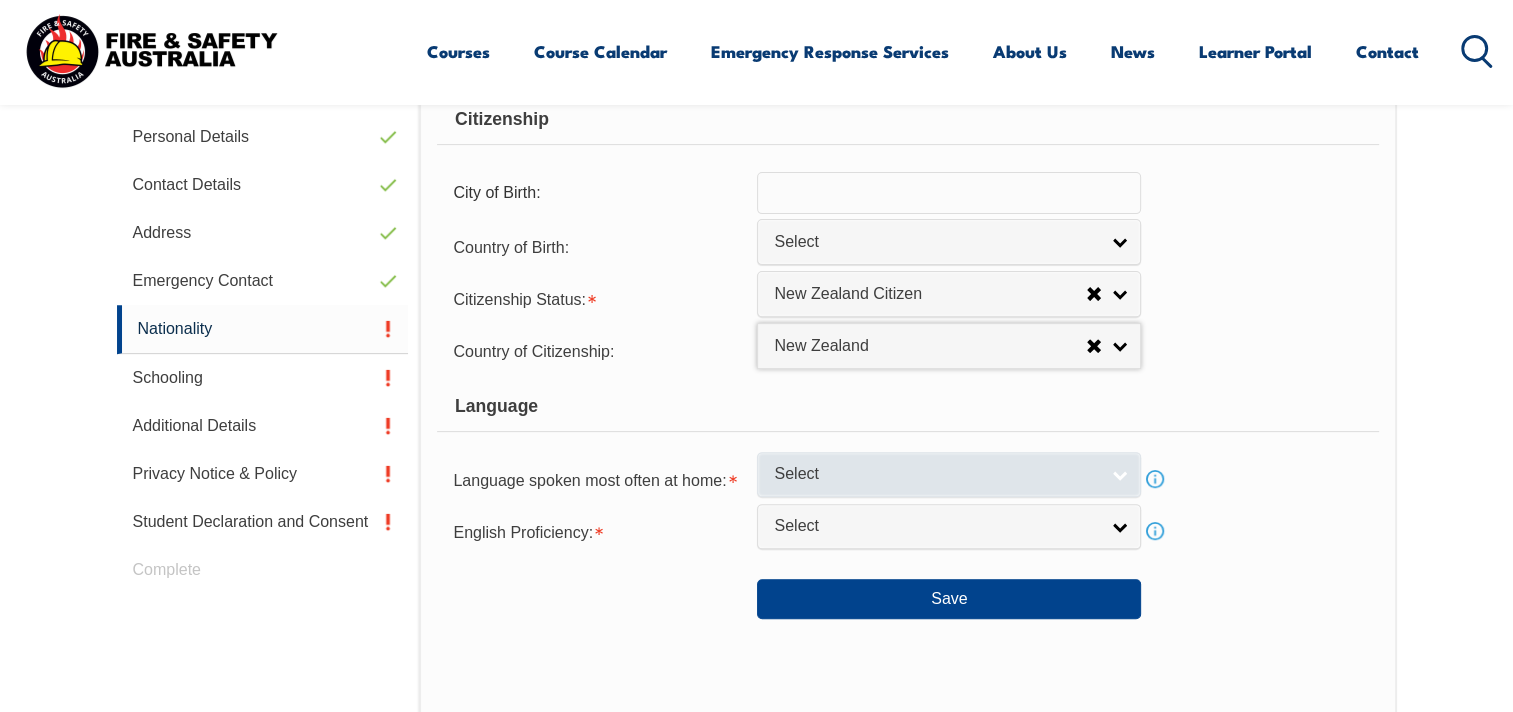 click on "Select" at bounding box center [949, 474] 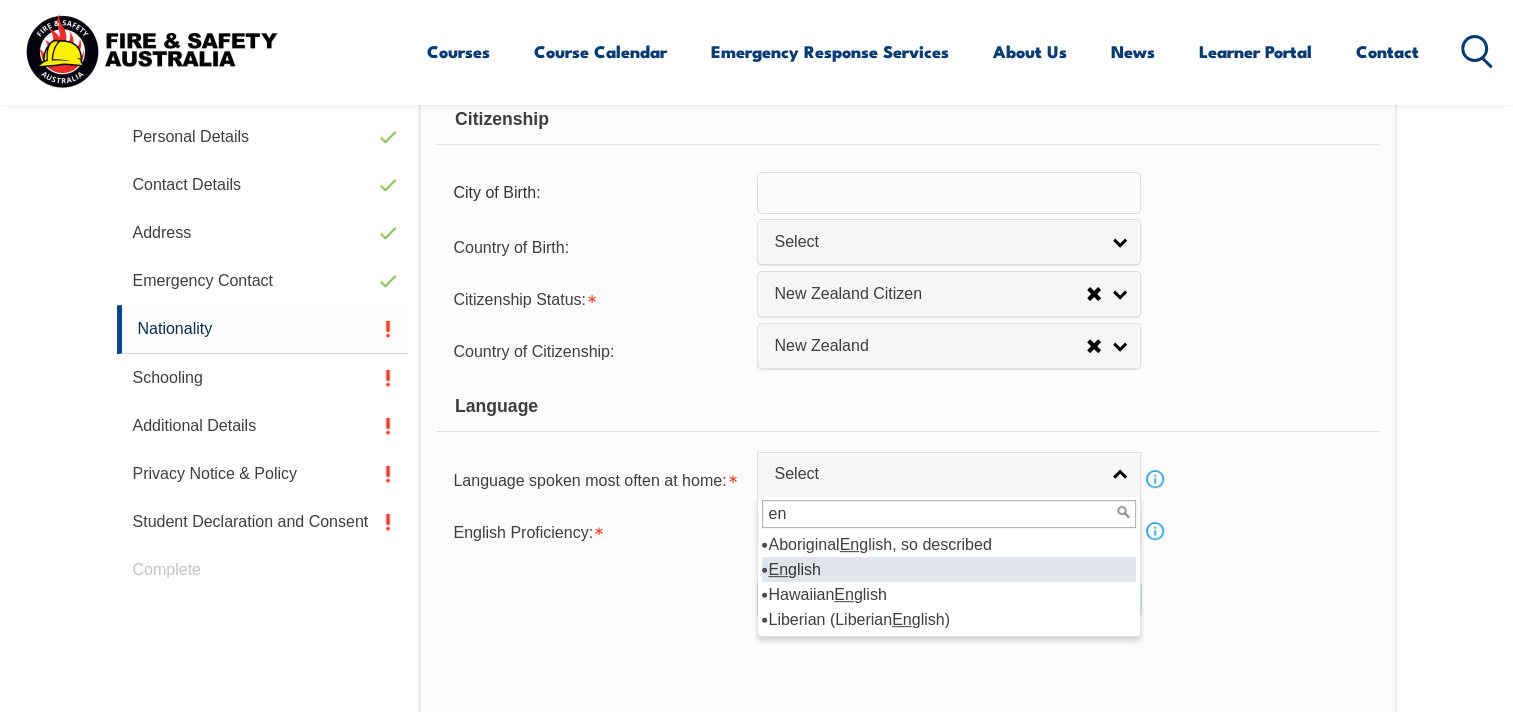 type on "en" 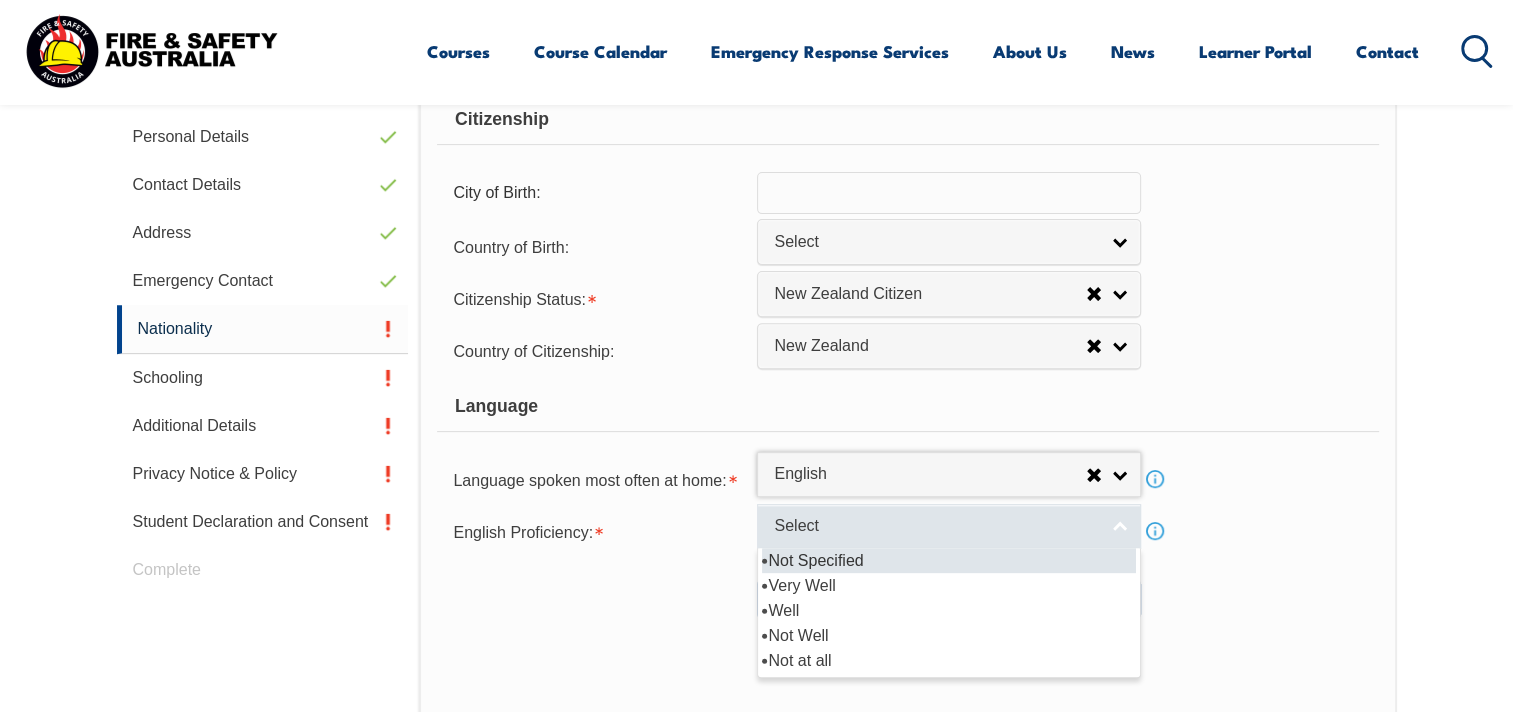 click on "Select" at bounding box center [949, 526] 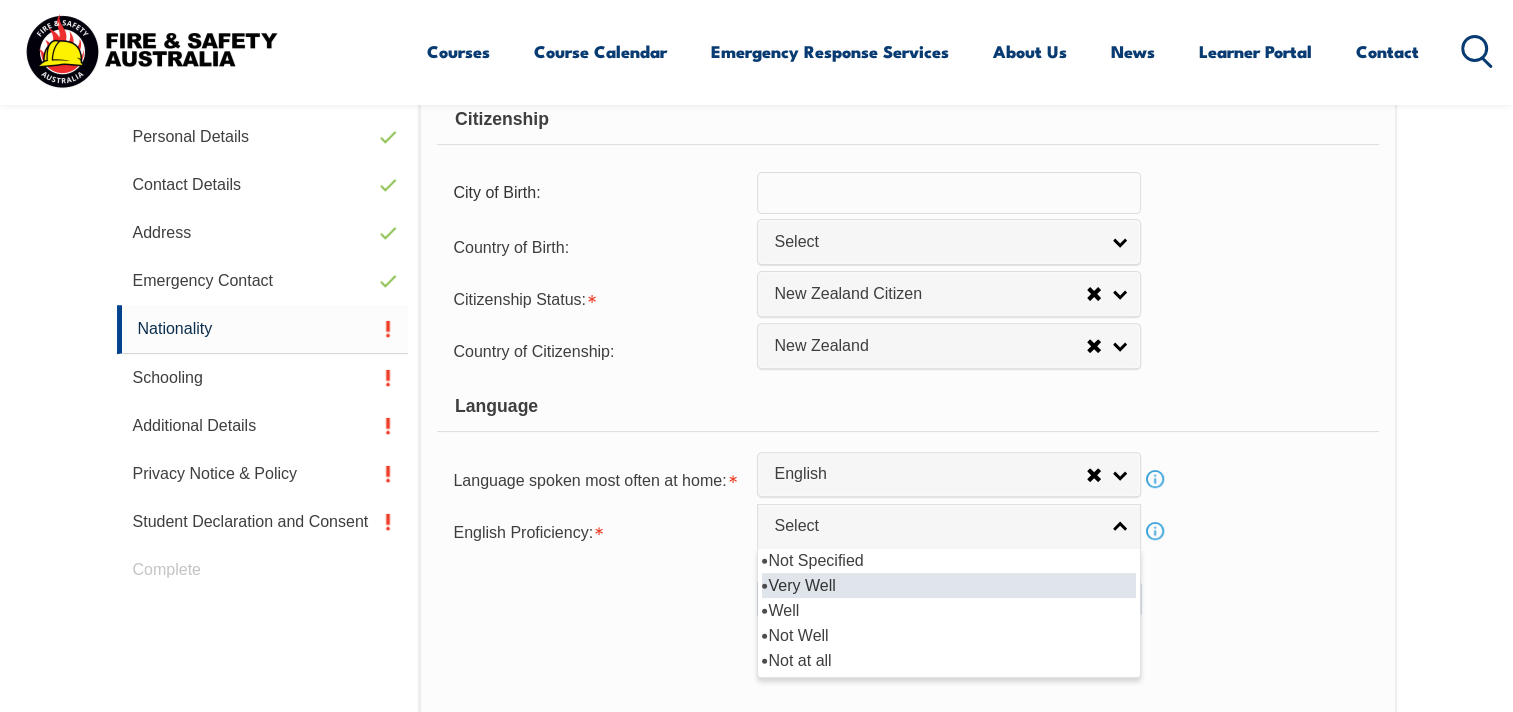 click on "Very Well" at bounding box center (949, 585) 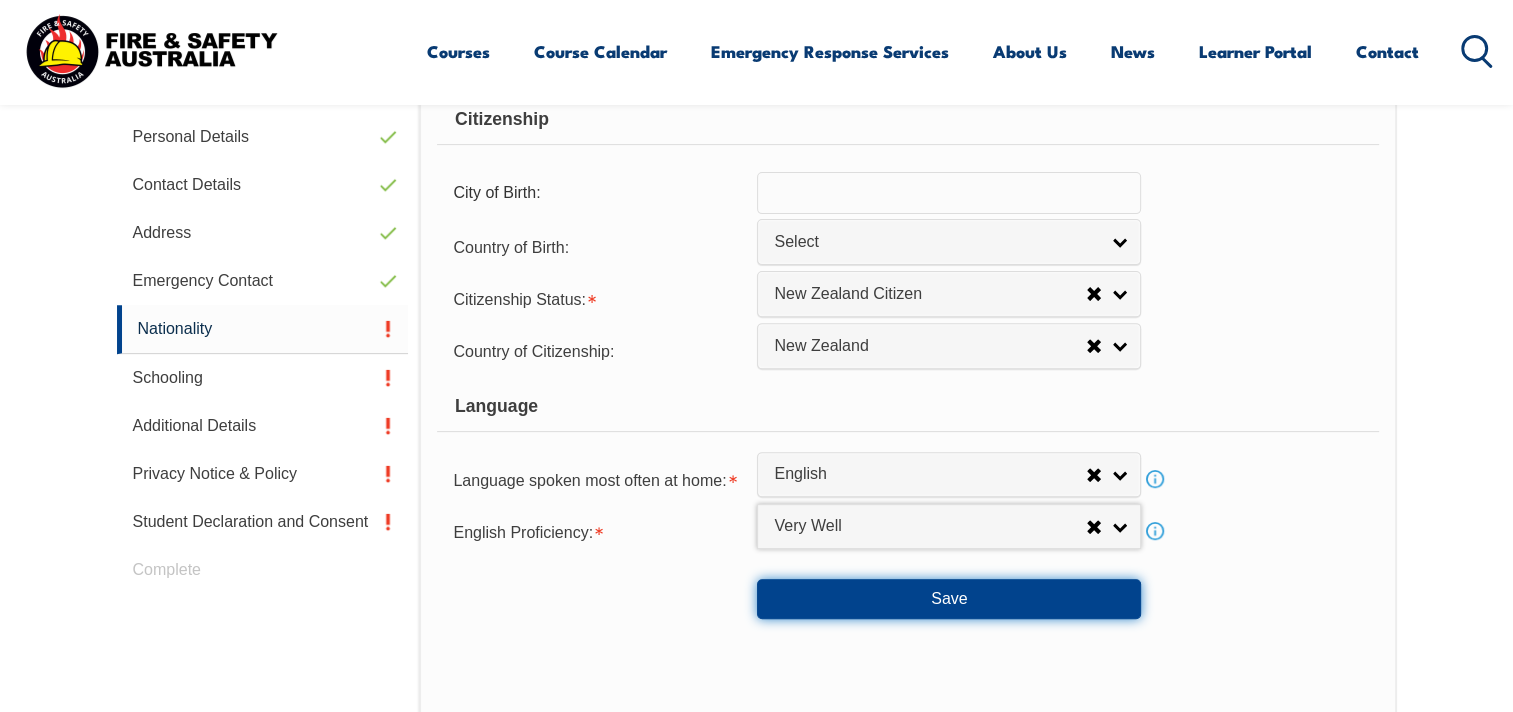 click on "Save" at bounding box center (949, 599) 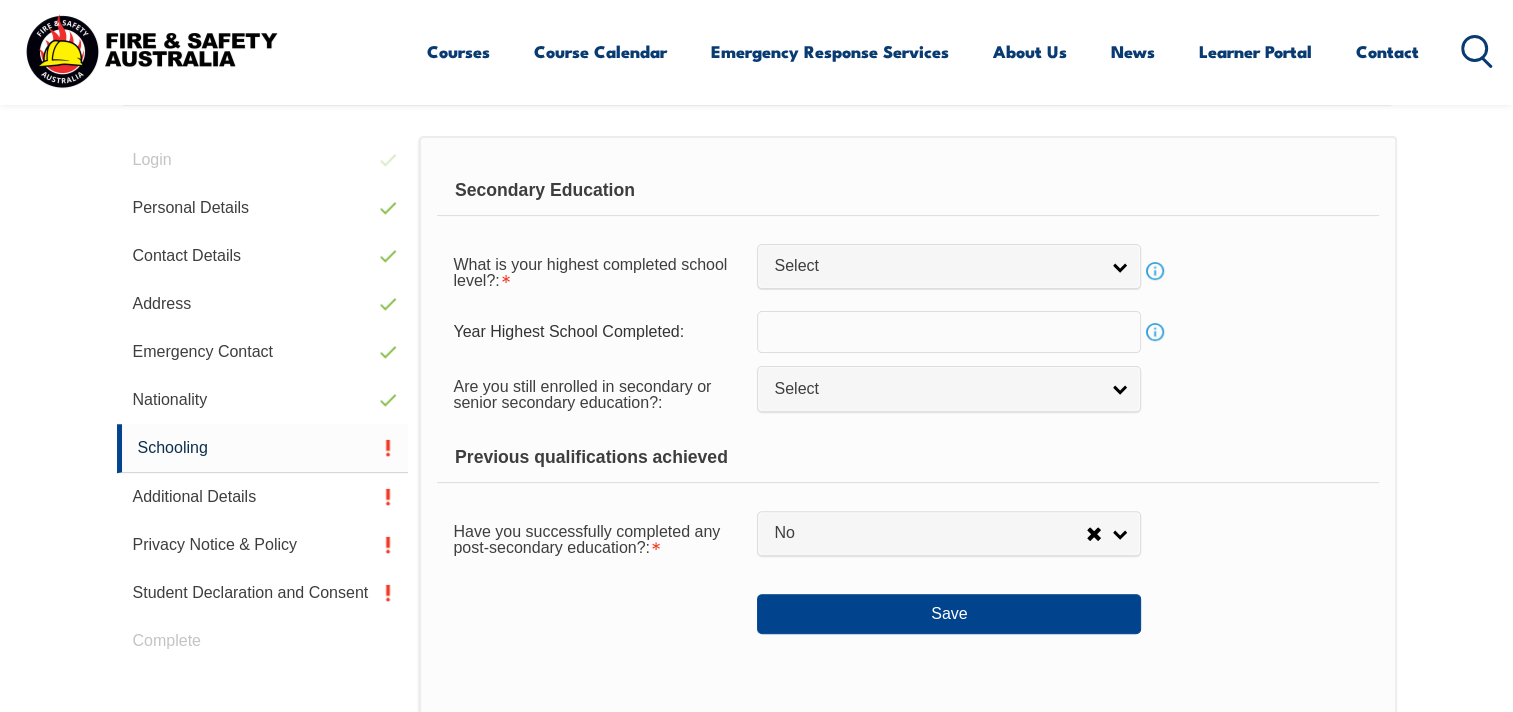 scroll, scrollTop: 544, scrollLeft: 0, axis: vertical 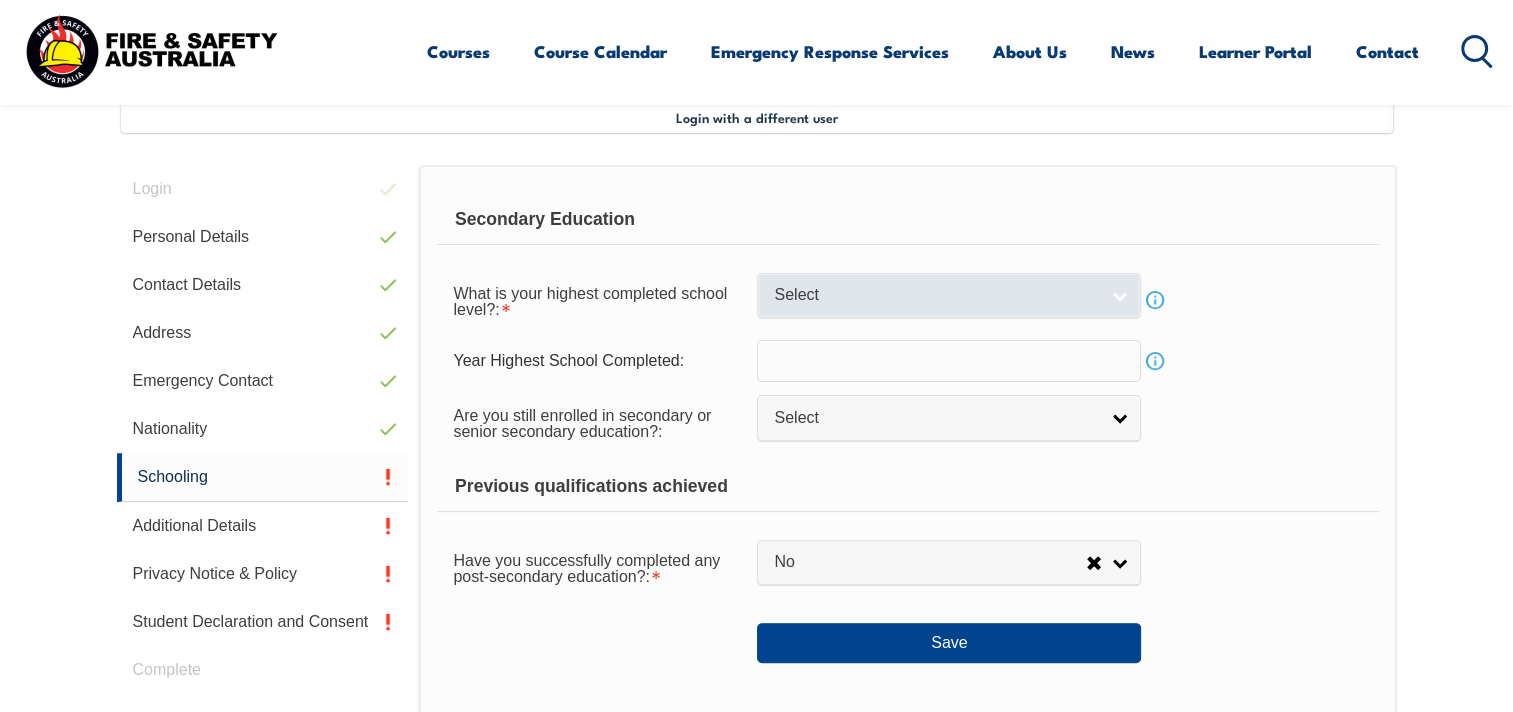 click on "Select" at bounding box center [949, 295] 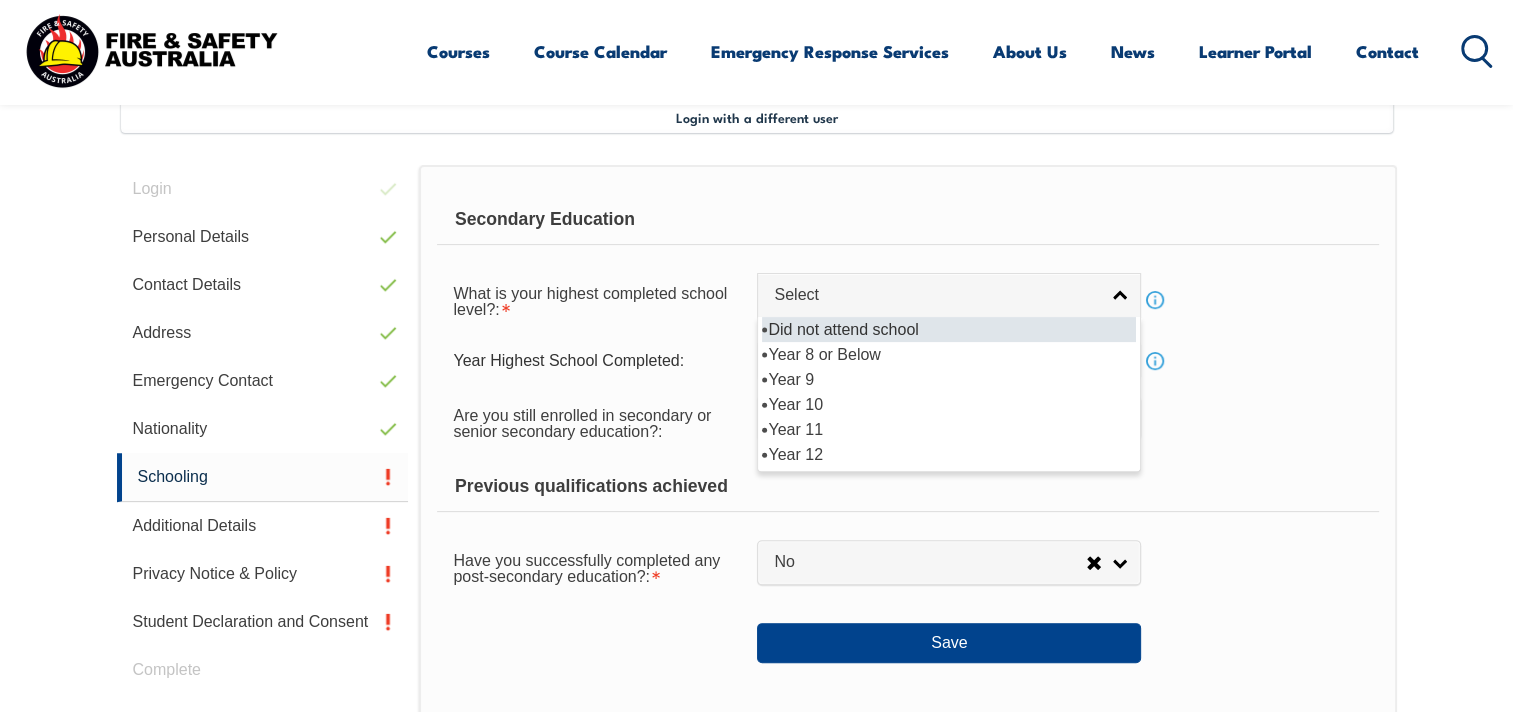 click on "Secondary Education" at bounding box center [907, 220] 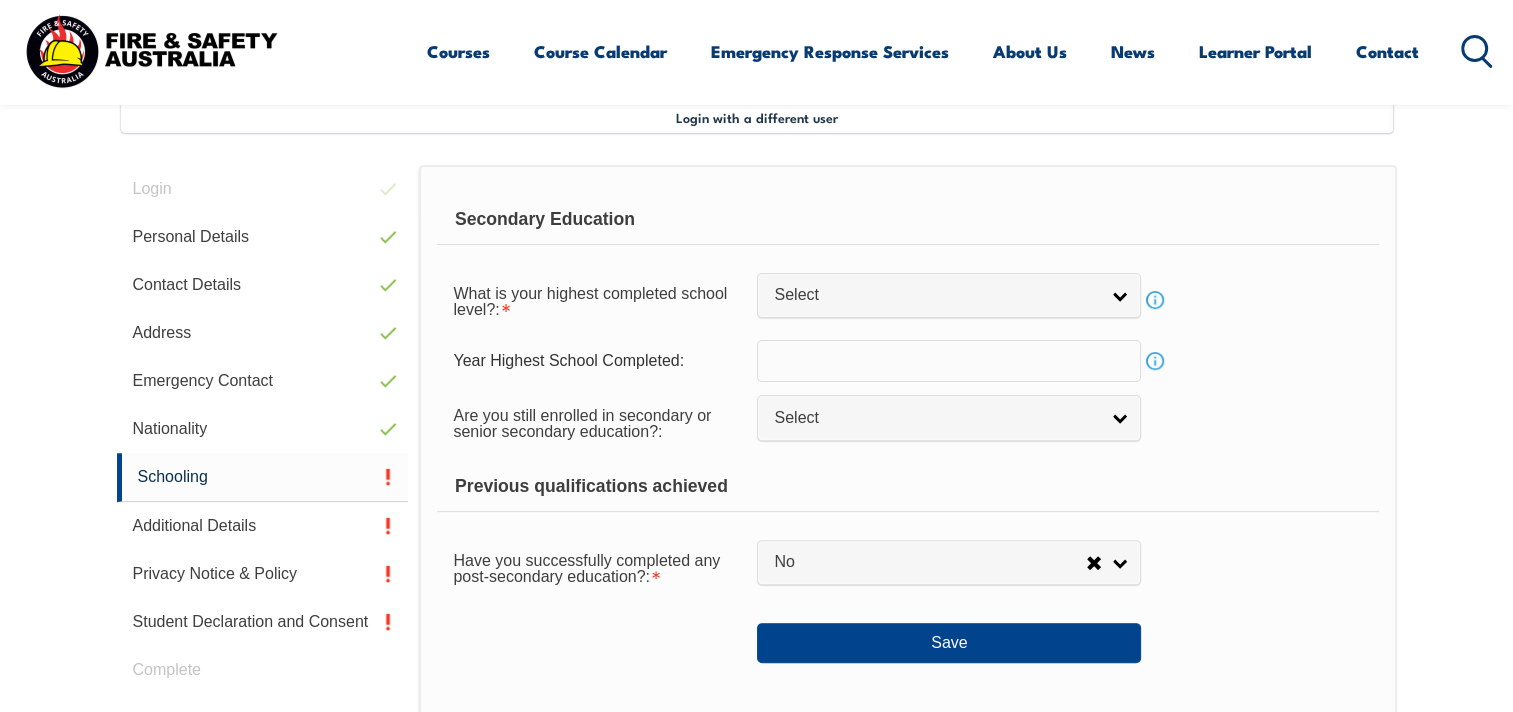 click at bounding box center (949, 361) 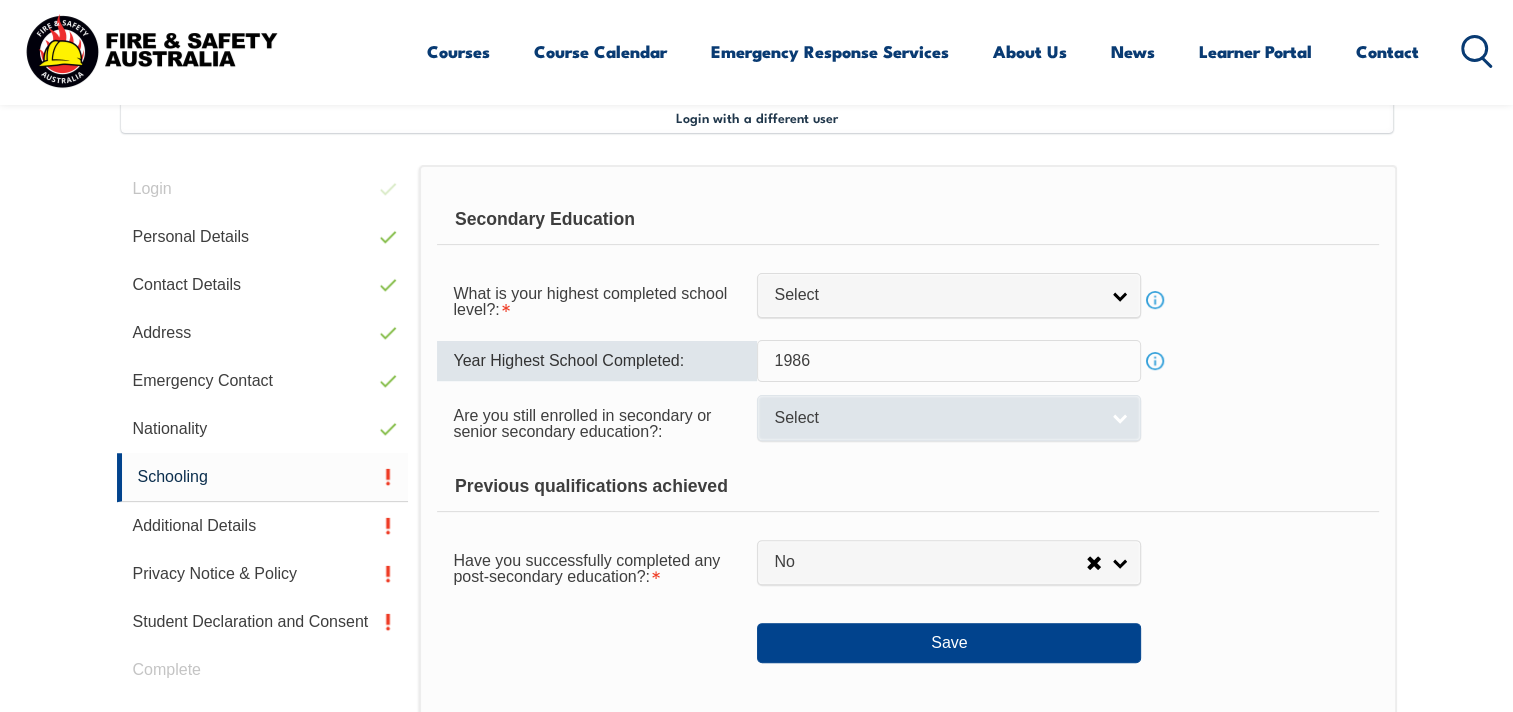 type on "1986" 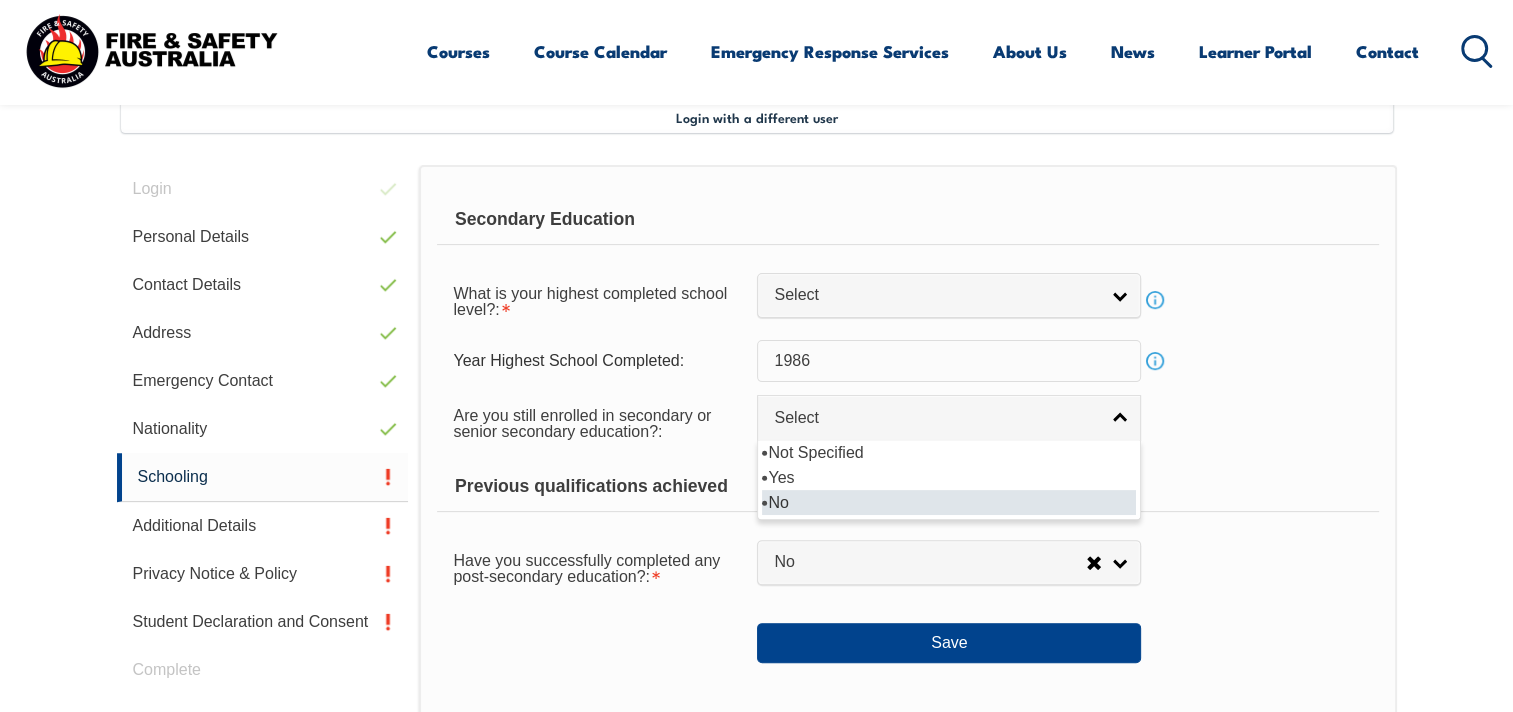 click on "No" at bounding box center (949, 502) 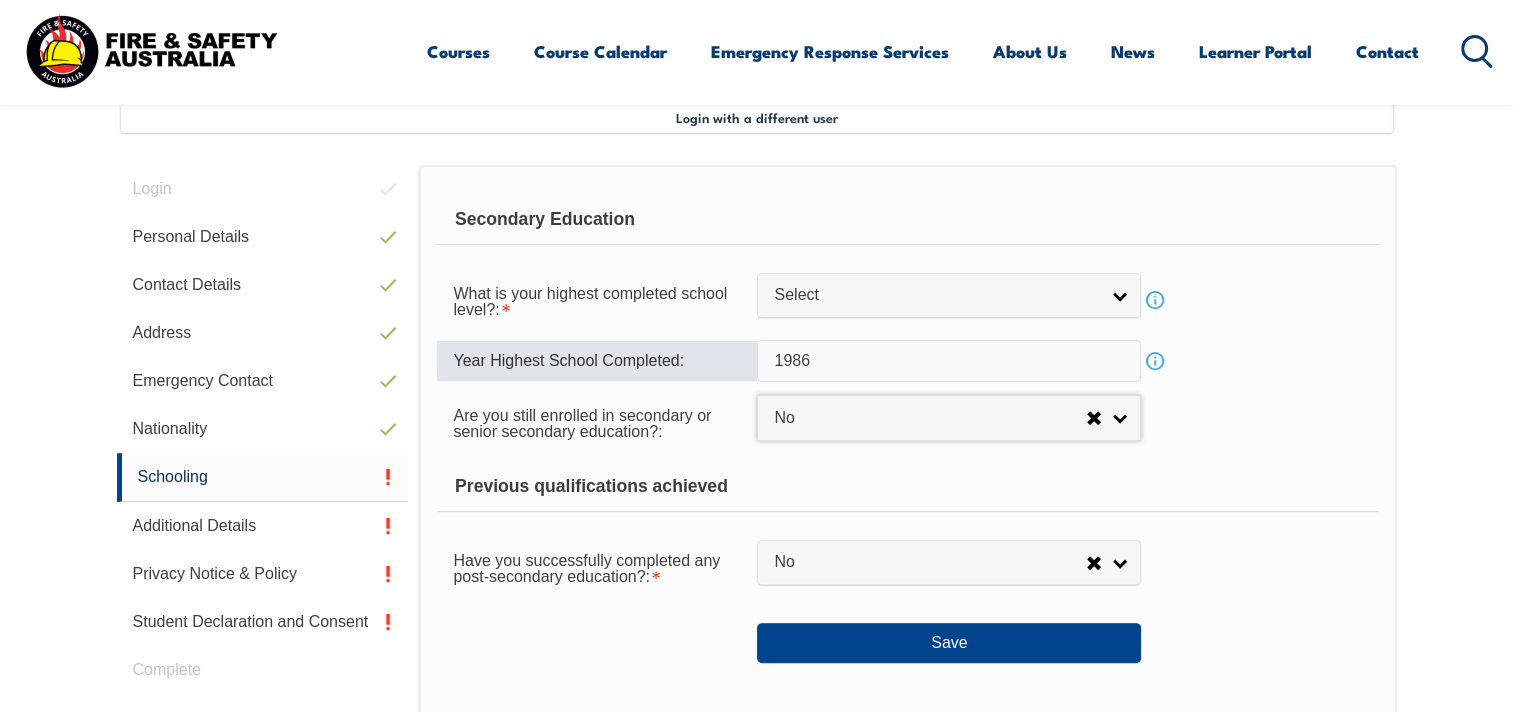 drag, startPoint x: 828, startPoint y: 359, endPoint x: 694, endPoint y: 380, distance: 135.63554 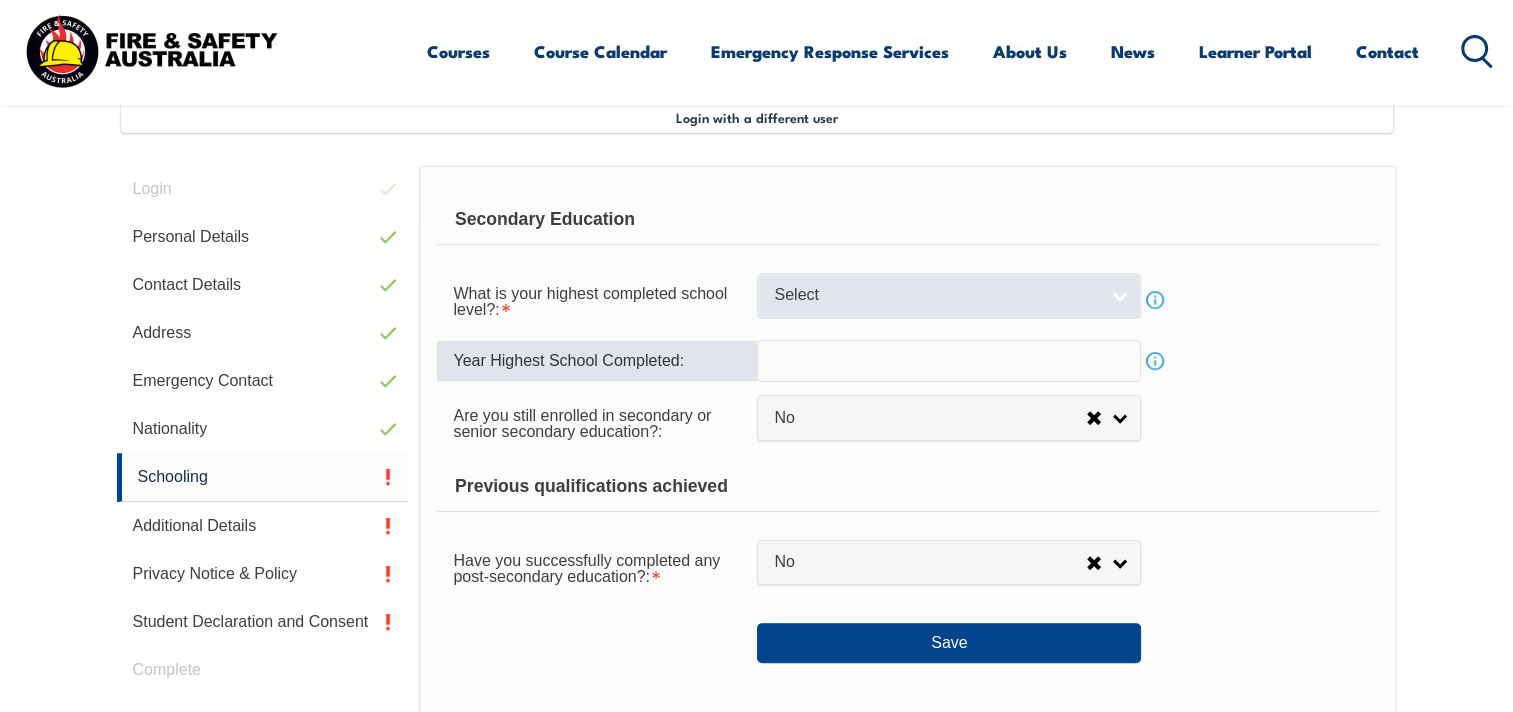 type 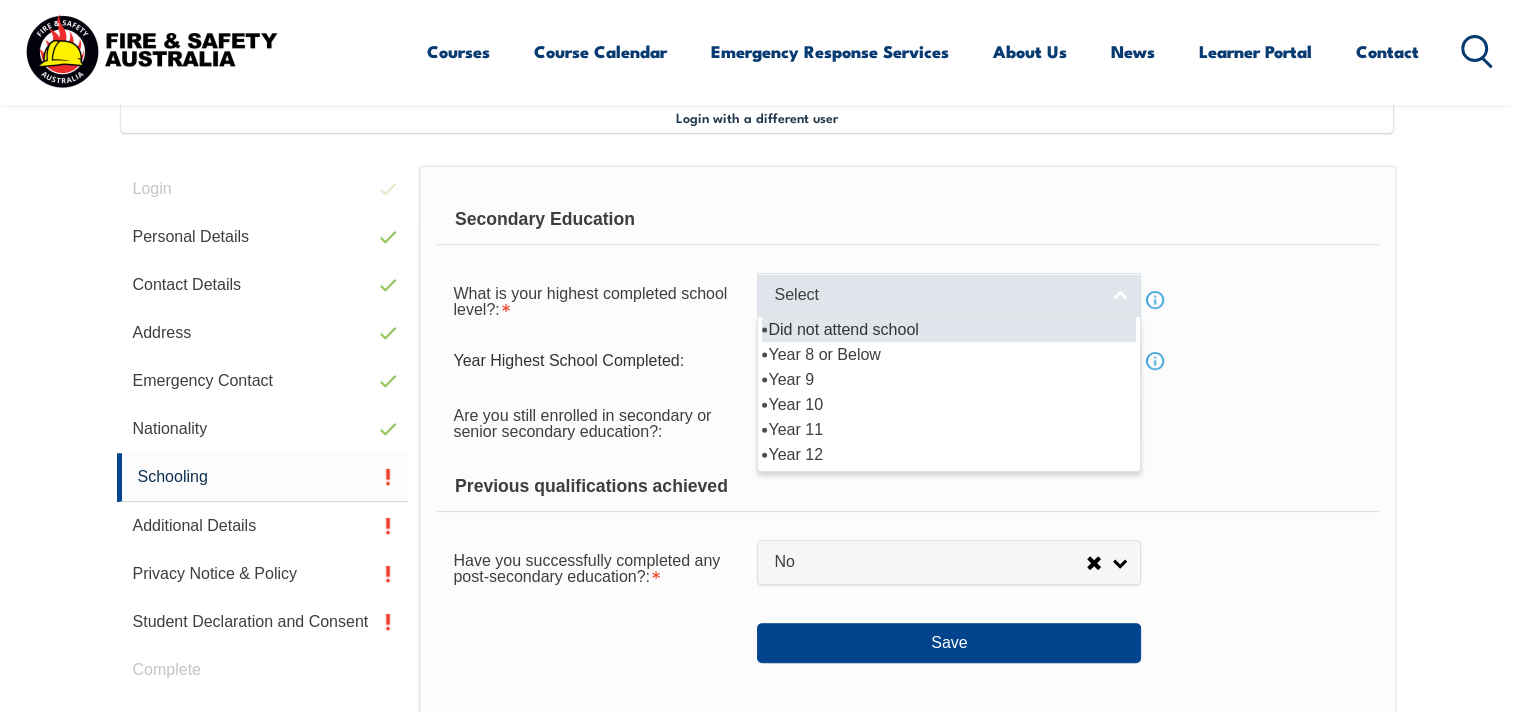click on "Select" at bounding box center [949, 295] 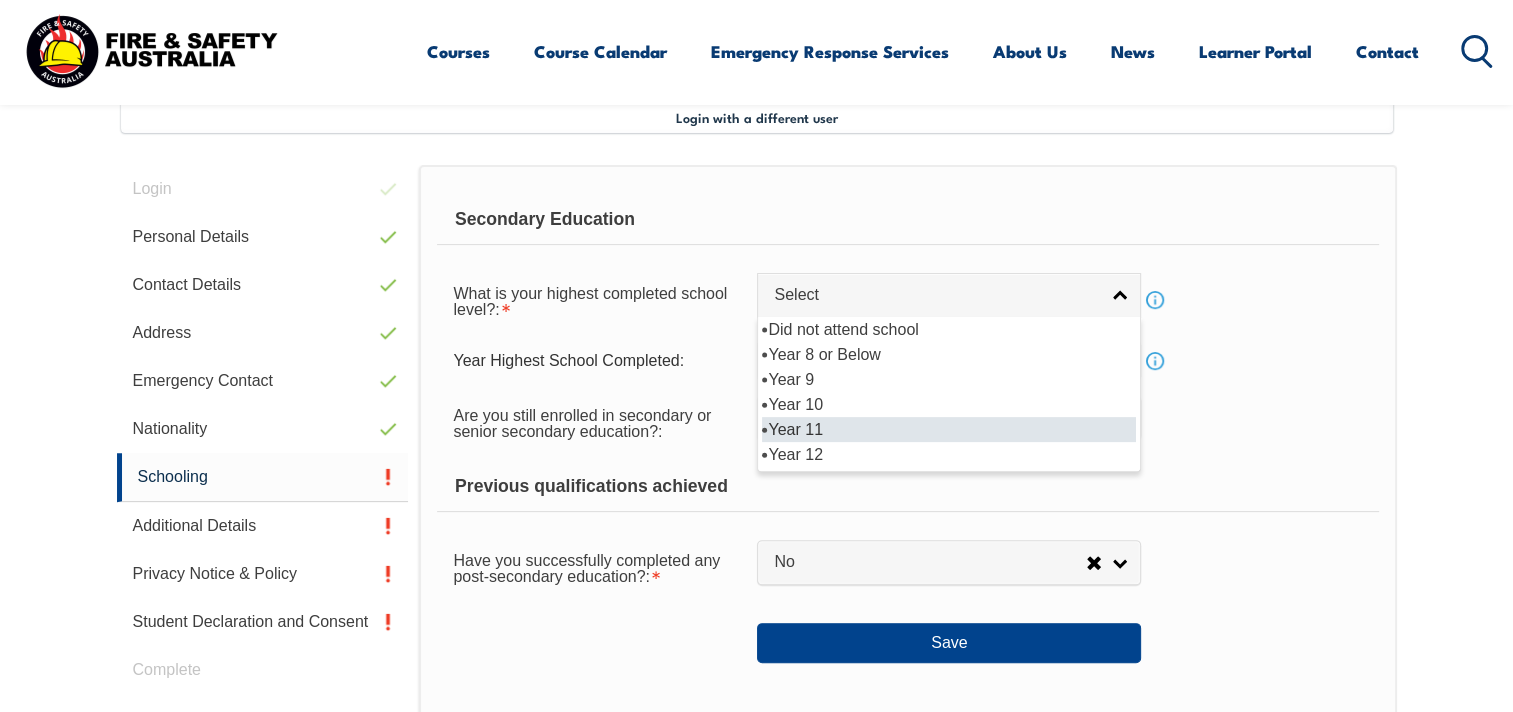 click on "Year 11" at bounding box center [949, 429] 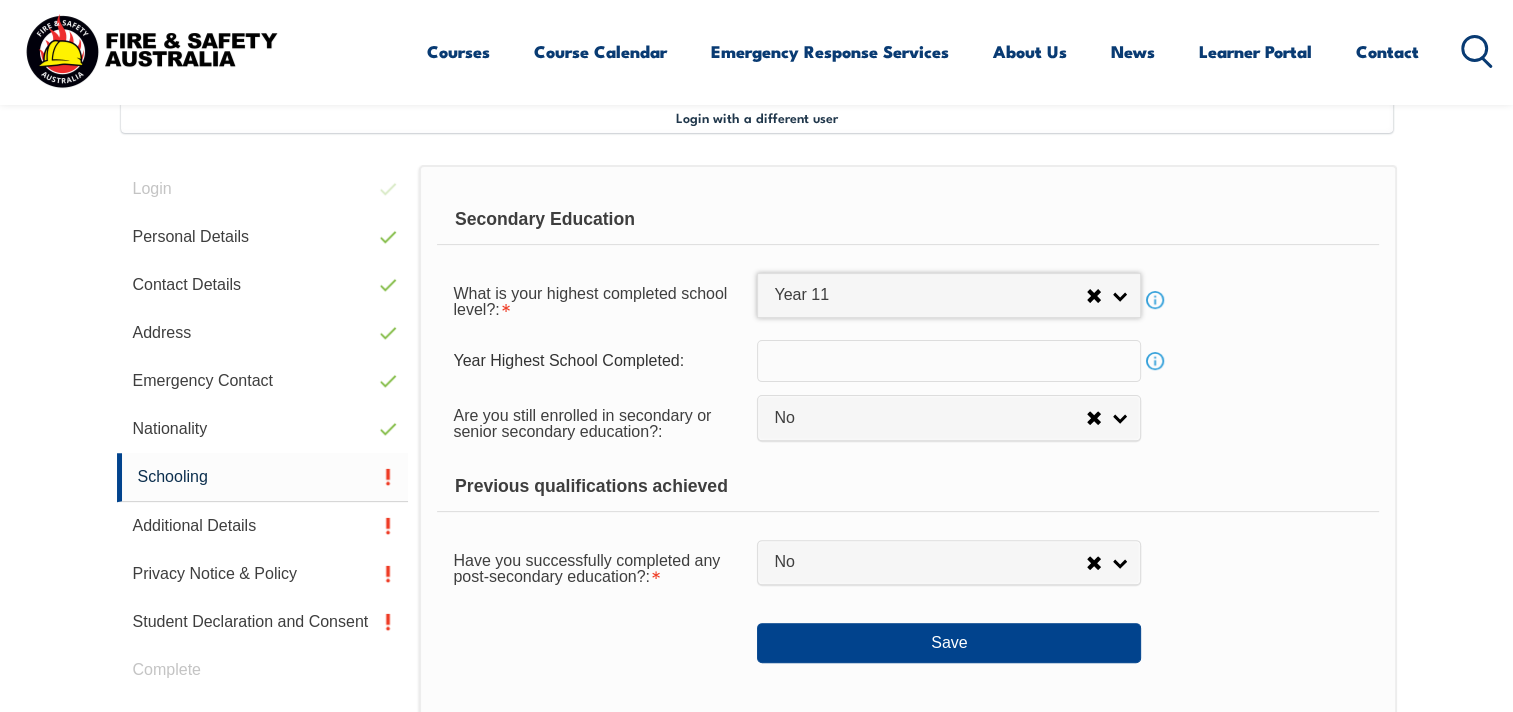 scroll, scrollTop: 644, scrollLeft: 0, axis: vertical 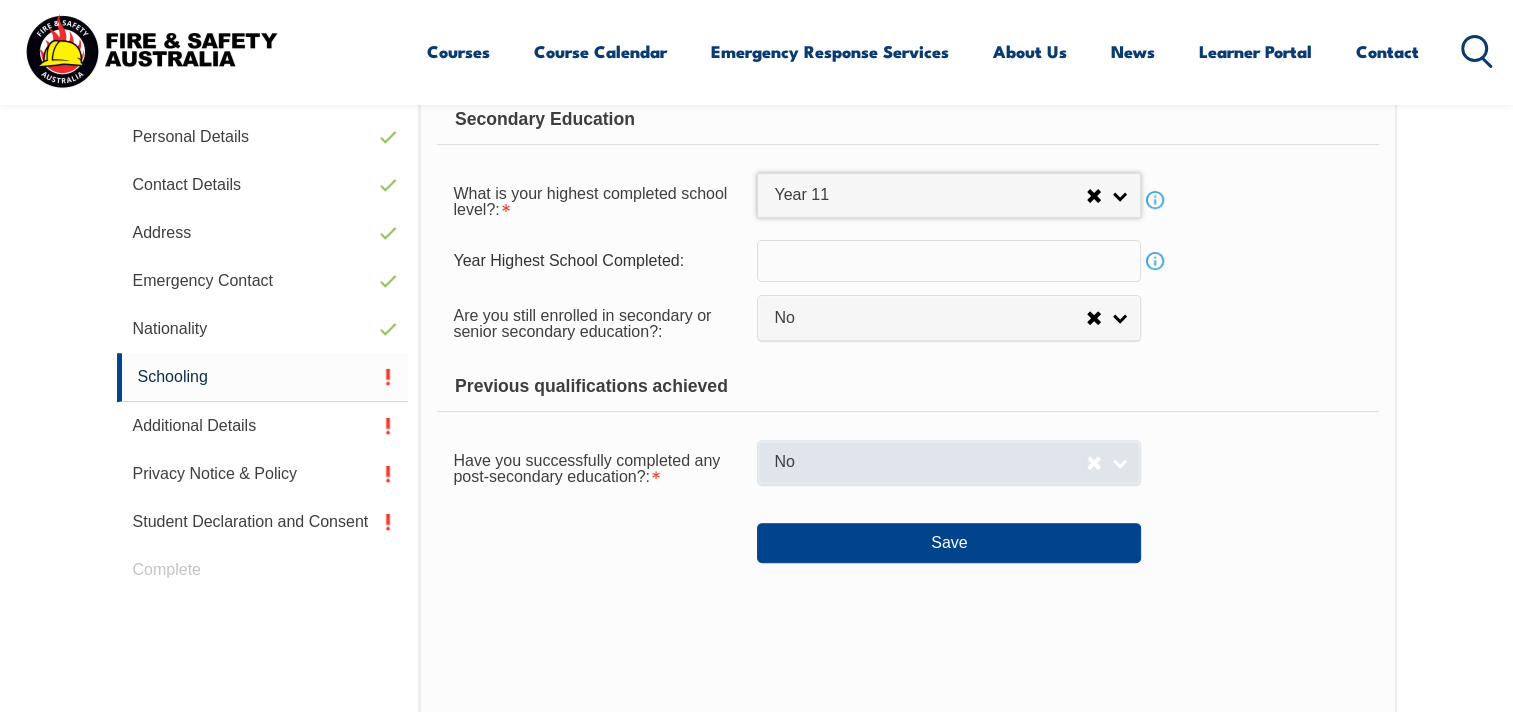 click on "No" at bounding box center (949, 462) 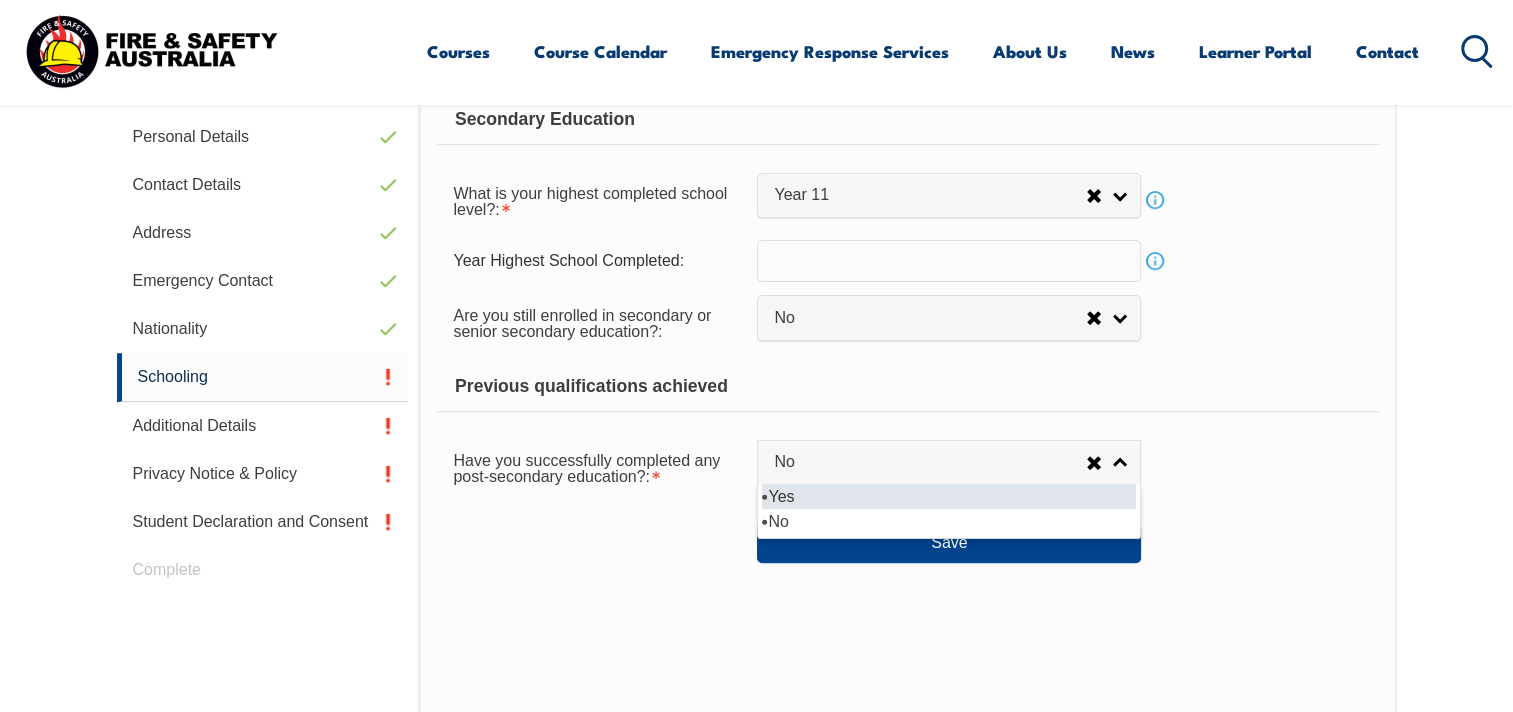 click on "Yes" at bounding box center (949, 496) 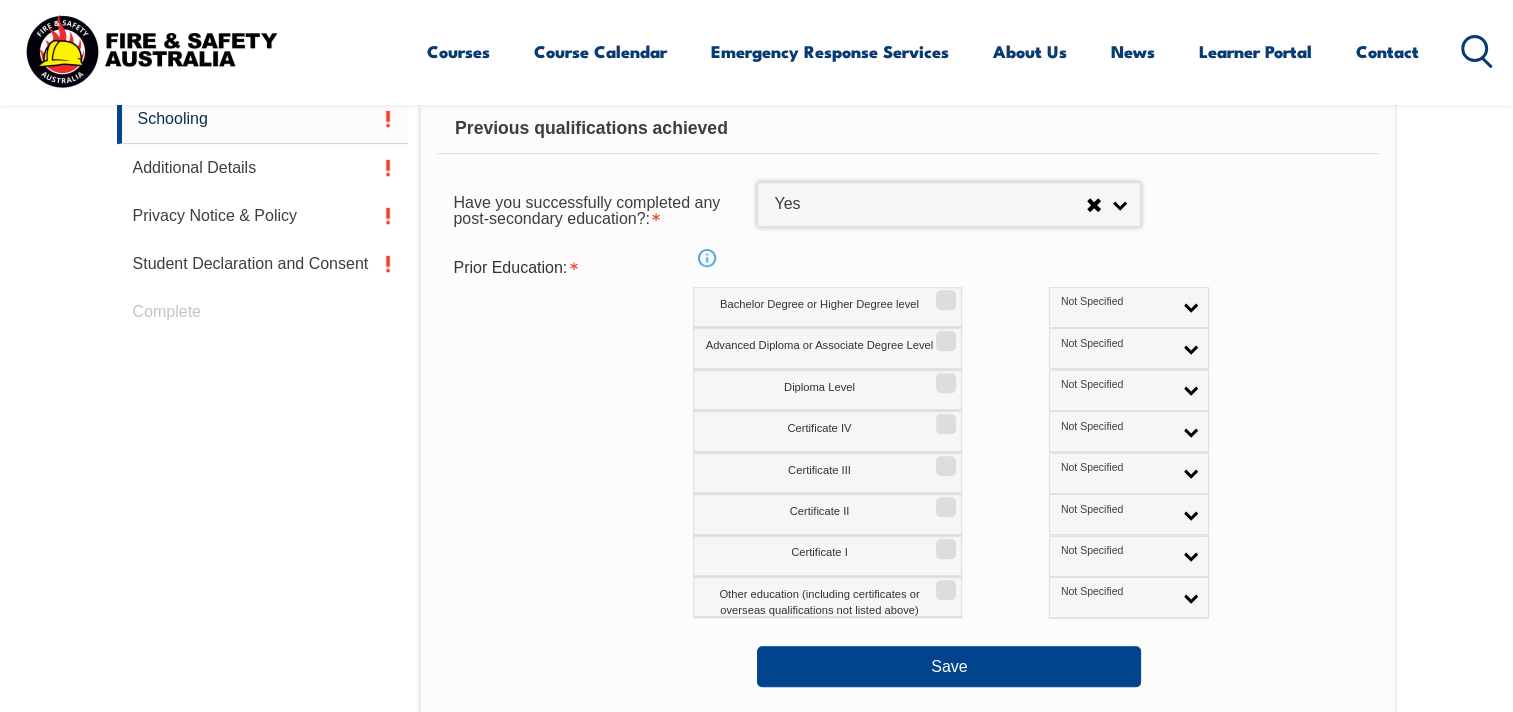 scroll, scrollTop: 944, scrollLeft: 0, axis: vertical 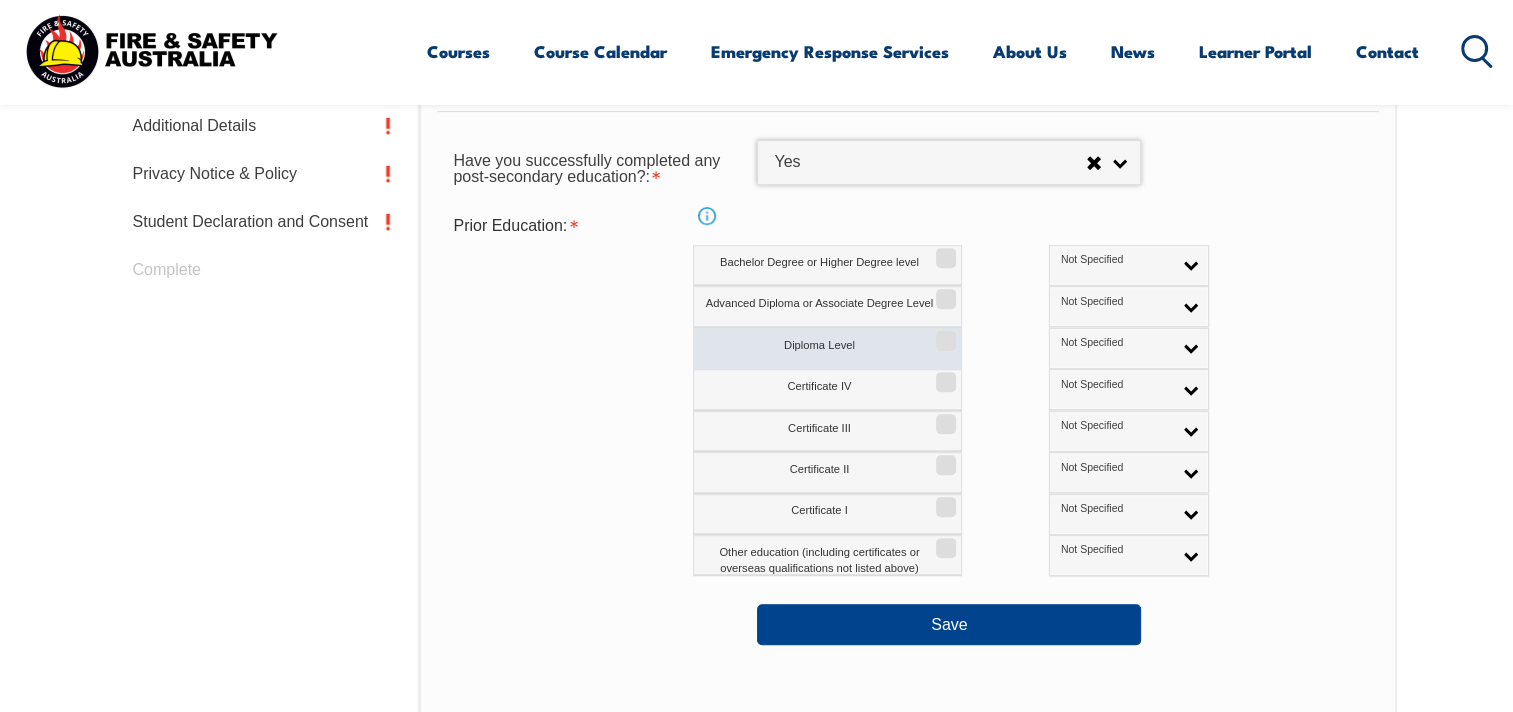 click on "Diploma Level" at bounding box center [943, 334] 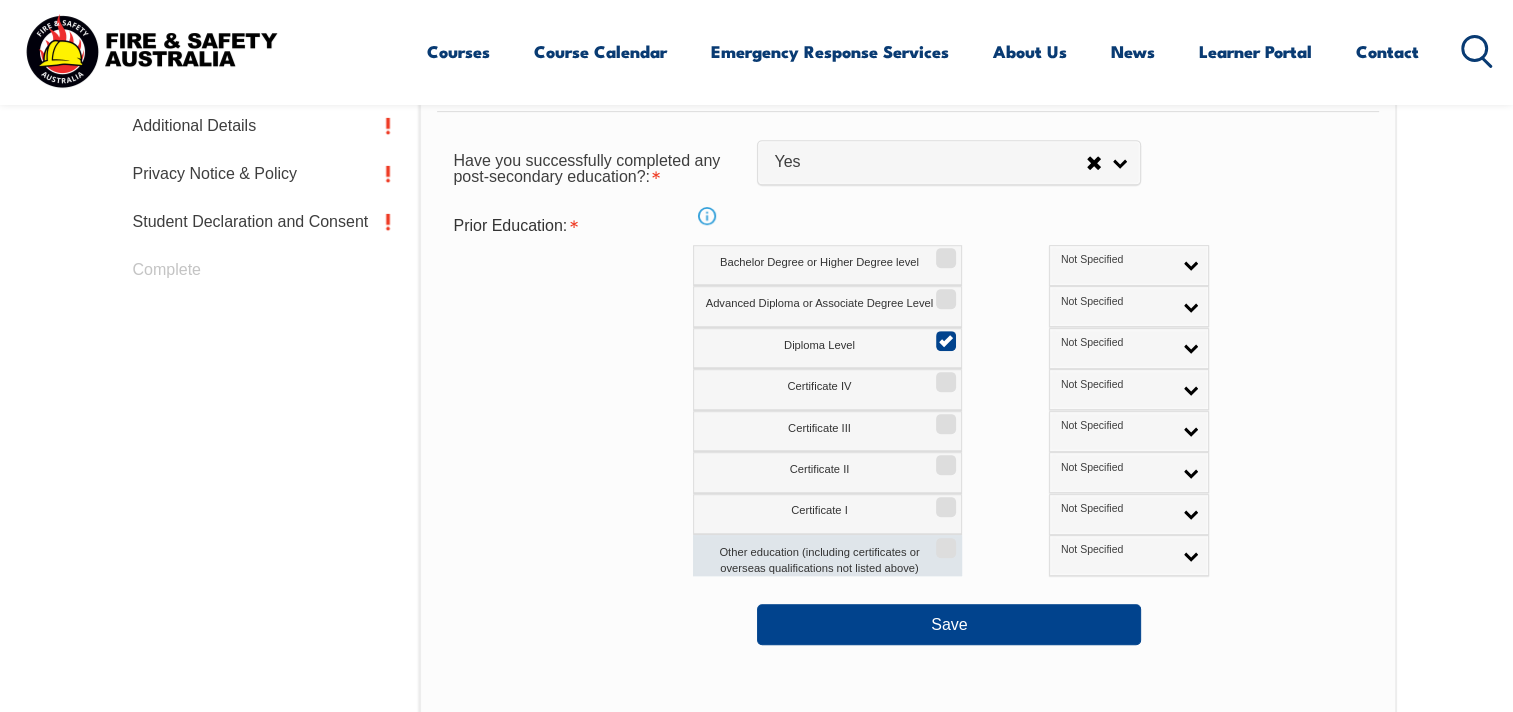 click on "Other education (including certificates or overseas qualifications not listed above)" at bounding box center (827, 555) 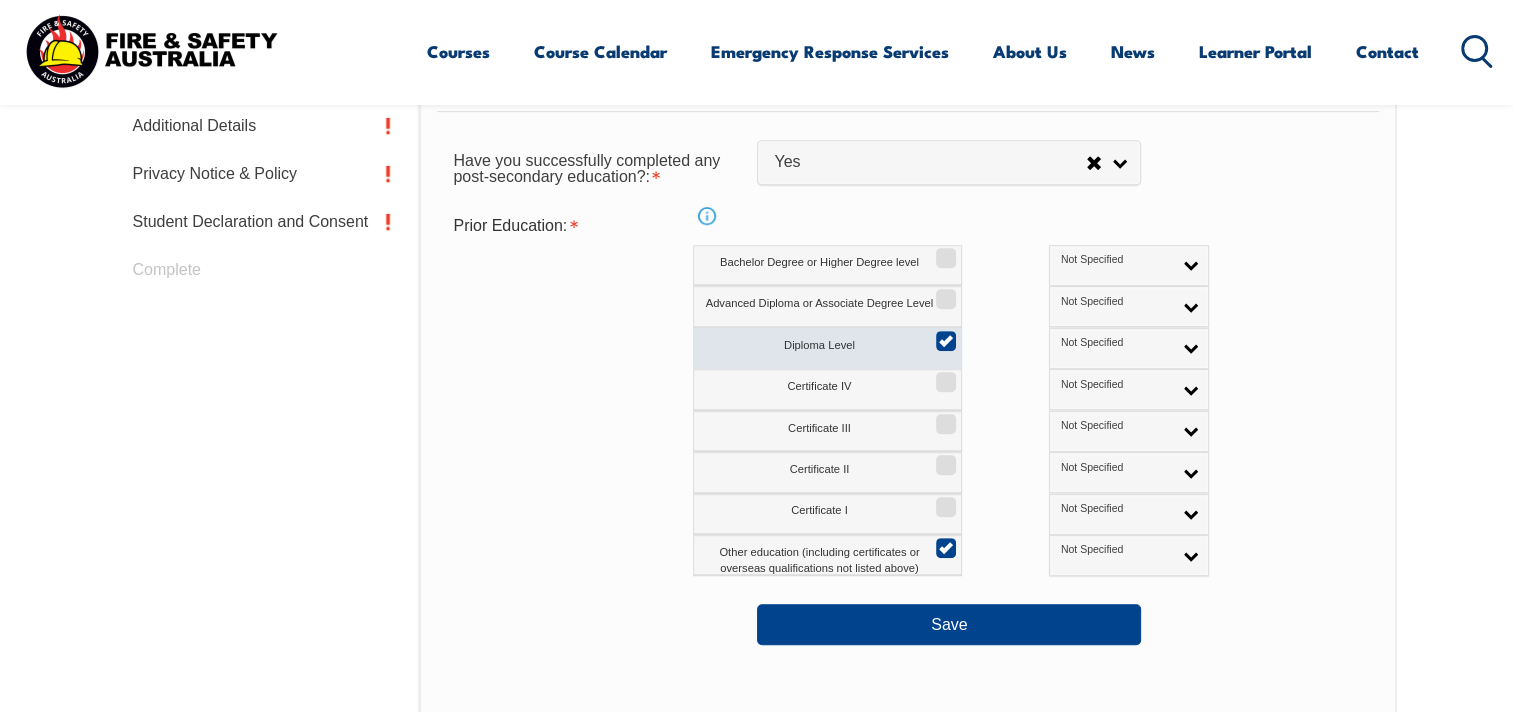 click on "Diploma Level" at bounding box center (943, 334) 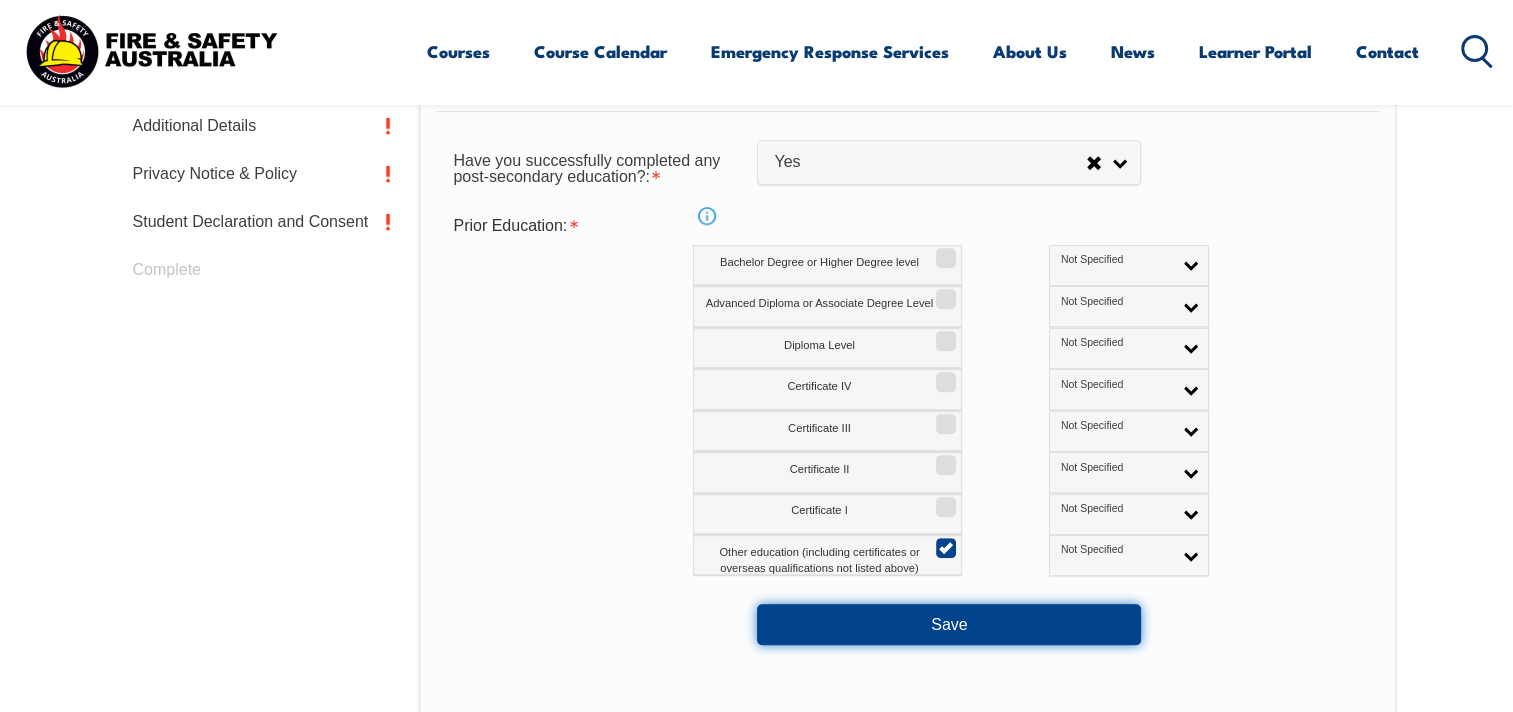 click on "Save" at bounding box center (949, 624) 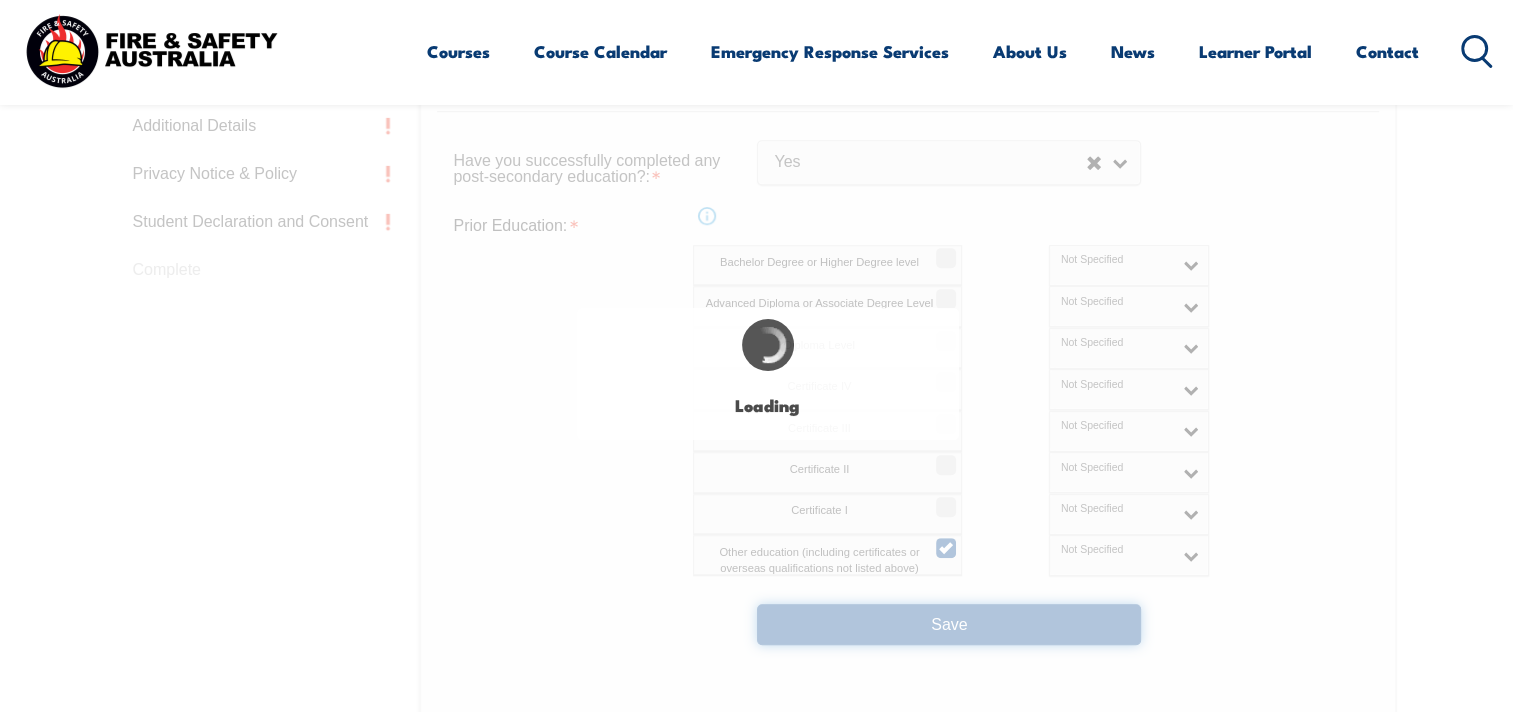 select 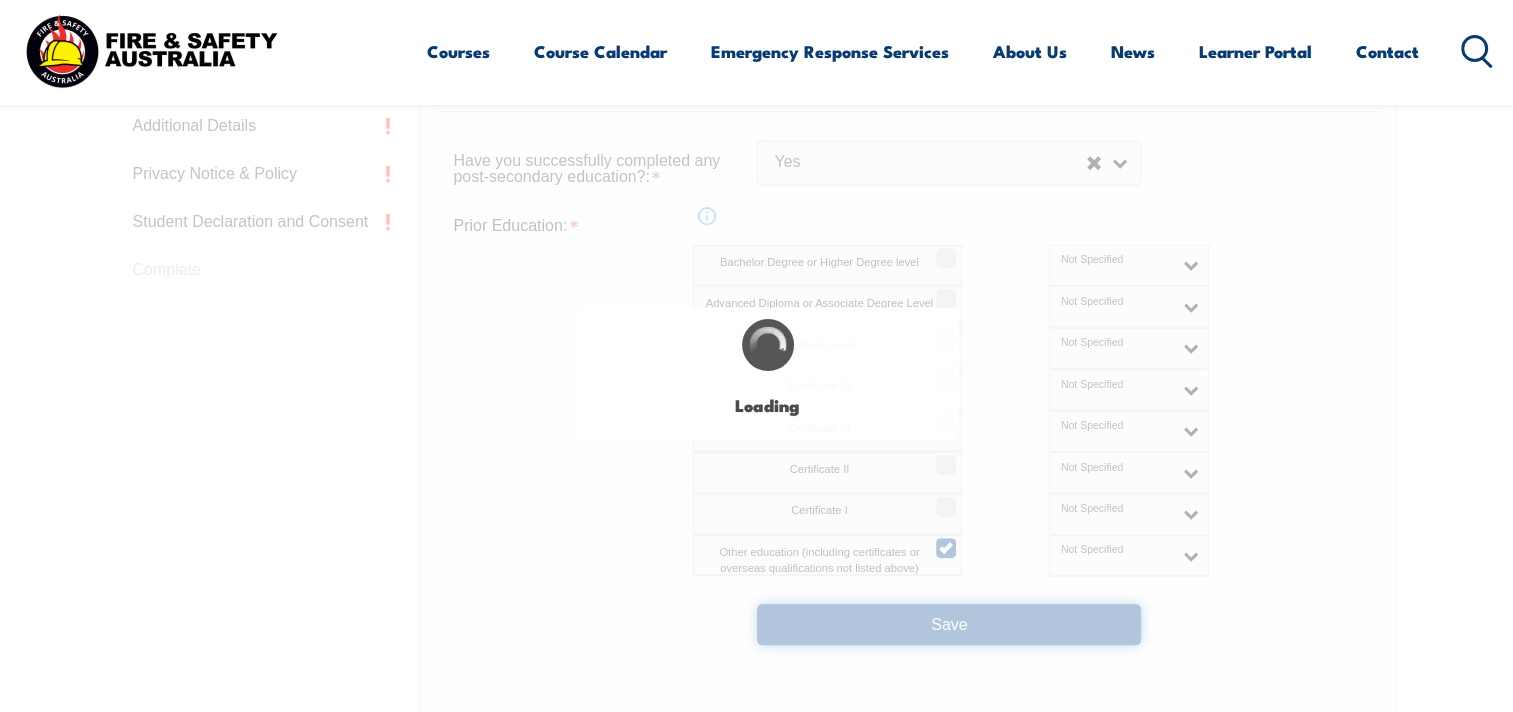 select on "false" 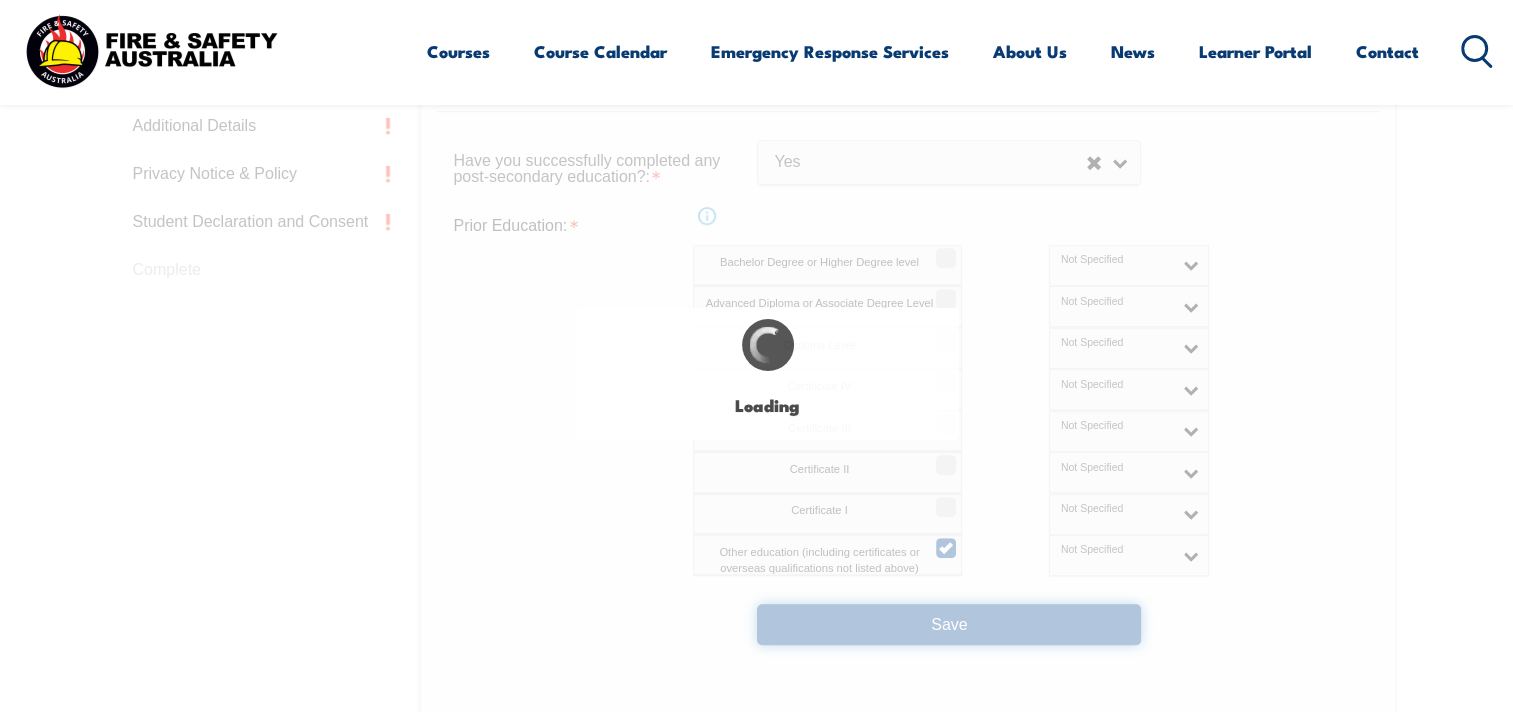 select on "true" 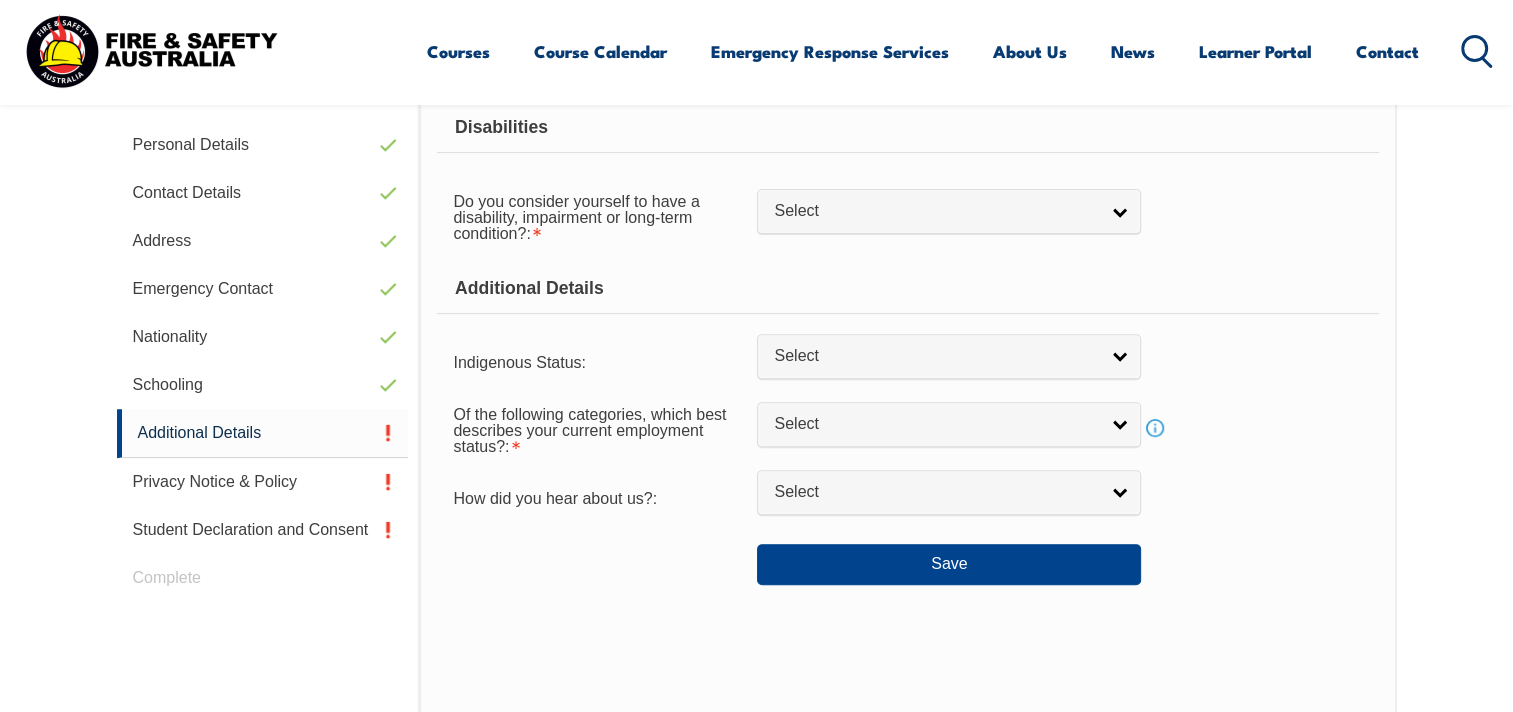 scroll, scrollTop: 544, scrollLeft: 0, axis: vertical 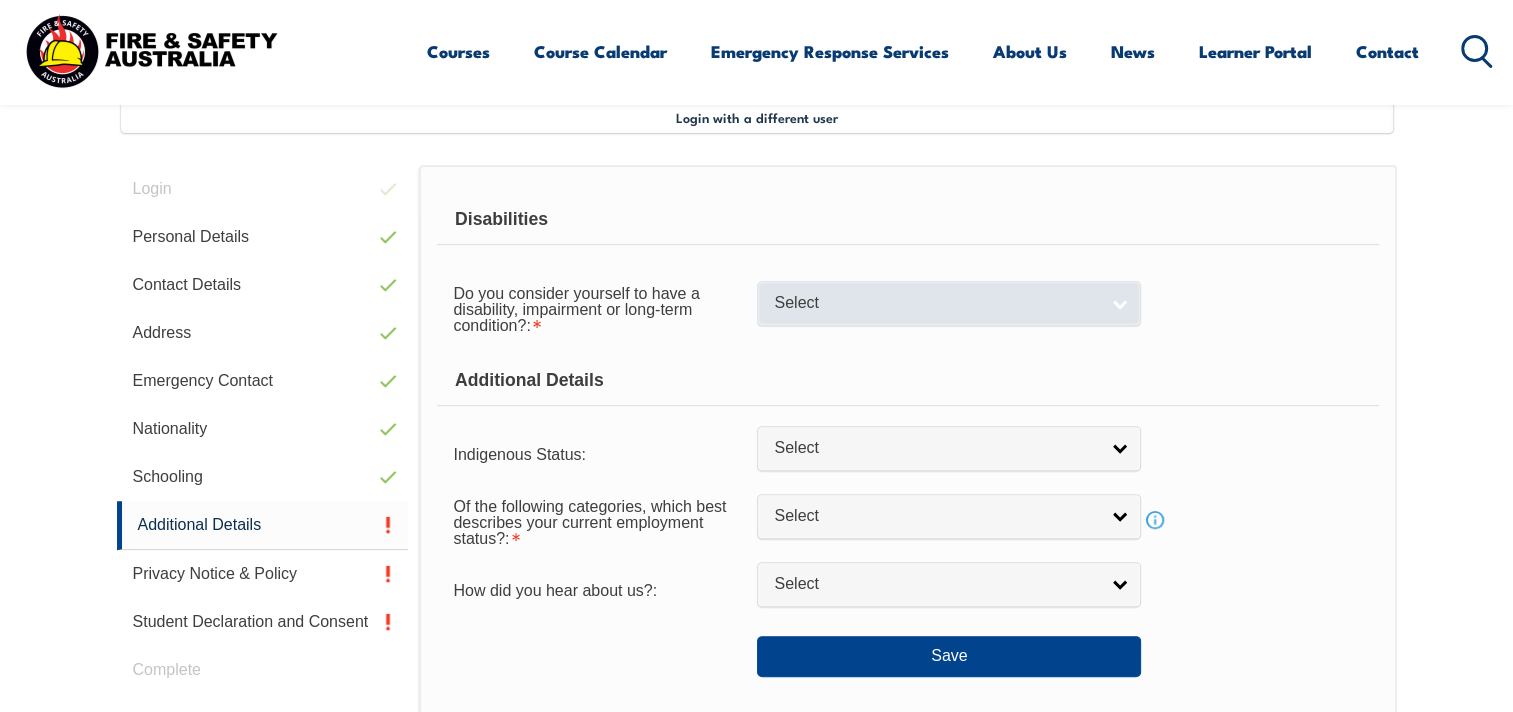 click on "Select" at bounding box center [949, 303] 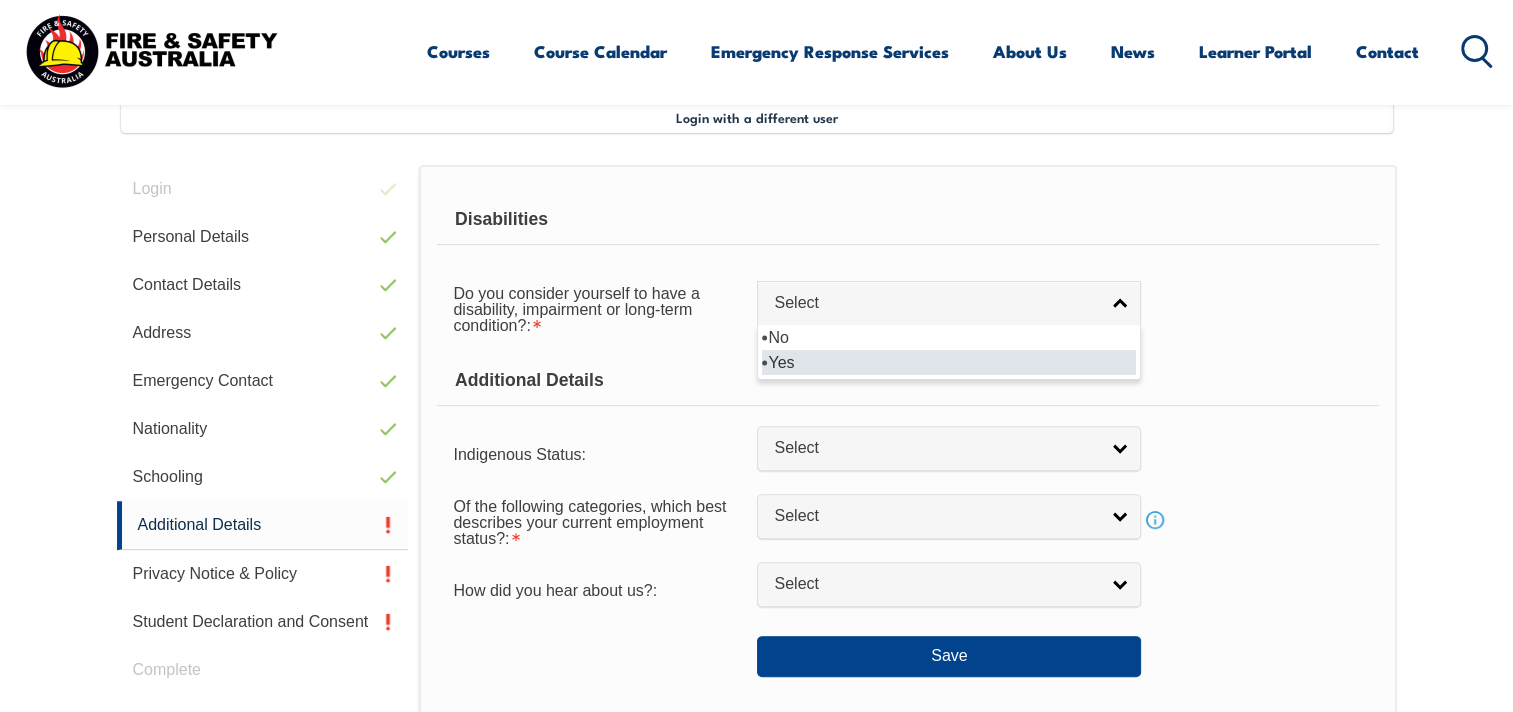 click on "Yes" at bounding box center [949, 362] 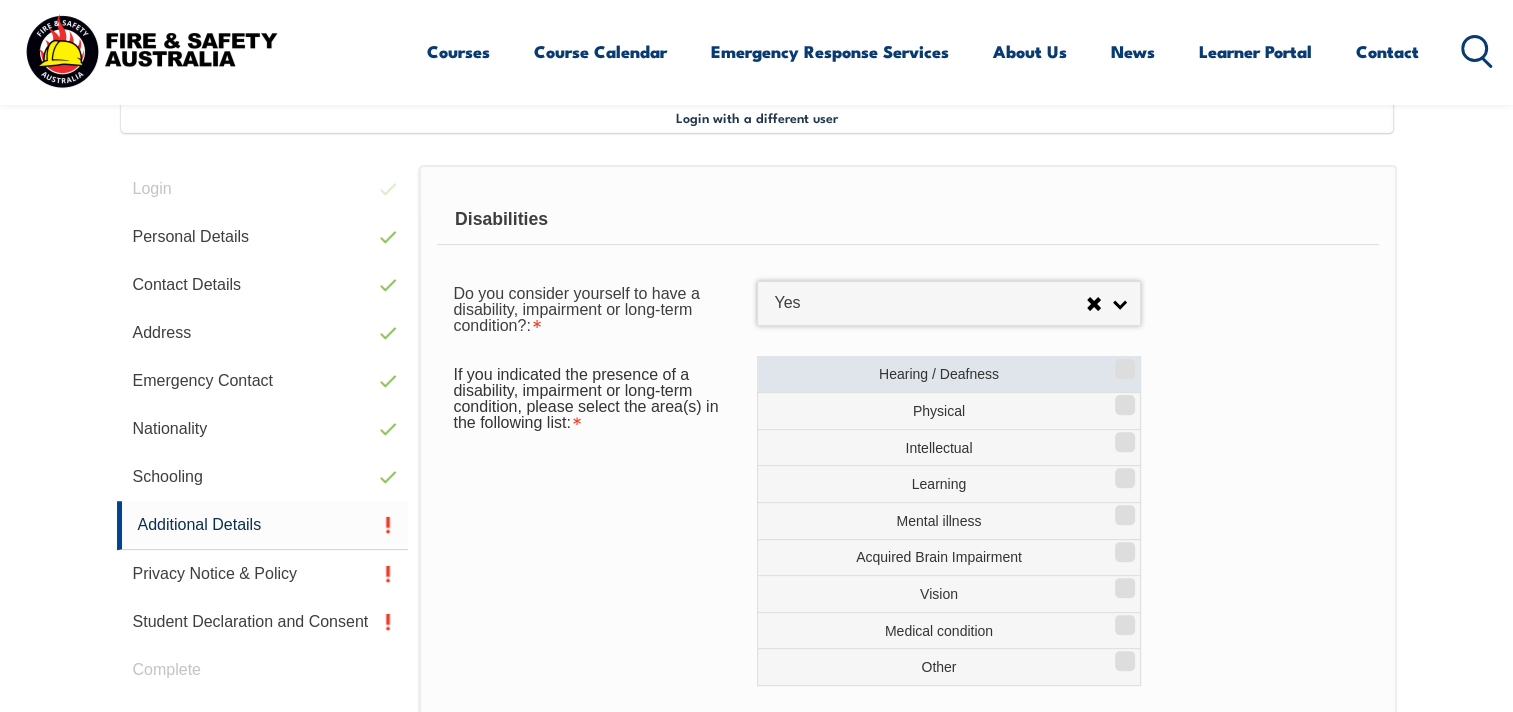 click on "Hearing / Deafness" at bounding box center [949, 374] 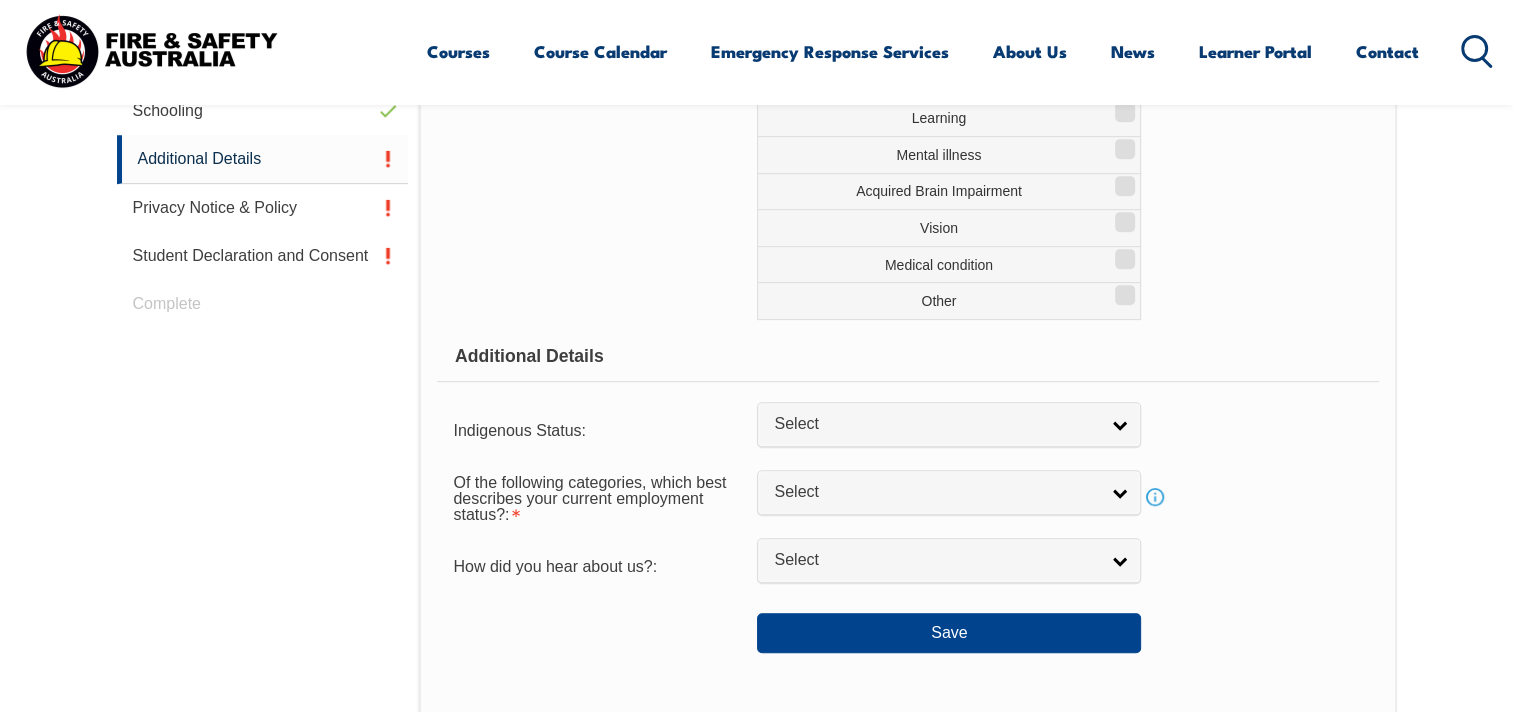 scroll, scrollTop: 944, scrollLeft: 0, axis: vertical 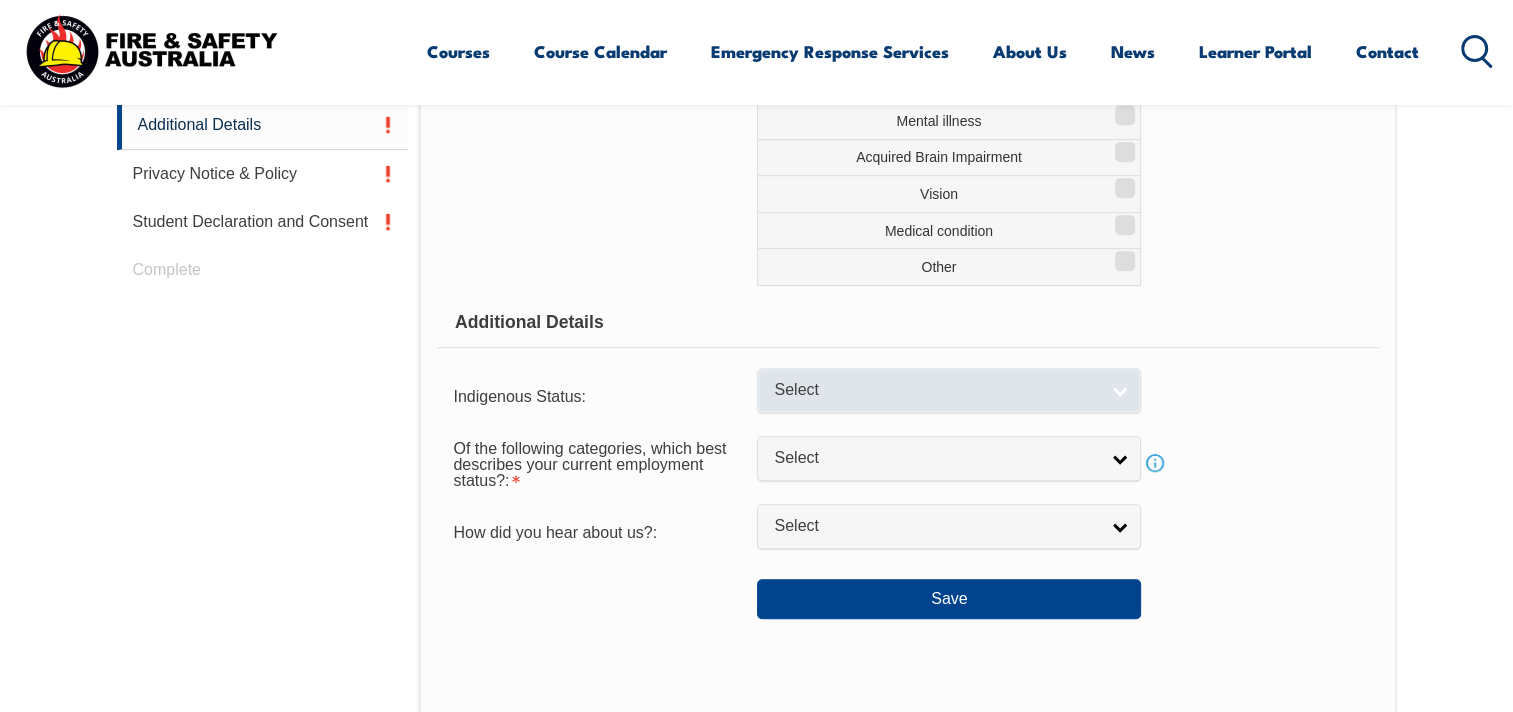 click on "Select" at bounding box center [949, 390] 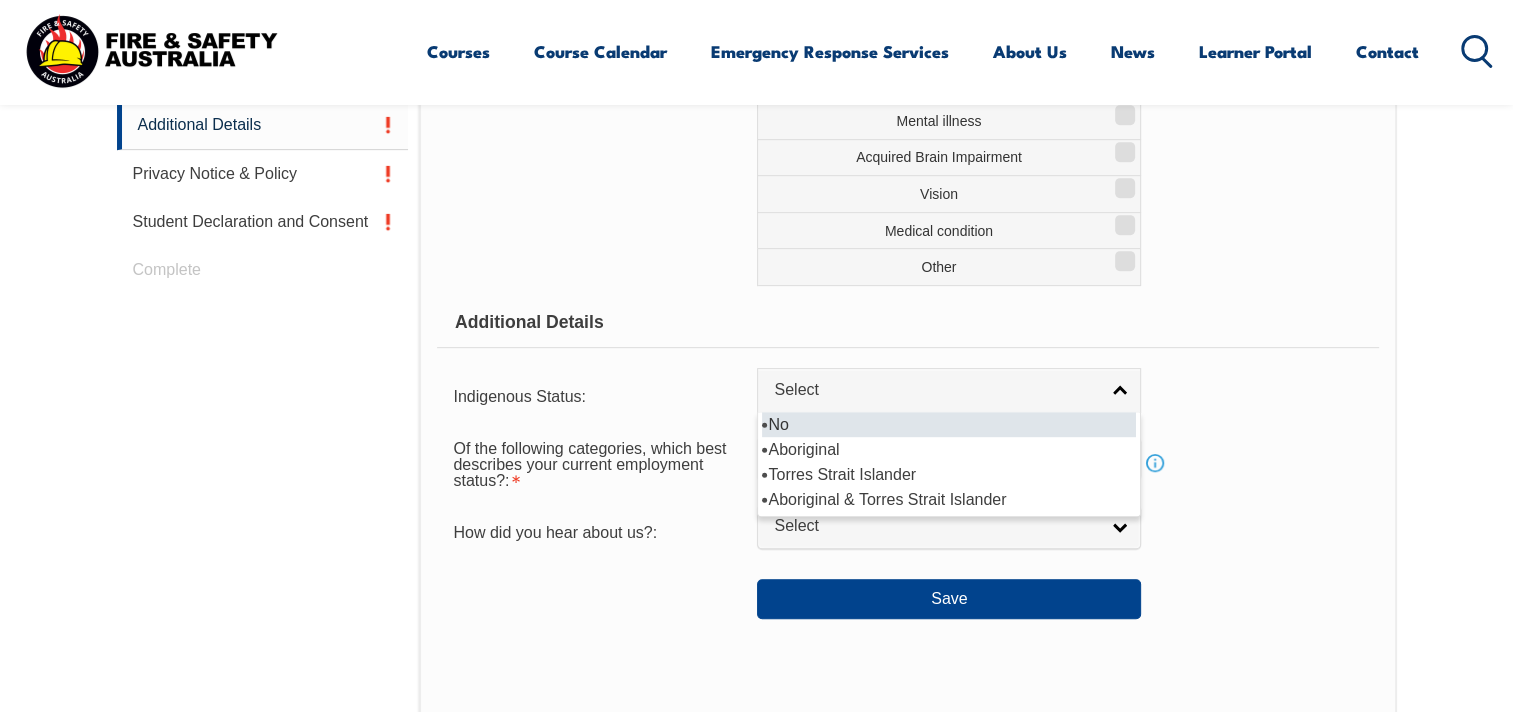 click on "No" at bounding box center [949, 424] 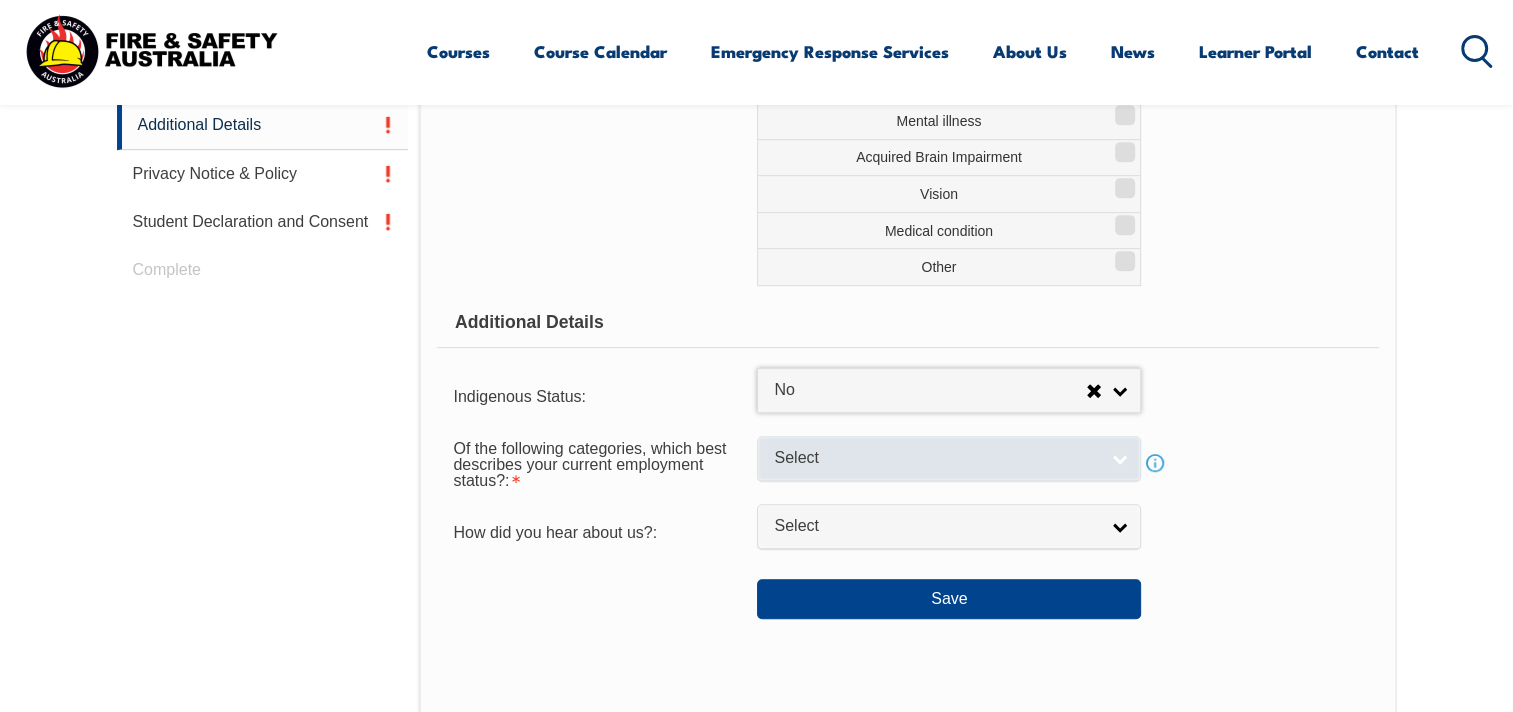 click on "Select" at bounding box center (949, 458) 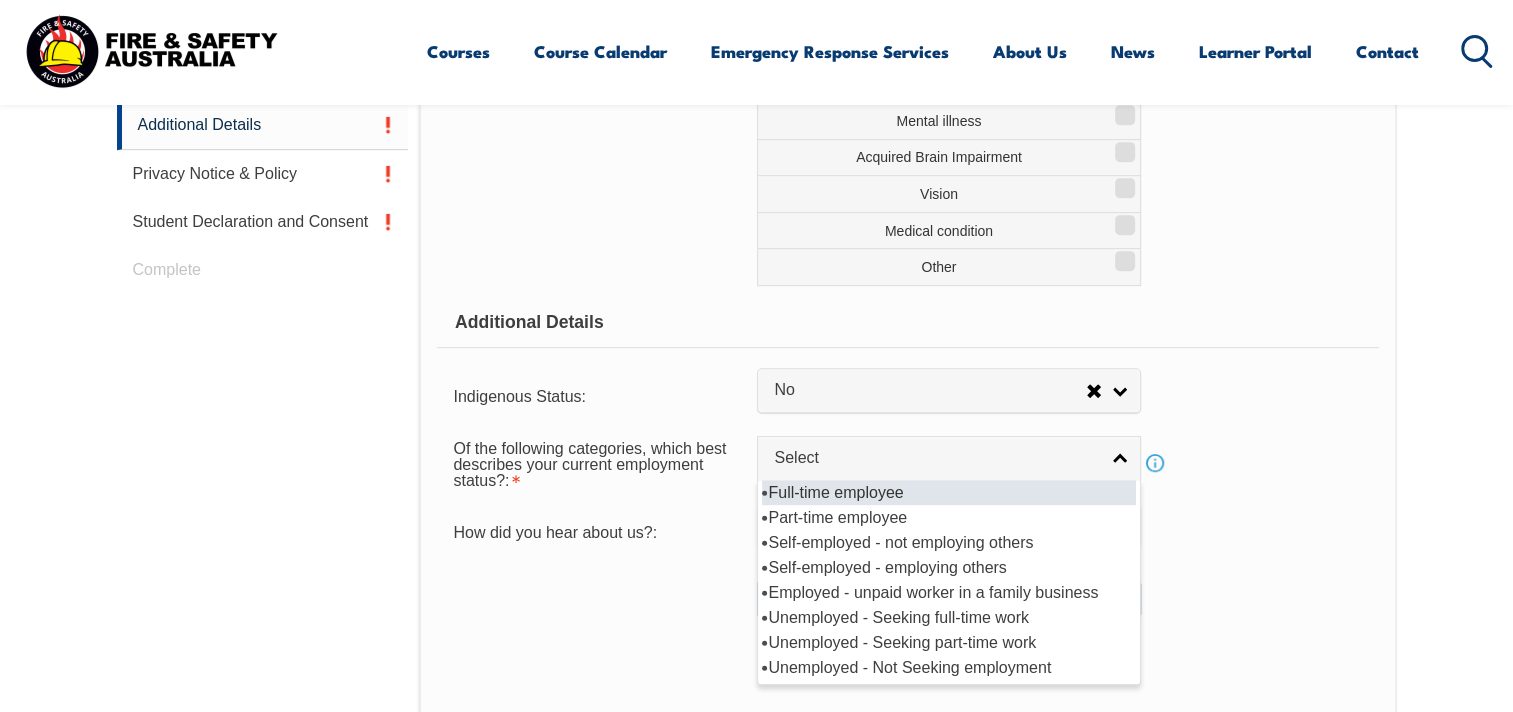 click on "Full-time employee" at bounding box center [949, 492] 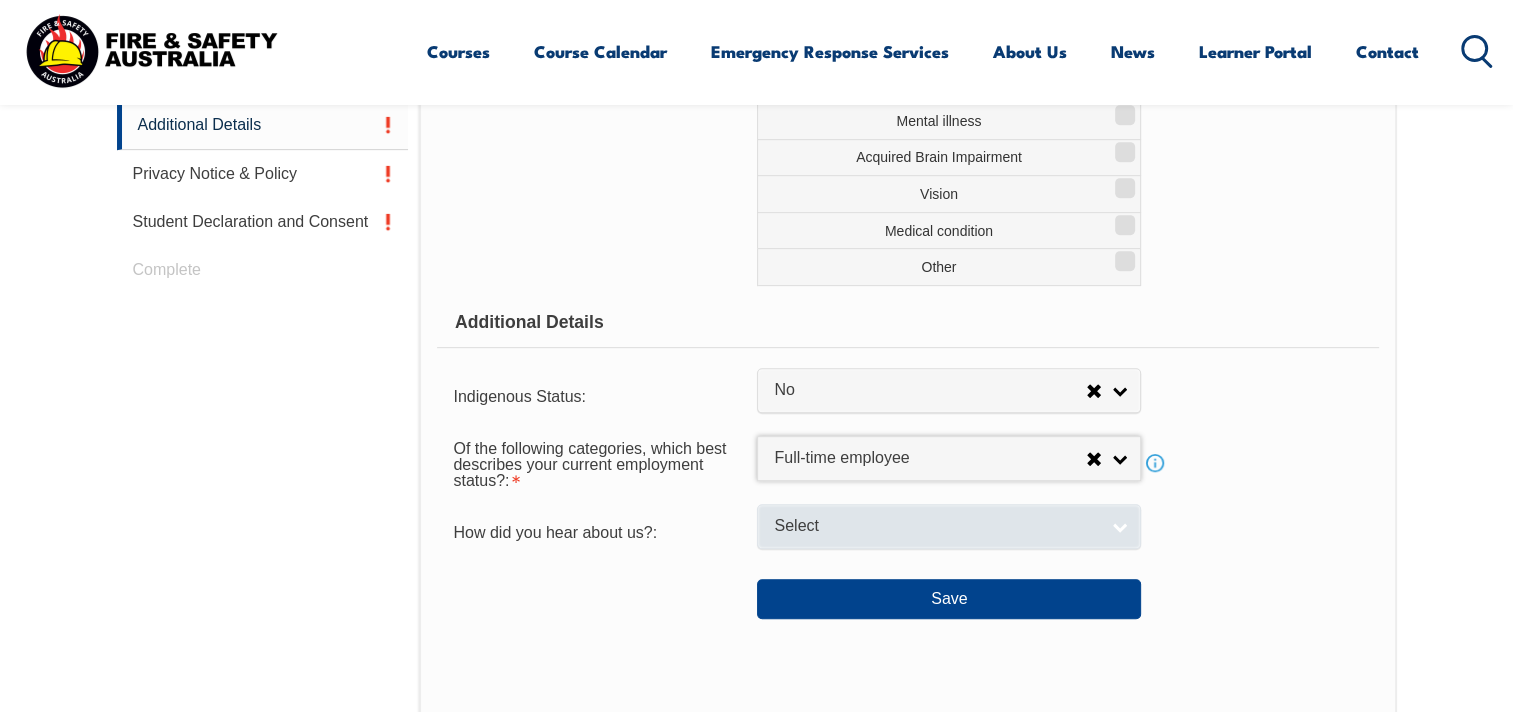 click on "Select" at bounding box center (949, 526) 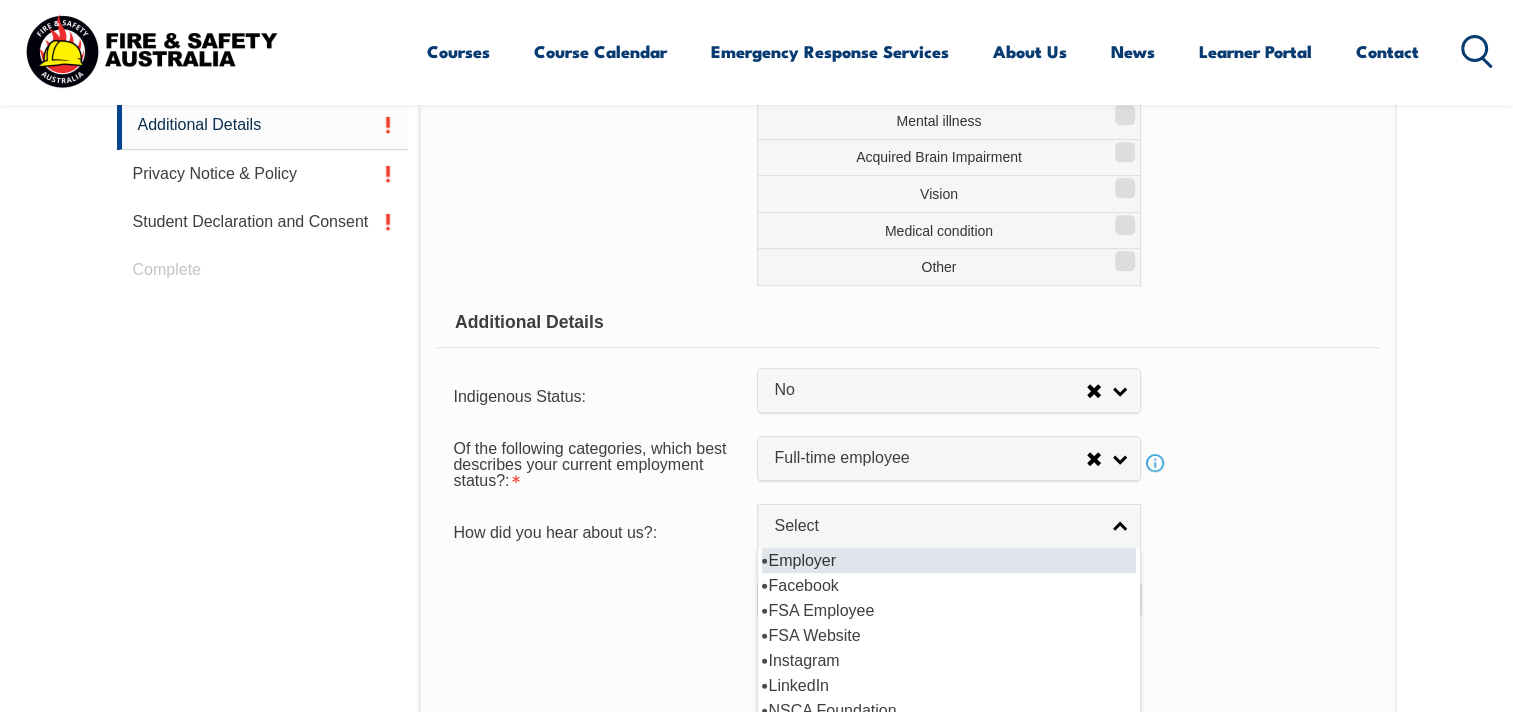 click on "Employer" at bounding box center [949, 560] 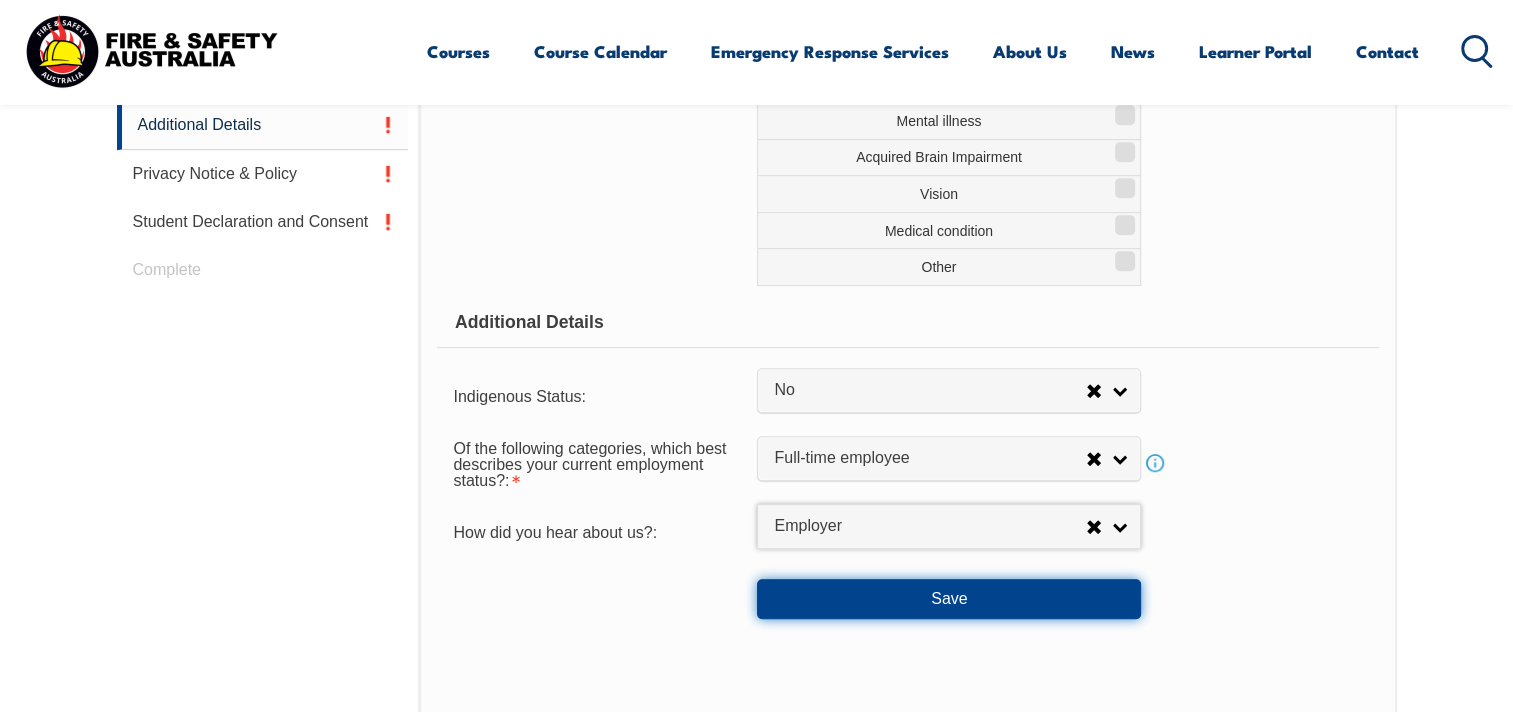 click on "Save" at bounding box center [949, 599] 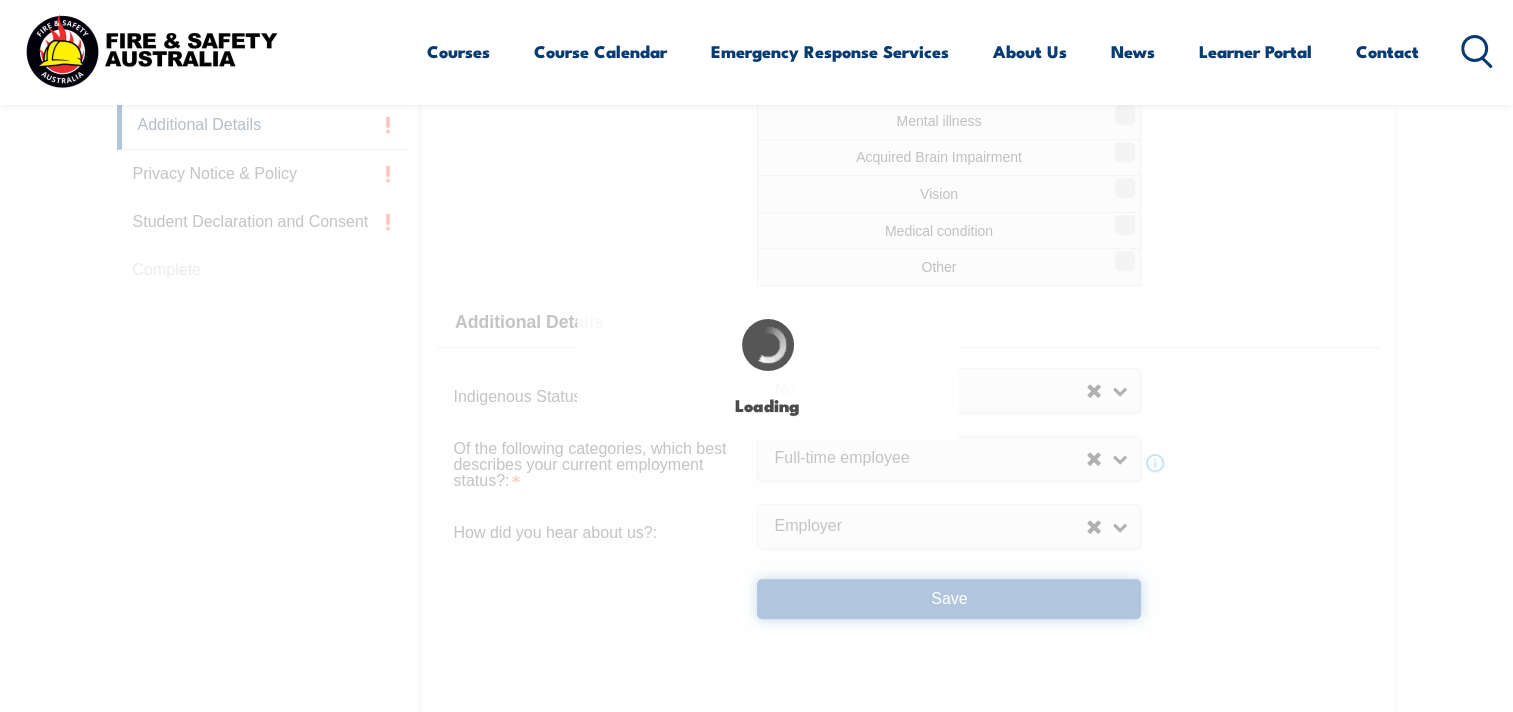 select on "true" 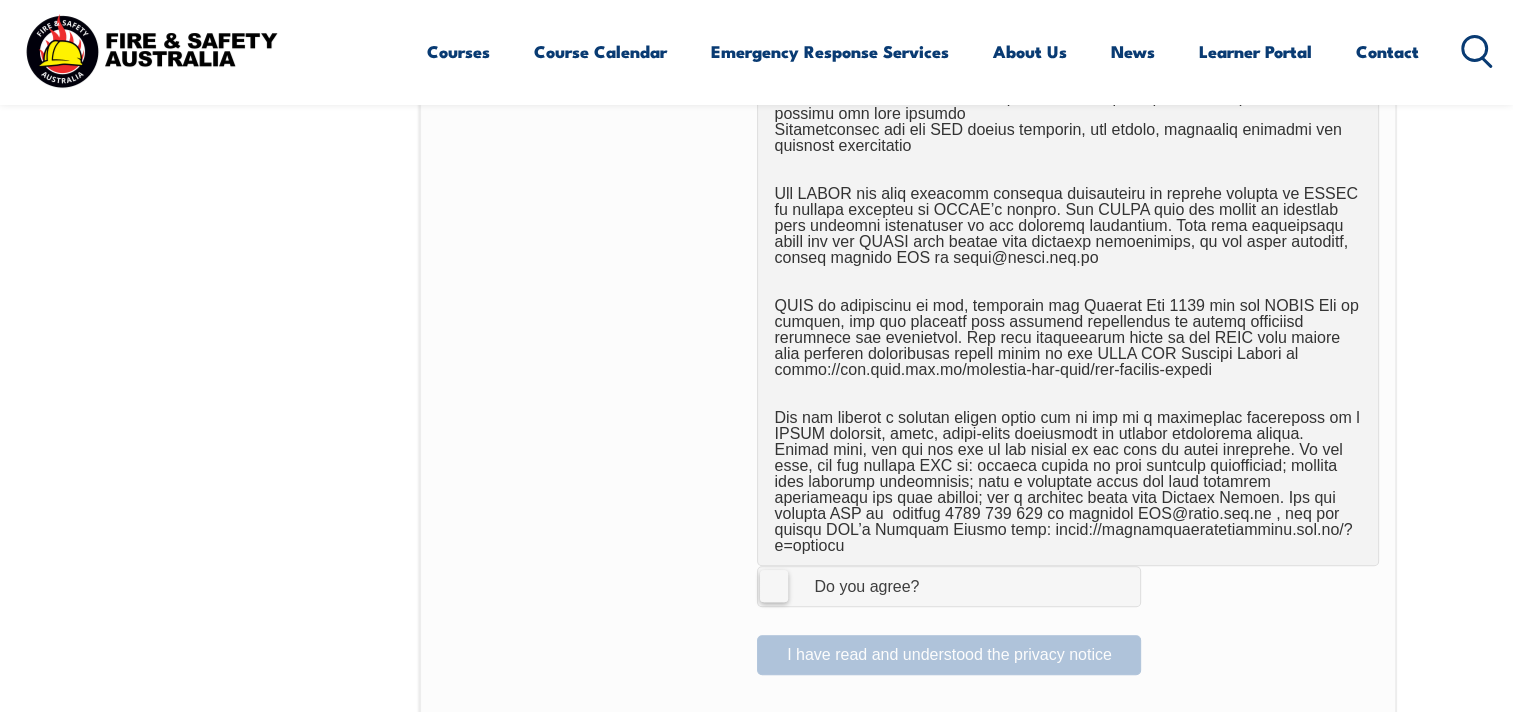 scroll, scrollTop: 1244, scrollLeft: 0, axis: vertical 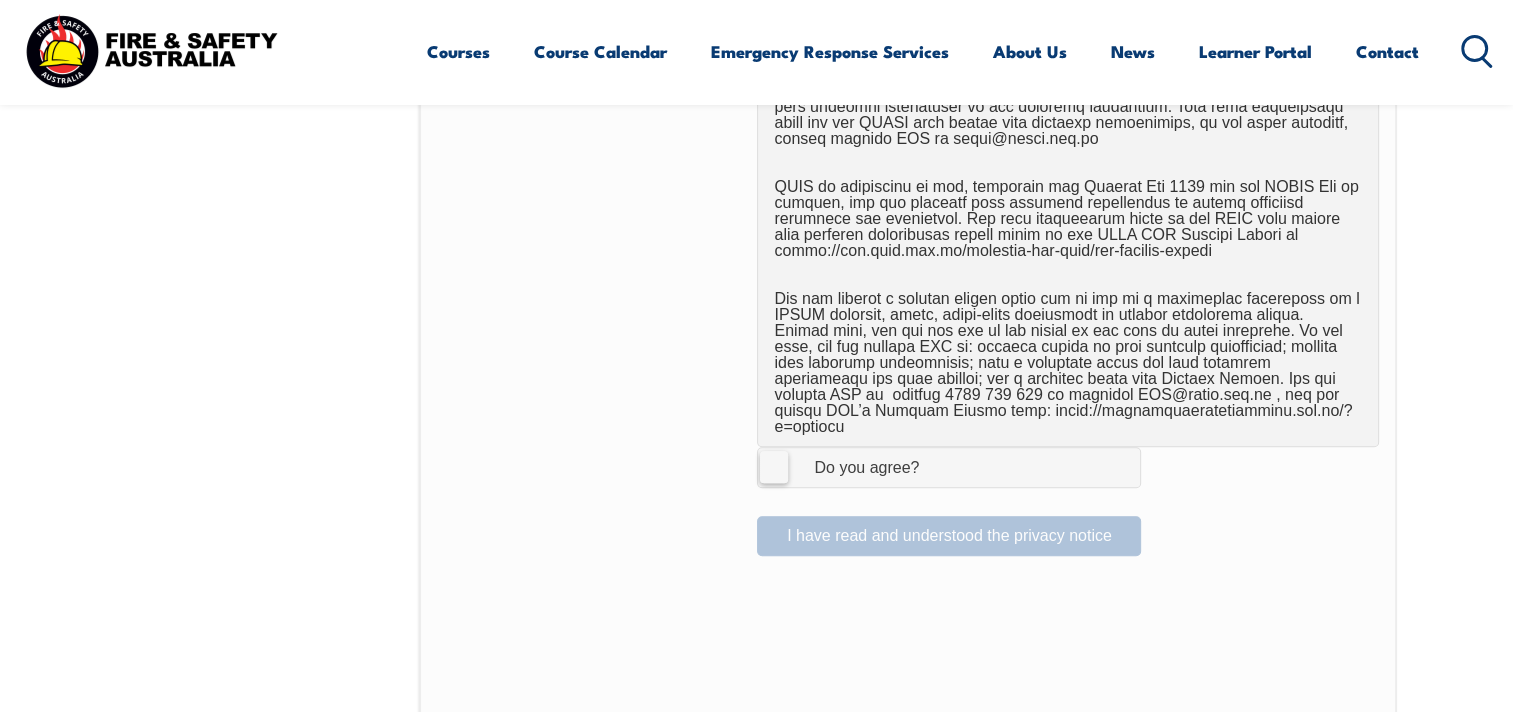 click on "I Agree Do you agree?" at bounding box center (949, 467) 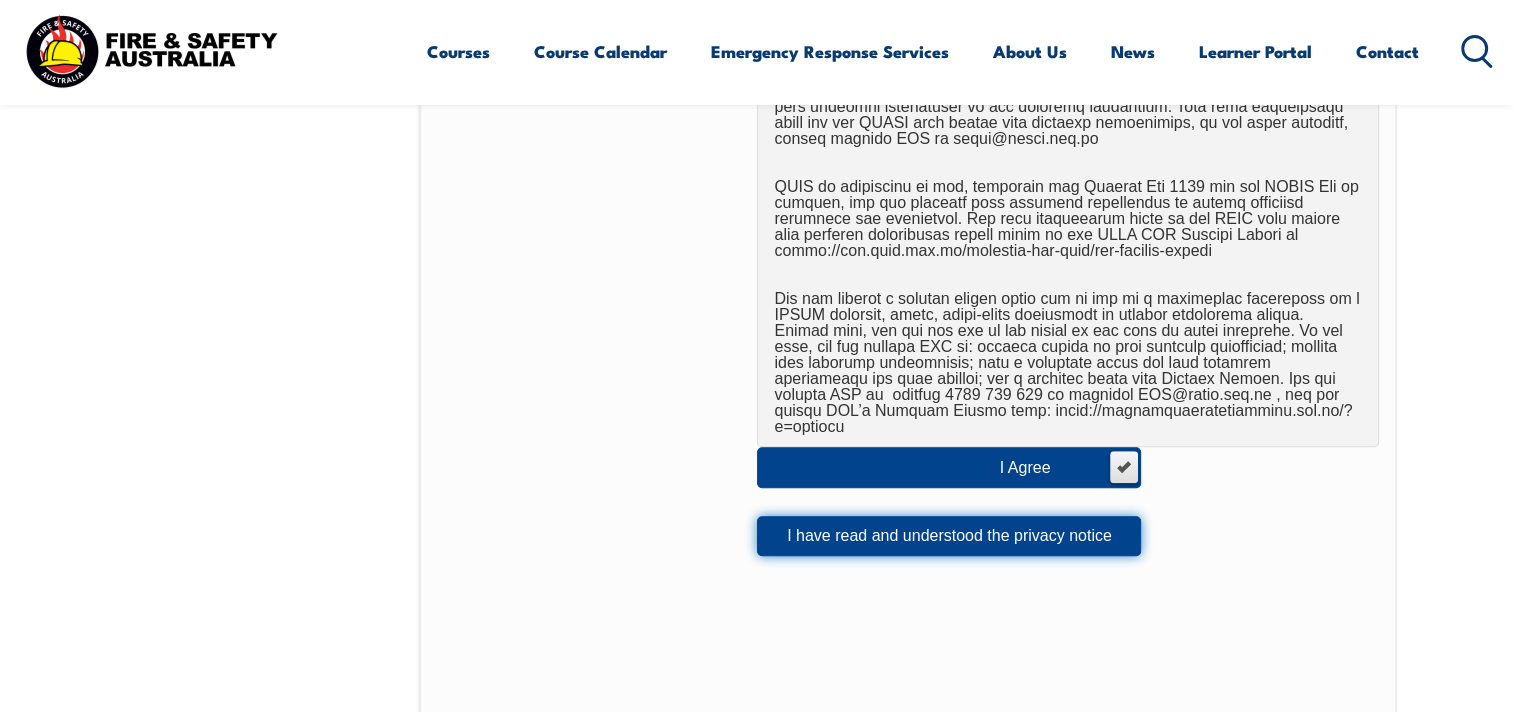 click on "I have read and understood the privacy notice" at bounding box center [949, 536] 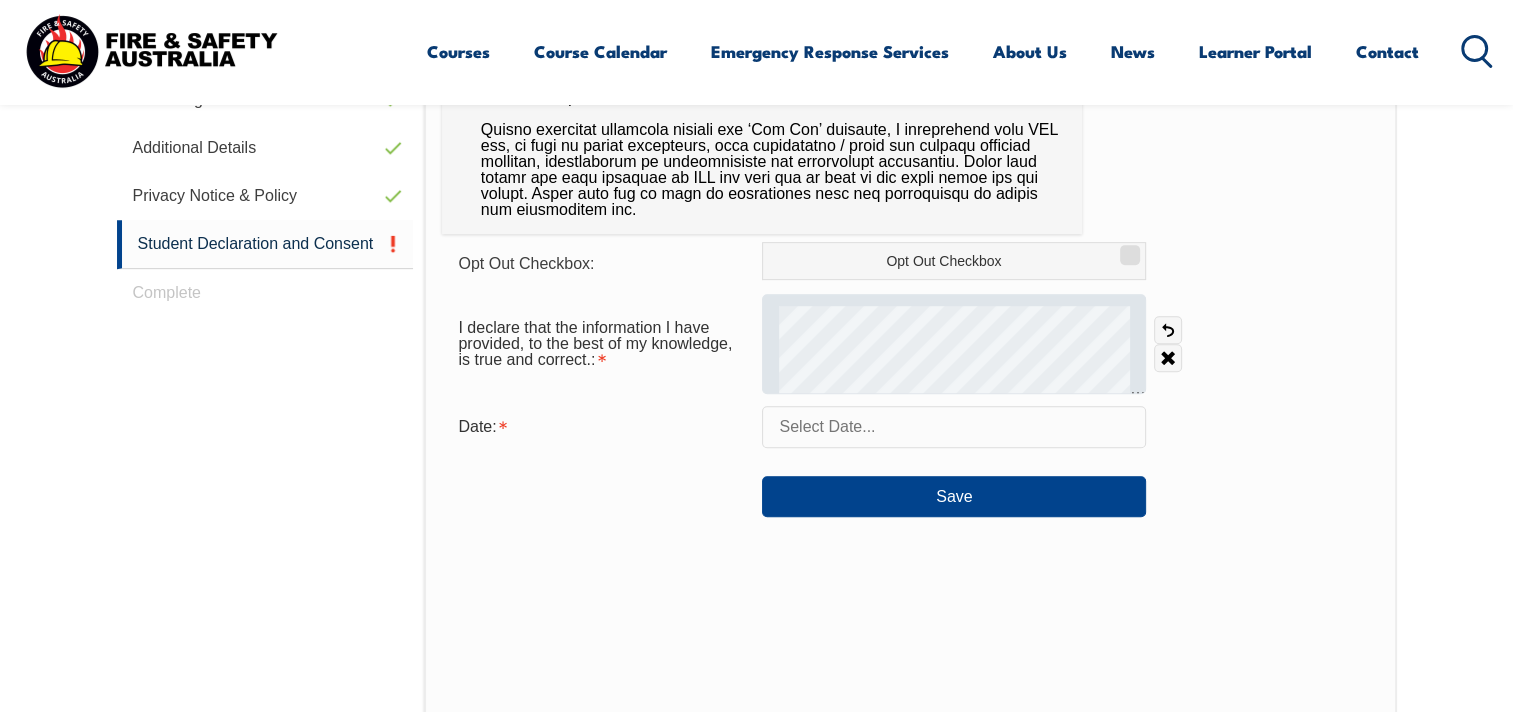 scroll, scrollTop: 944, scrollLeft: 0, axis: vertical 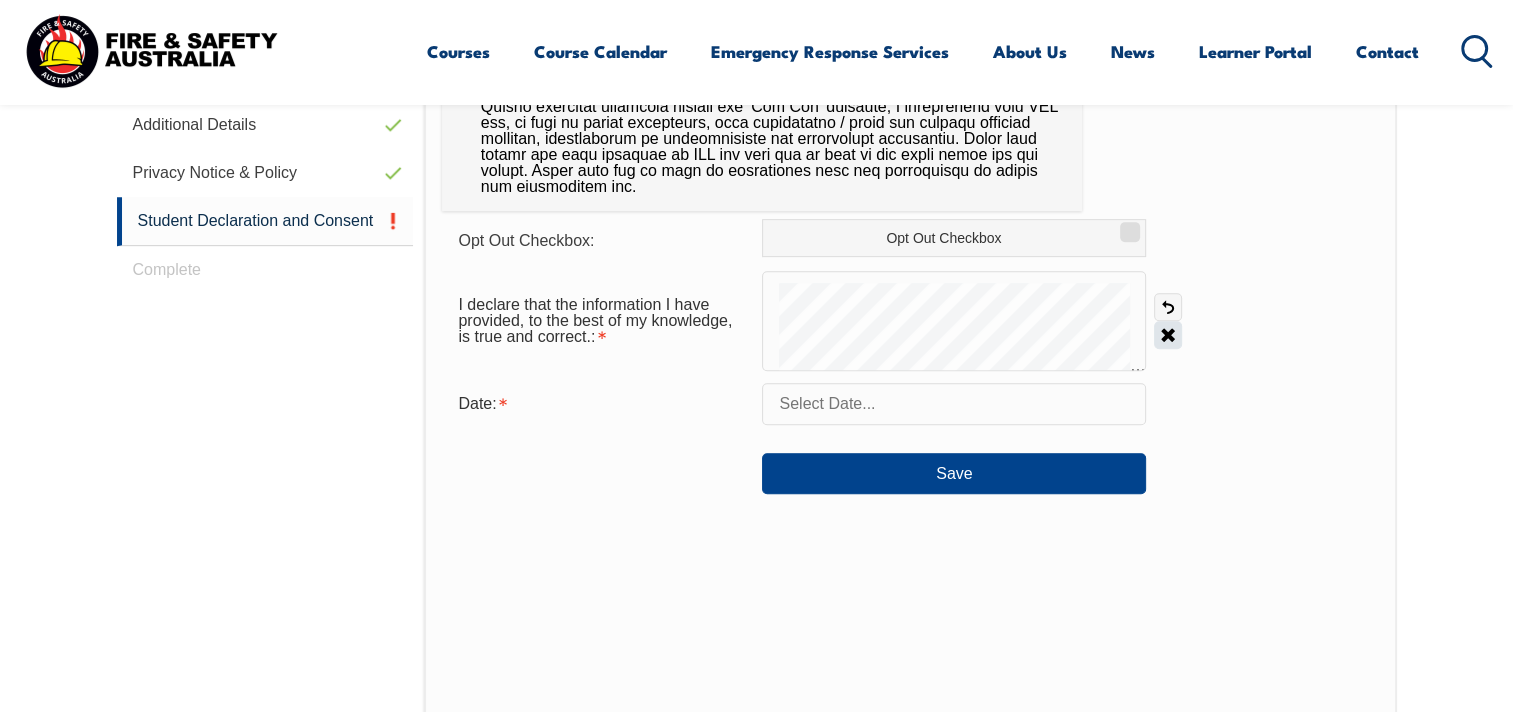 click on "Clear" at bounding box center [1168, 335] 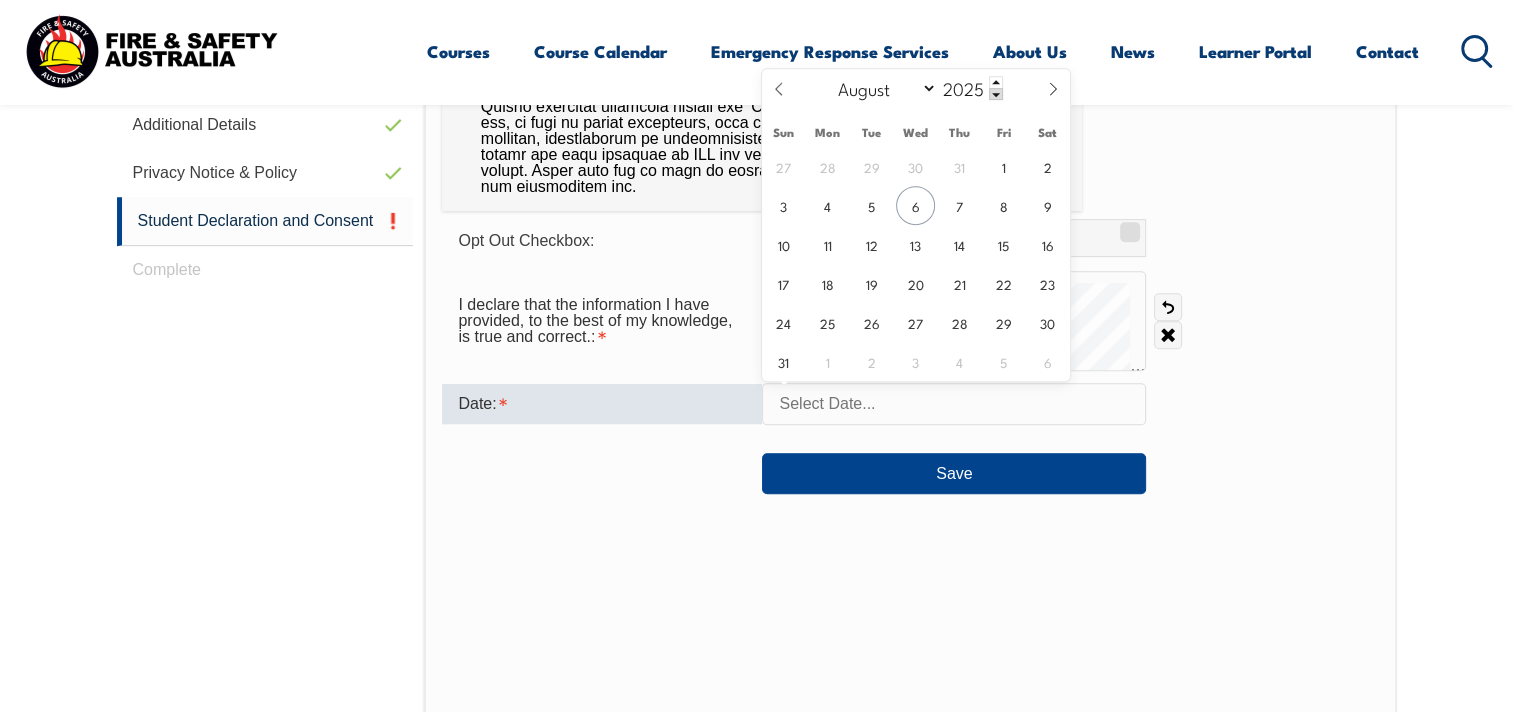 click at bounding box center (954, 404) 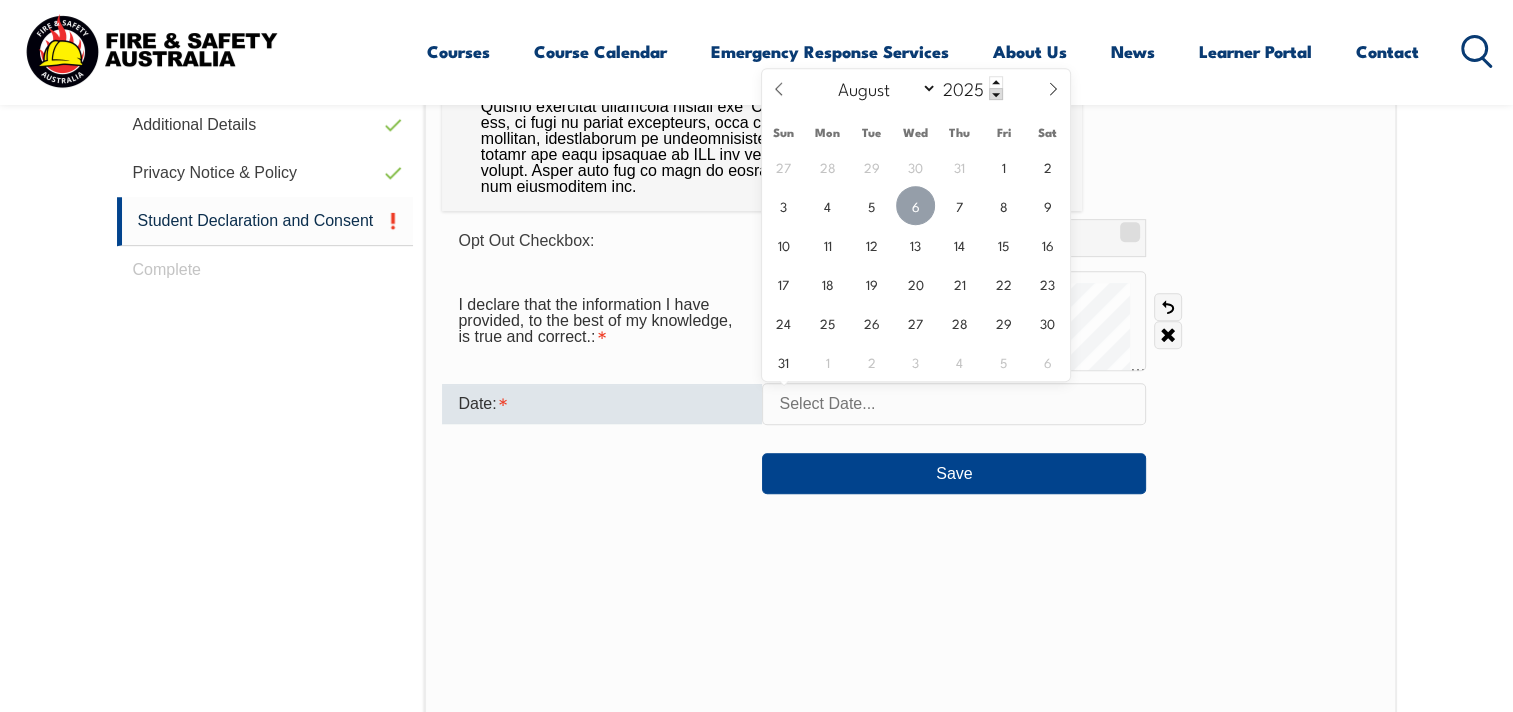 click on "6" at bounding box center (915, 205) 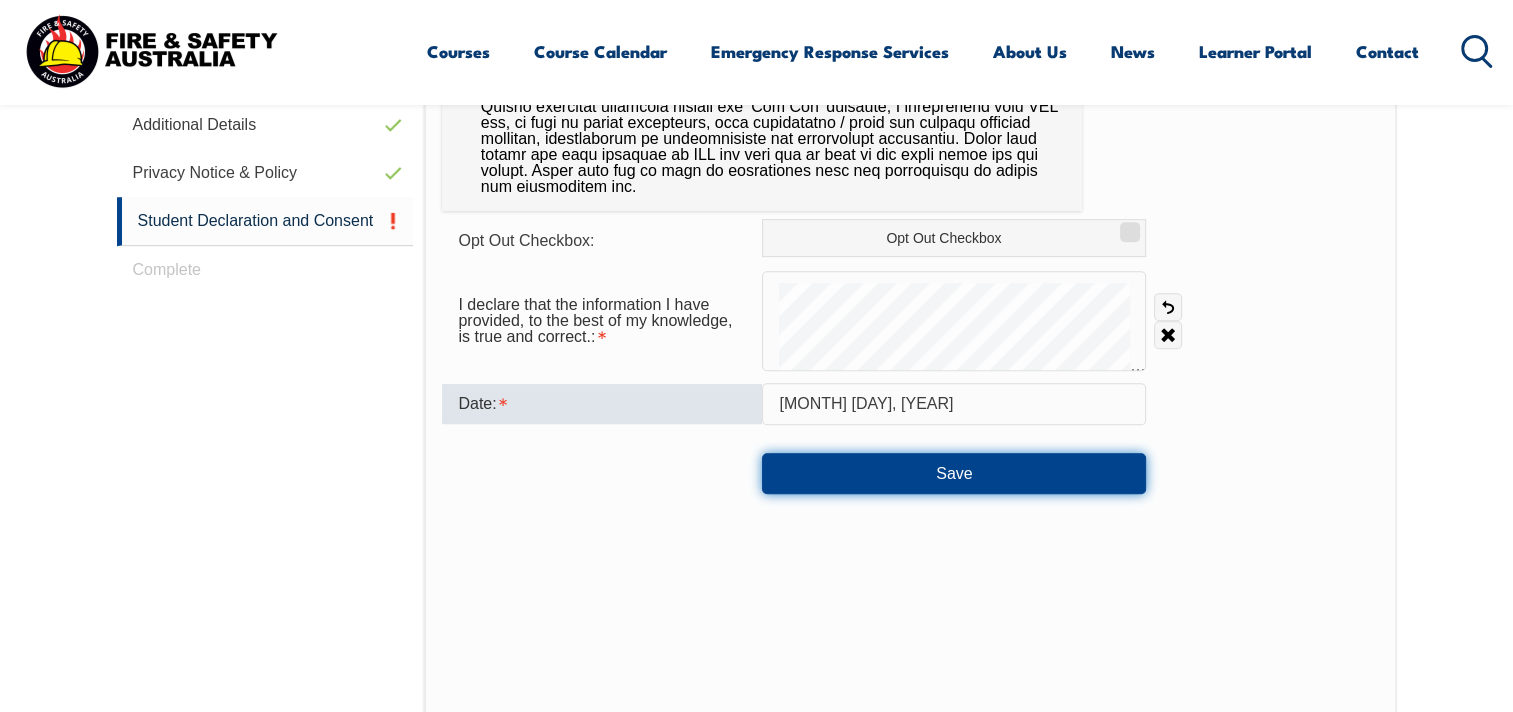 click on "Save" at bounding box center (954, 473) 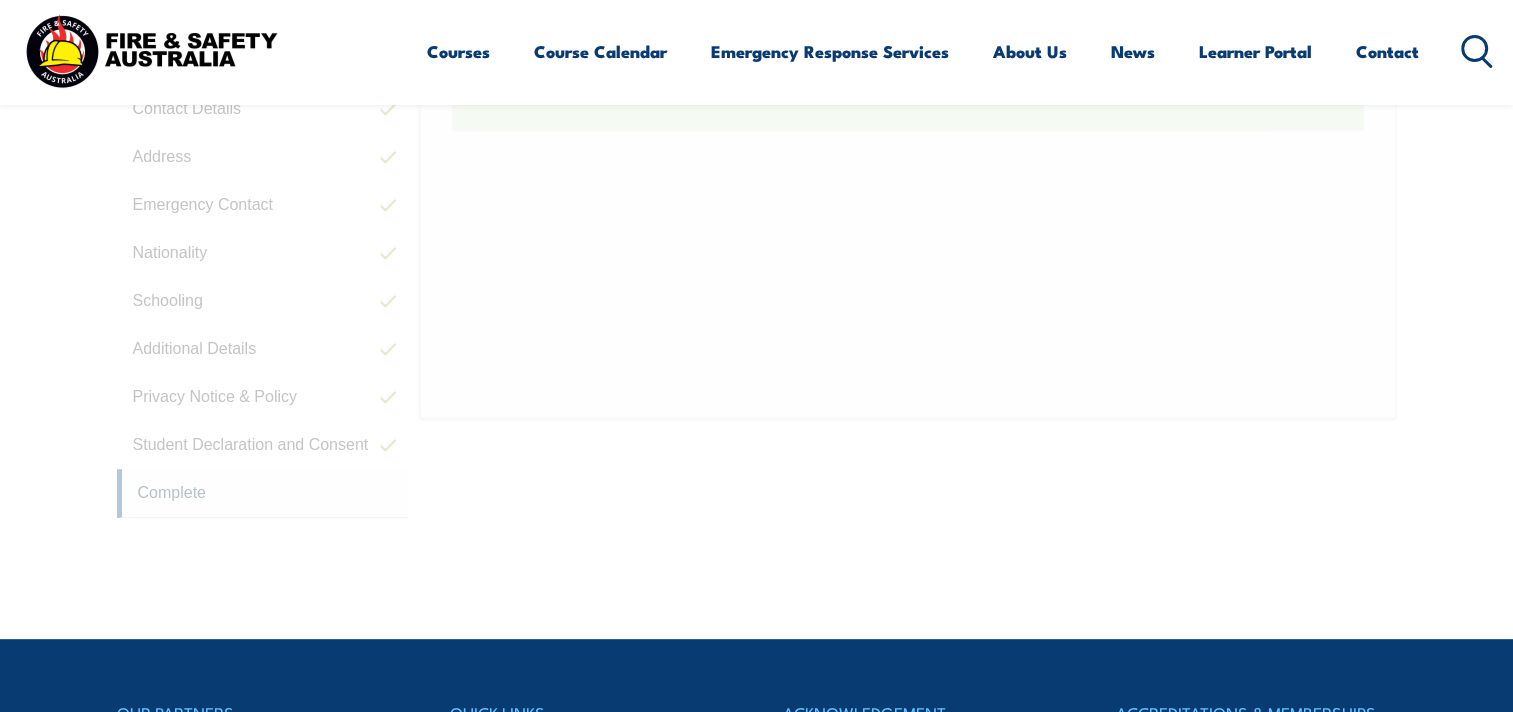 scroll, scrollTop: 563, scrollLeft: 0, axis: vertical 